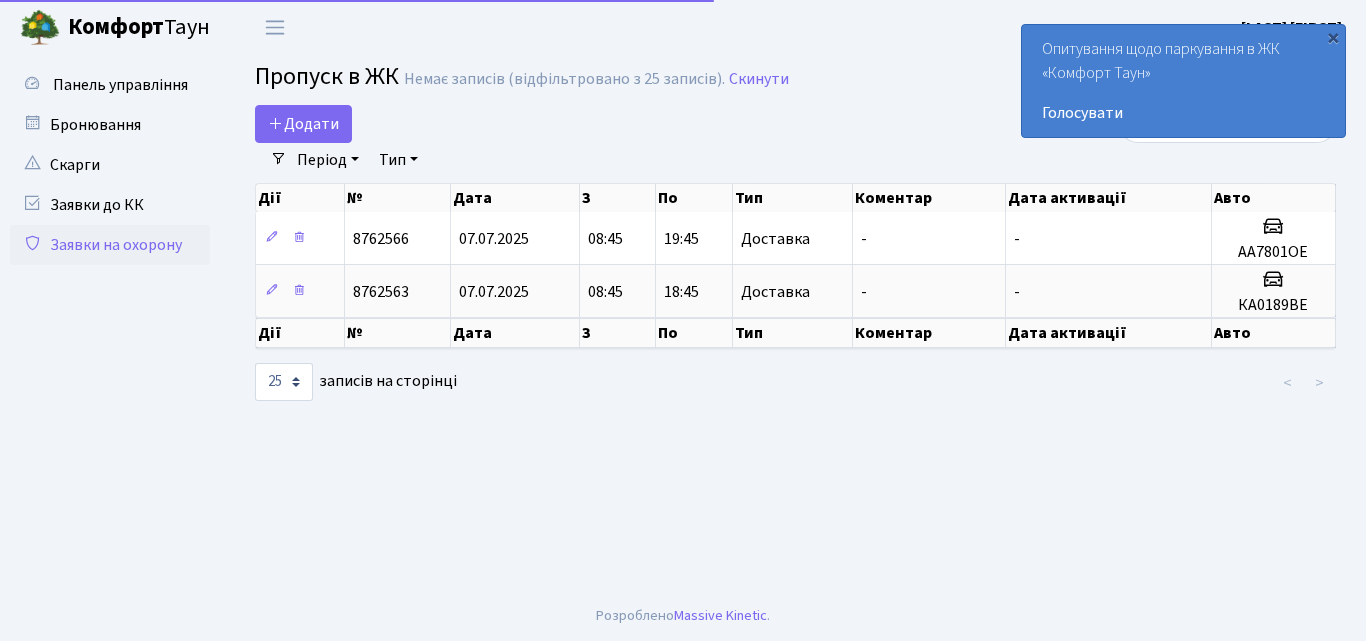 scroll, scrollTop: 0, scrollLeft: 0, axis: both 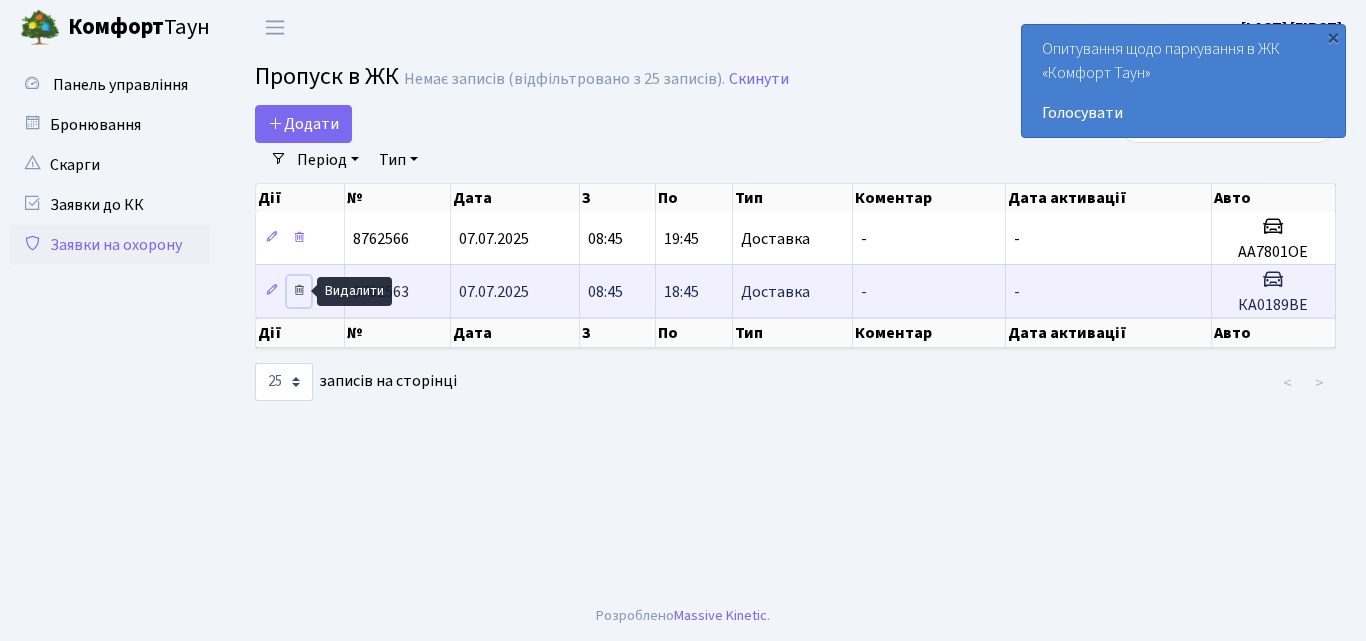 click at bounding box center [299, 290] 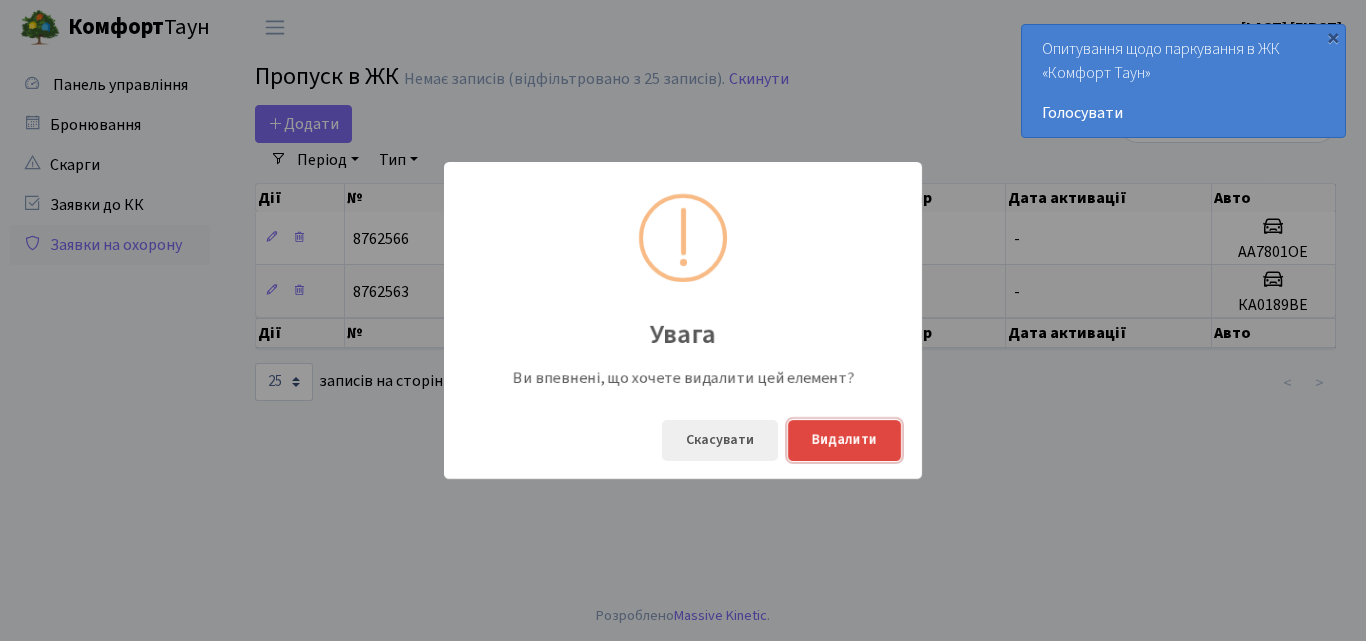 click on "Видалити" at bounding box center (844, 440) 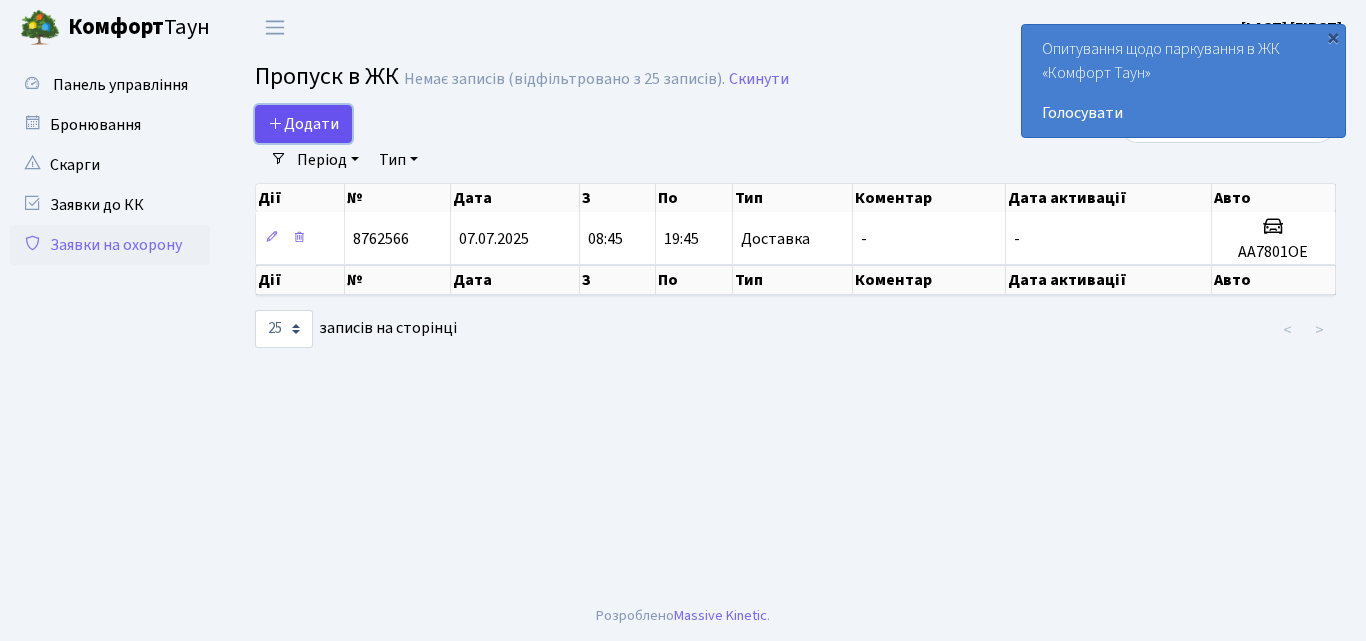 click on "Додати" at bounding box center [303, 124] 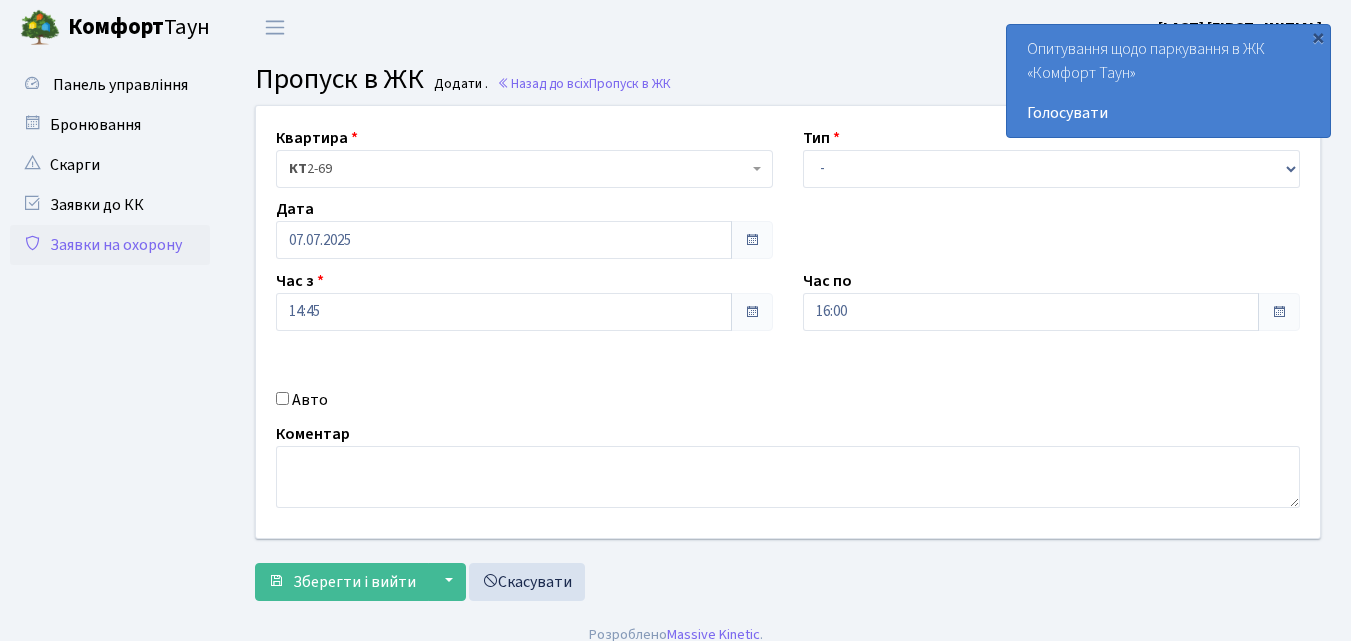 scroll, scrollTop: 0, scrollLeft: 0, axis: both 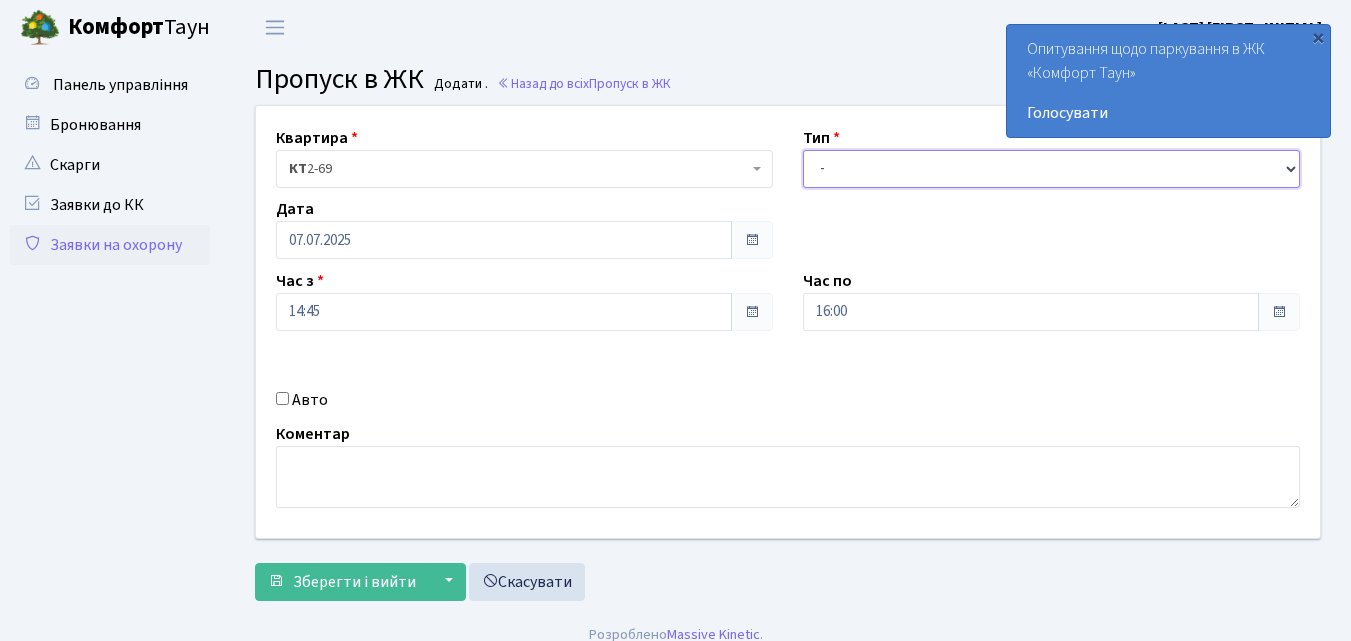 click on "-
Доставка
Таксі
Гості
Сервіс" at bounding box center [1051, 169] 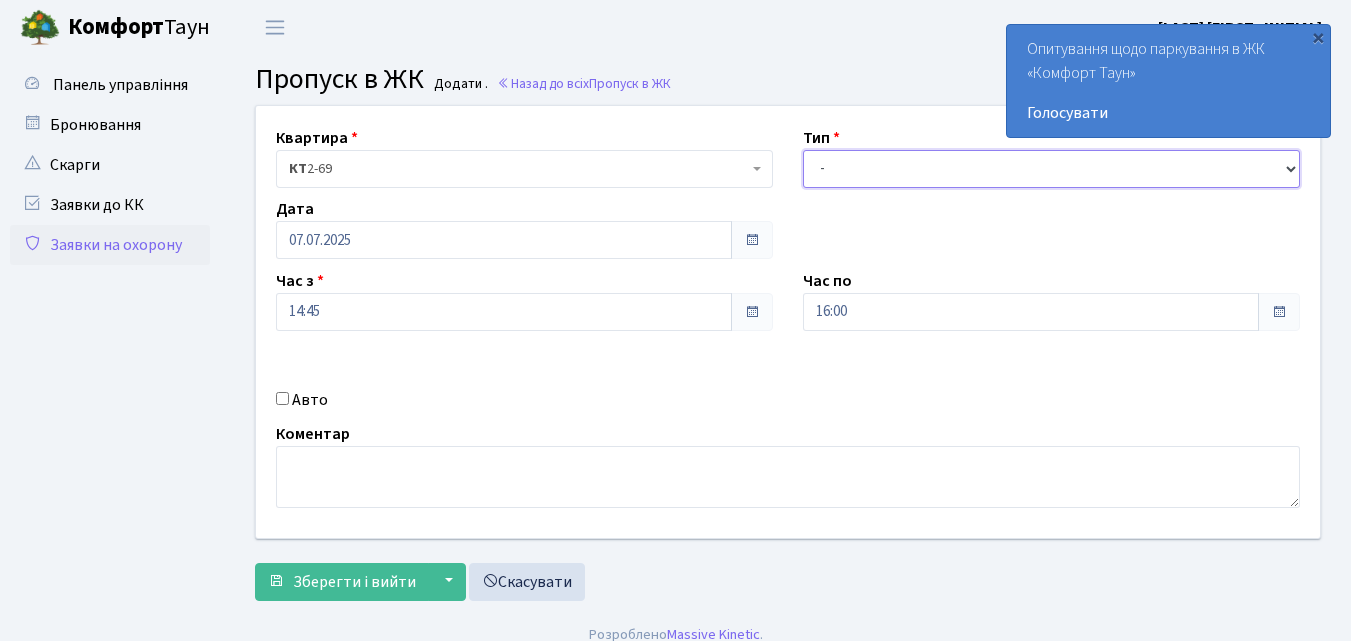 select on "1" 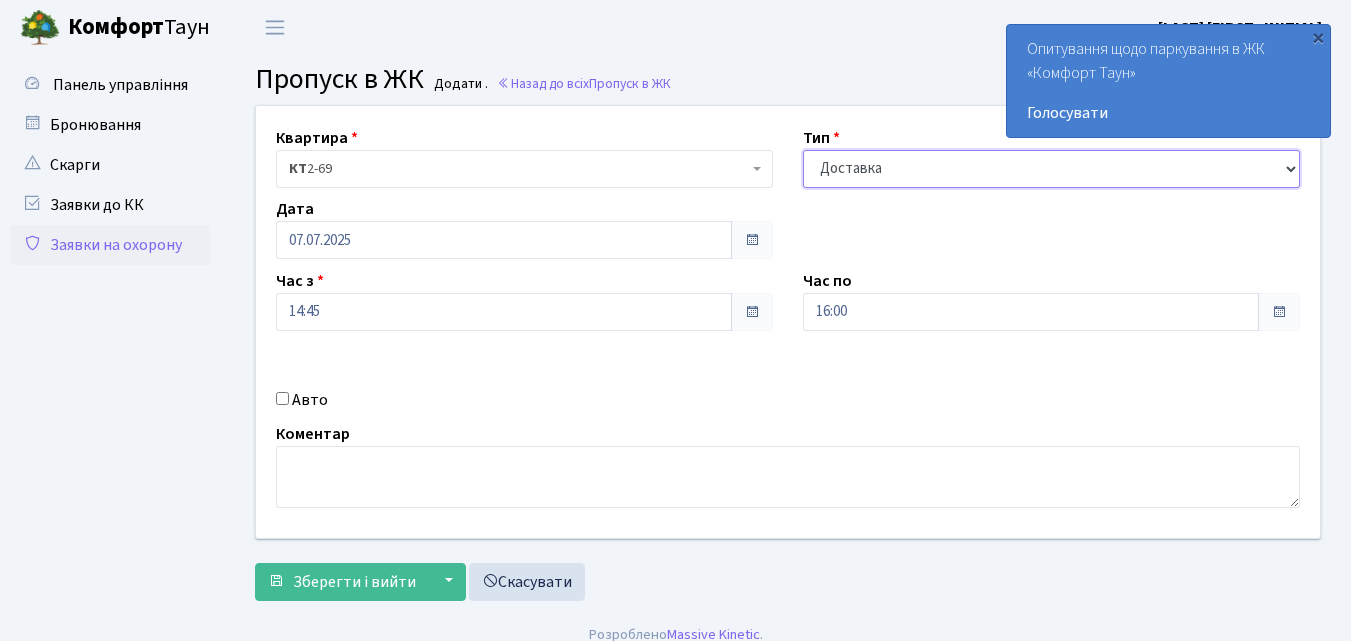 click on "-
Доставка
Таксі
Гості
Сервіс" at bounding box center [1051, 169] 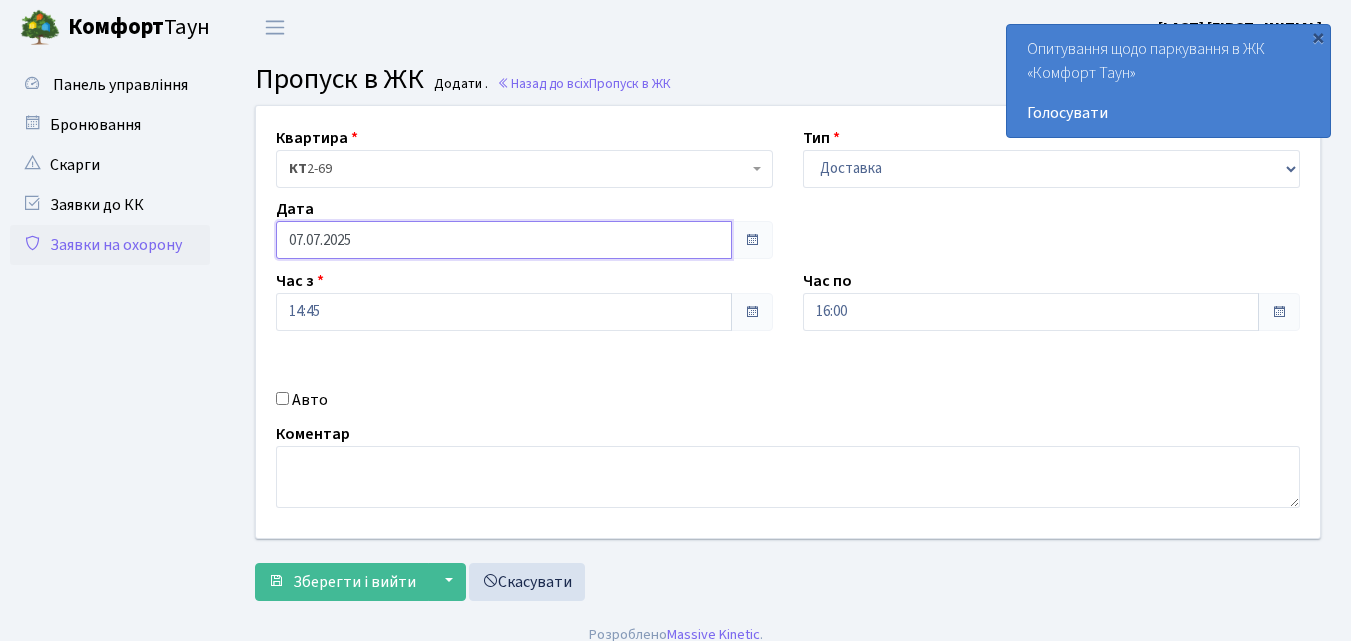 click on "07.07.2025" at bounding box center (504, 240) 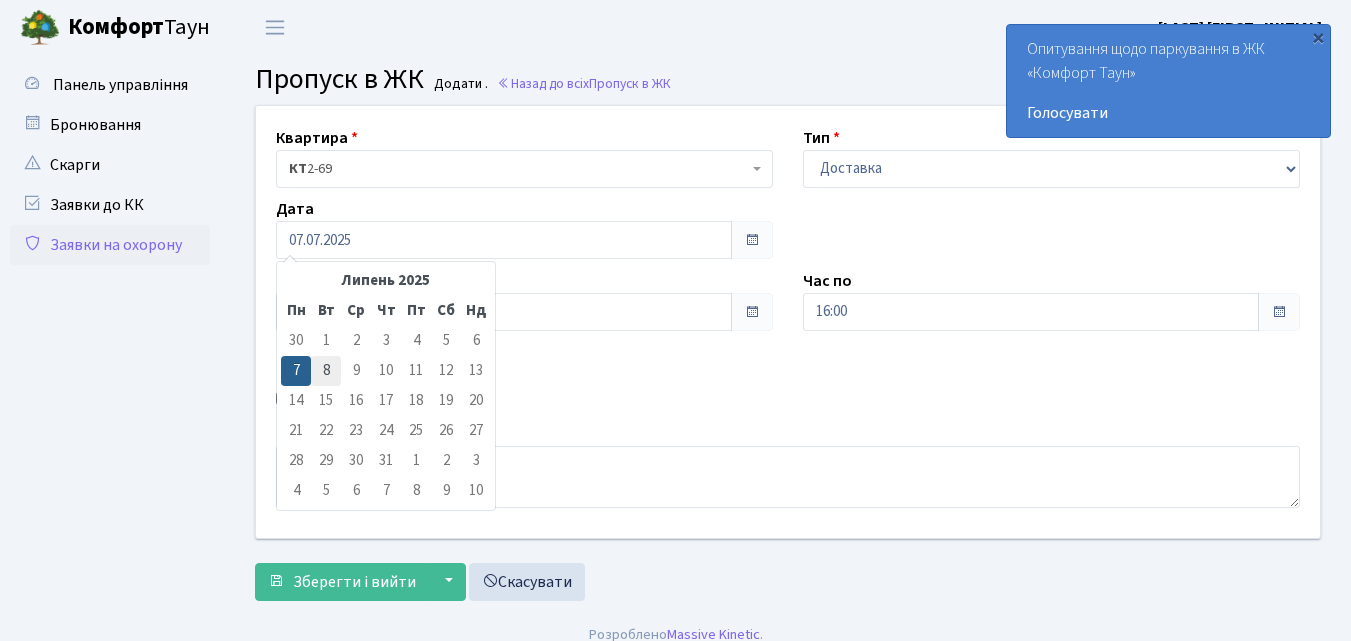 click on "8" at bounding box center (326, 341) 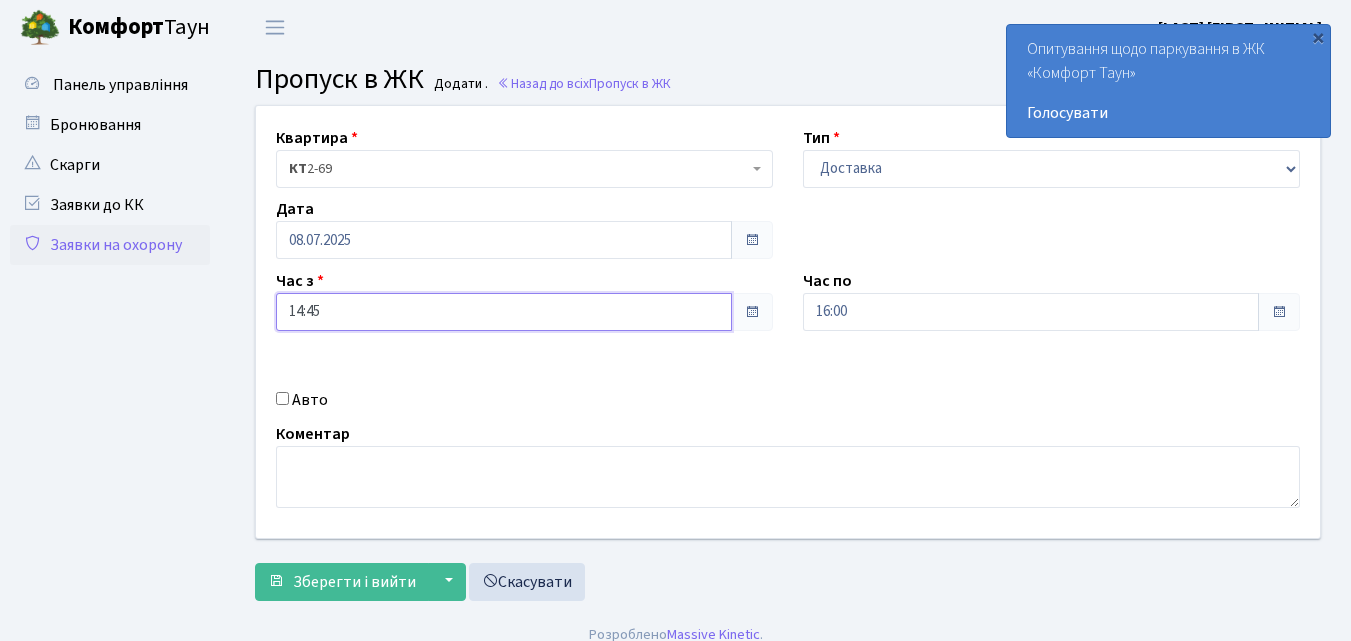 click on "14:45" at bounding box center (504, 312) 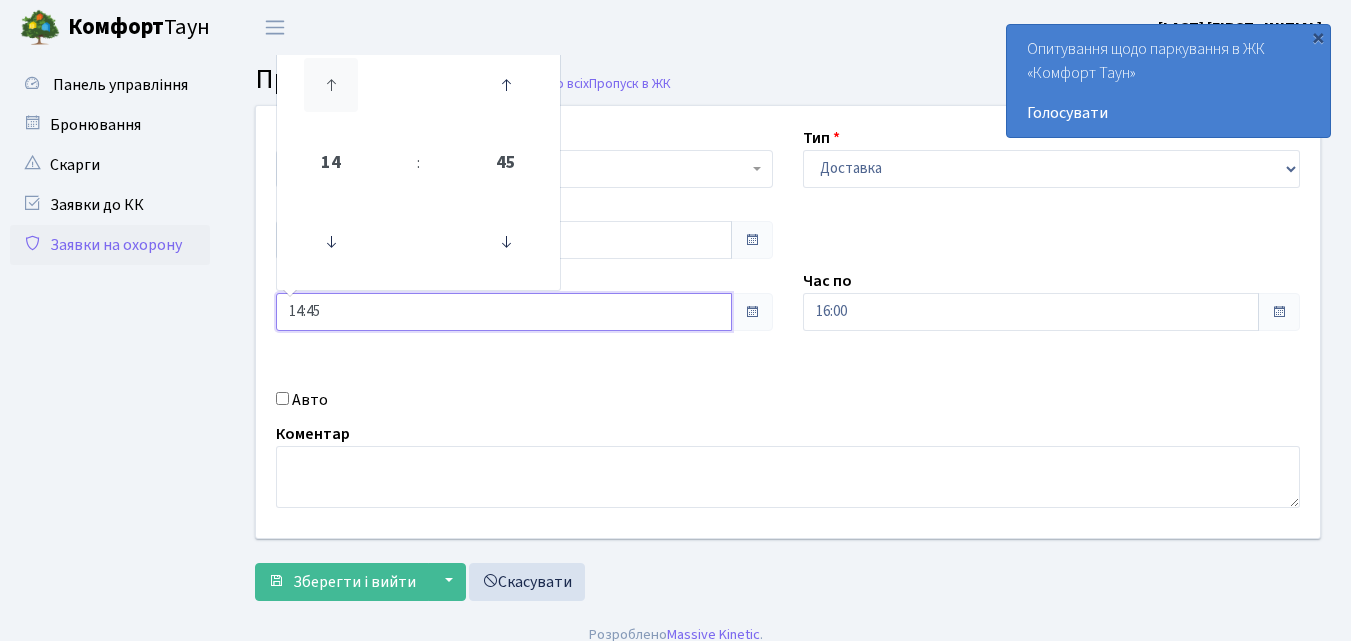click at bounding box center (331, 85) 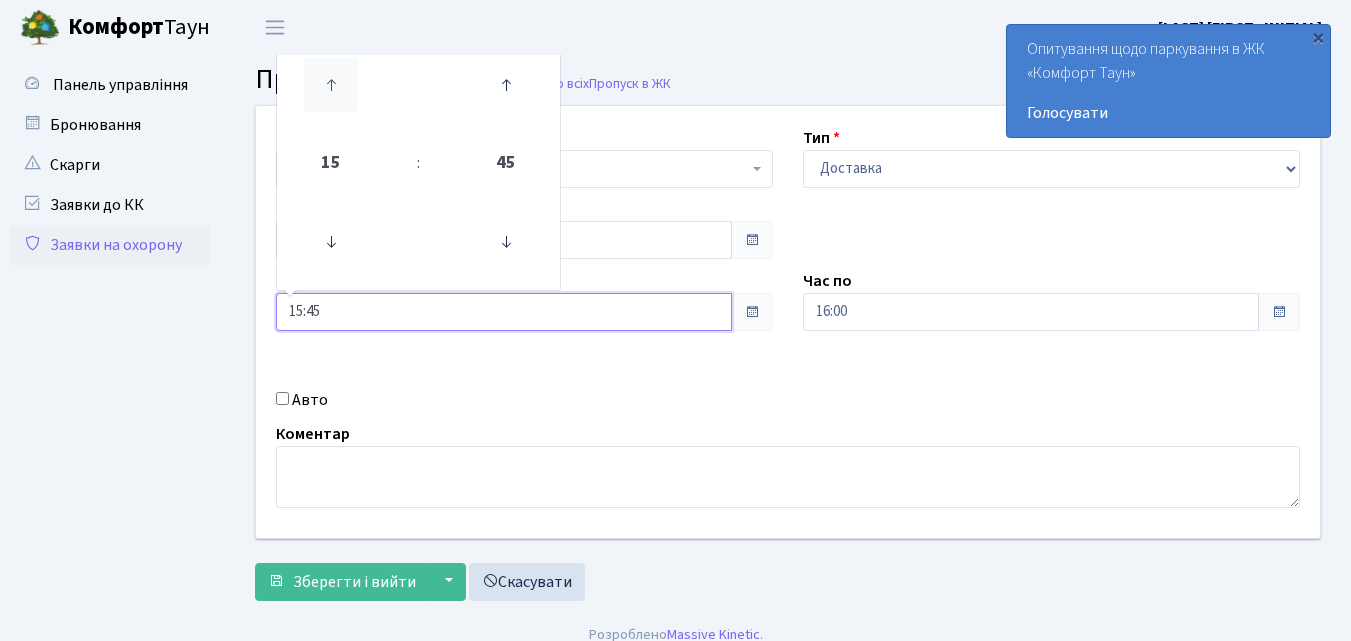 click at bounding box center (331, 85) 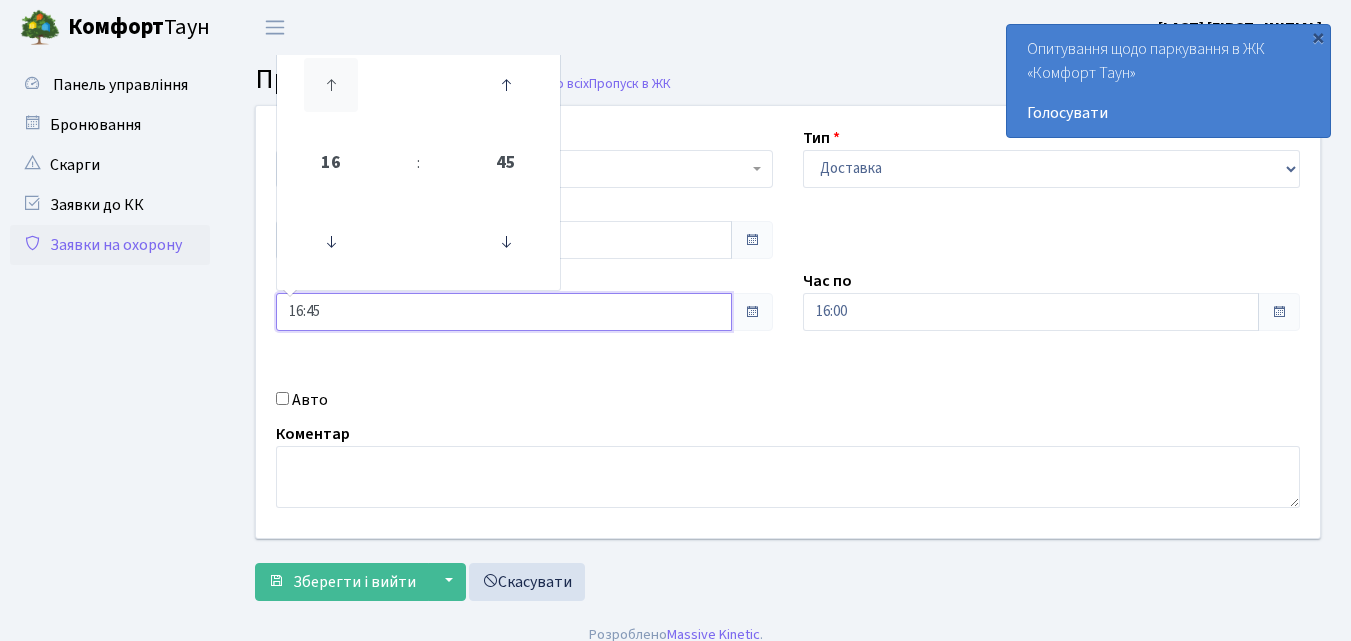 click at bounding box center [331, 85] 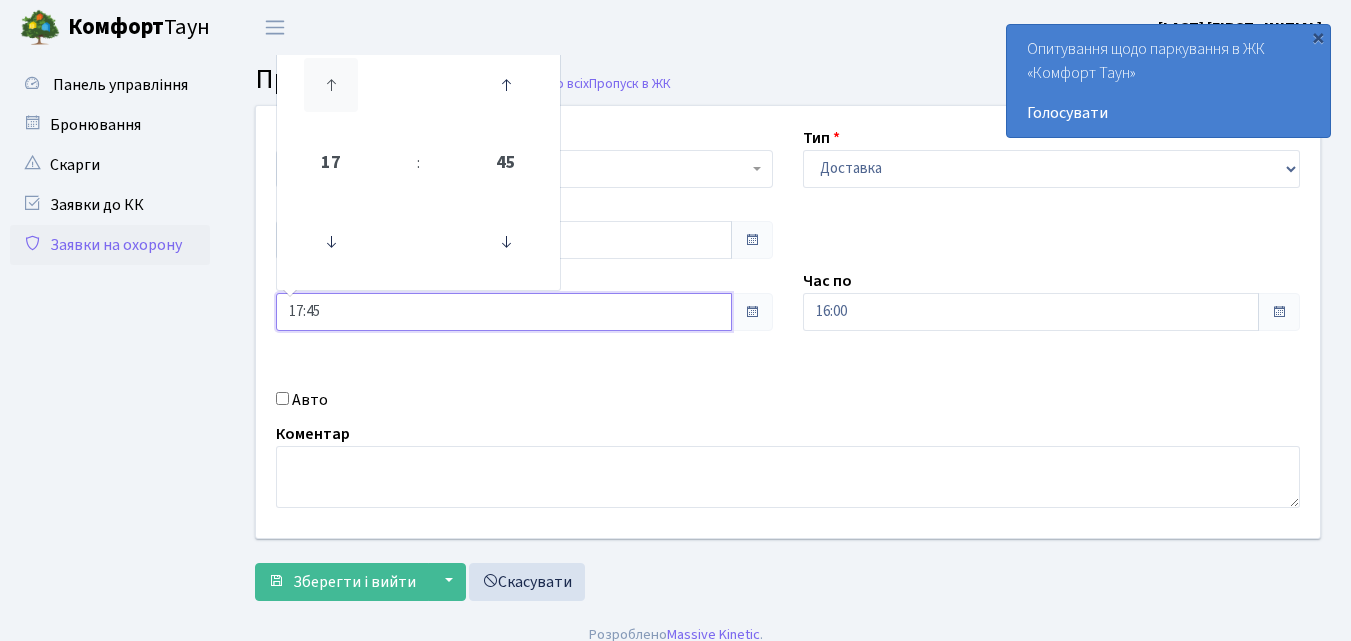 click at bounding box center (331, 85) 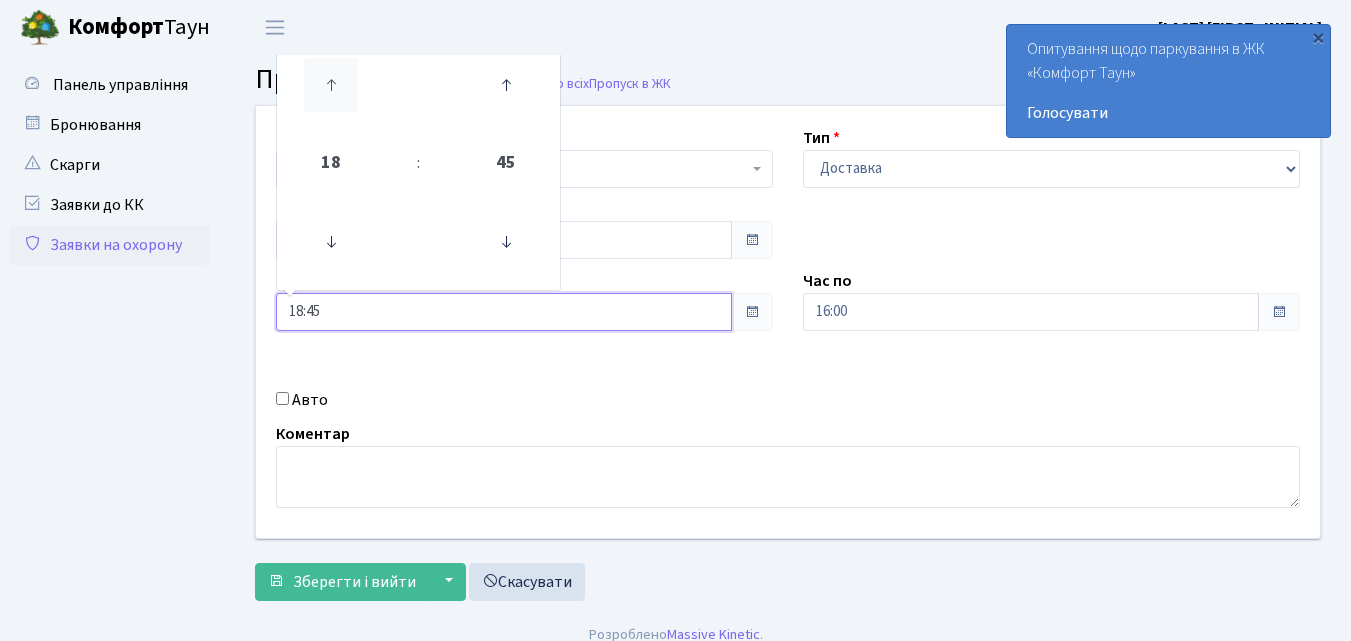 click at bounding box center (331, 85) 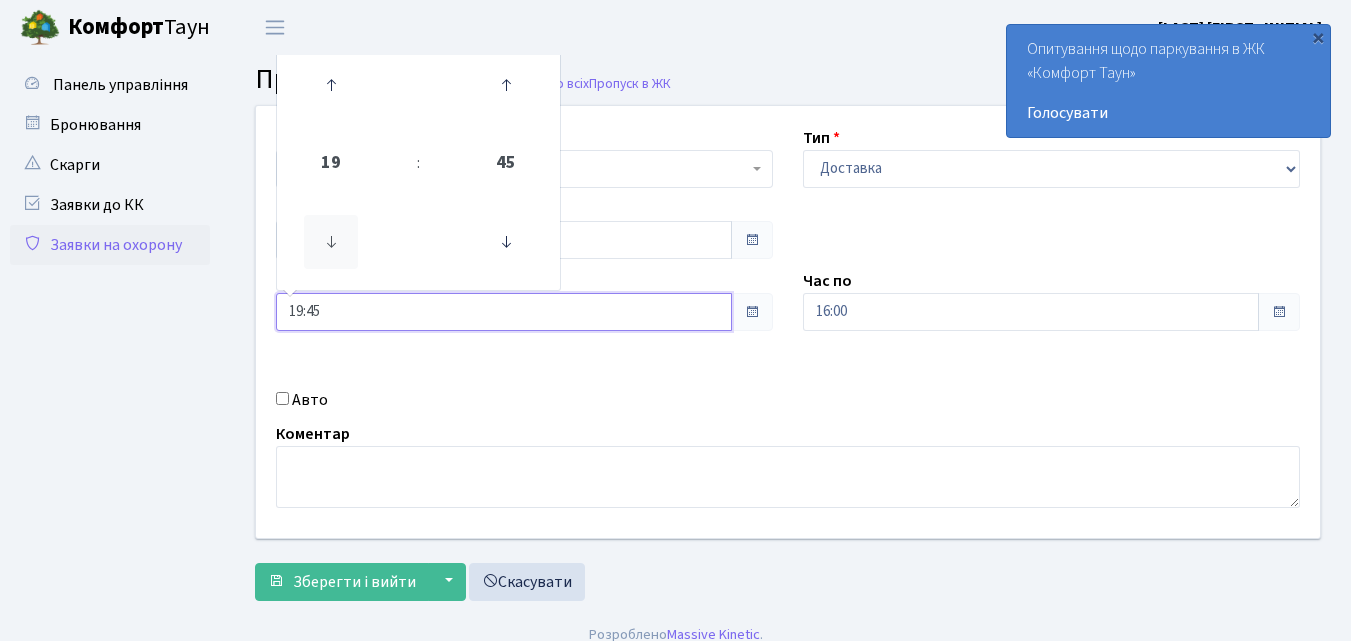 click at bounding box center (331, 242) 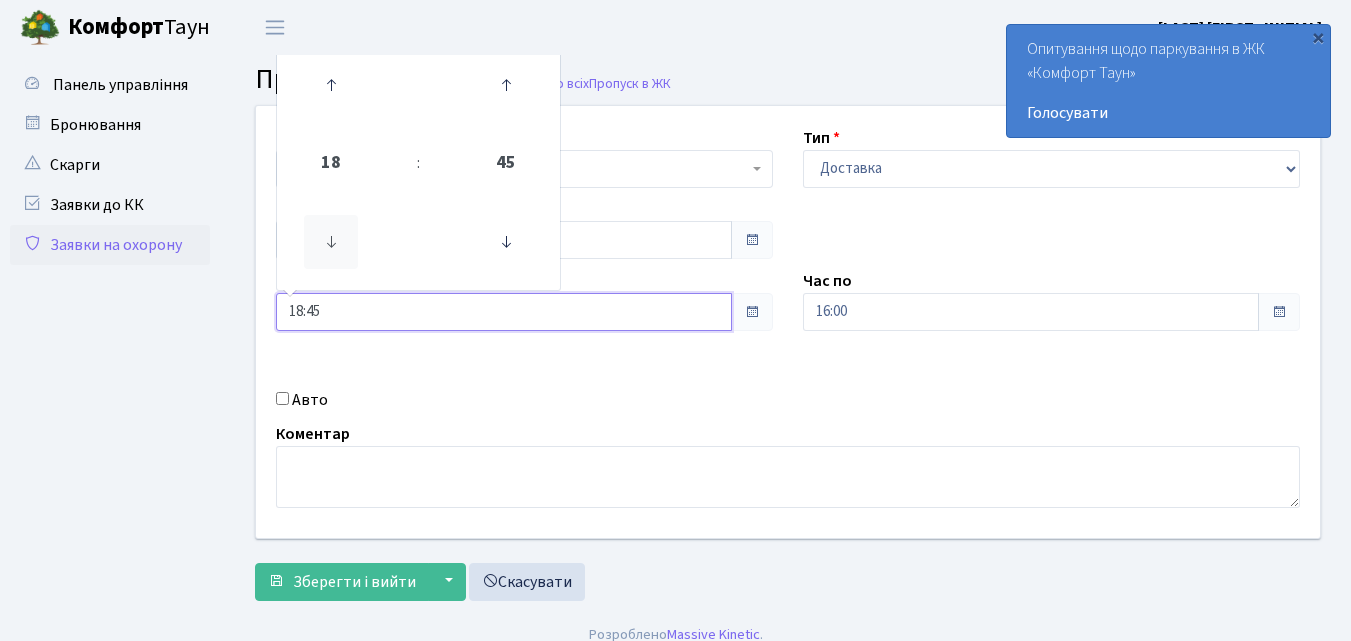 click at bounding box center [331, 242] 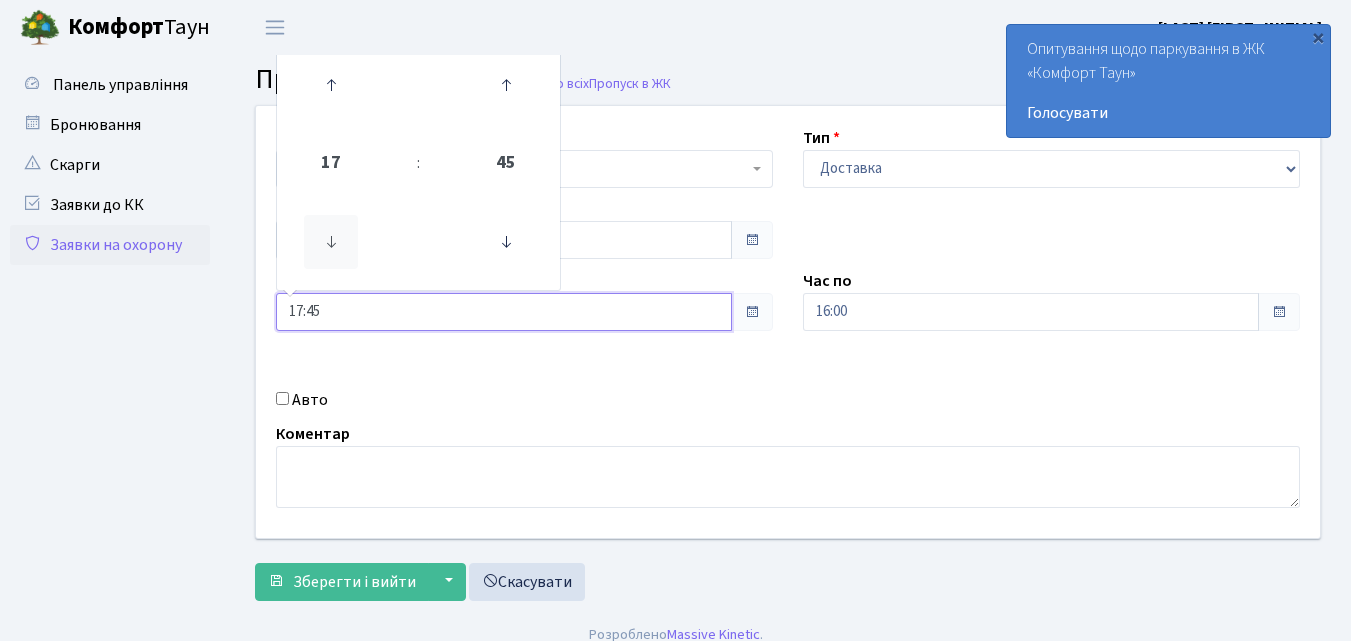 click at bounding box center (331, 242) 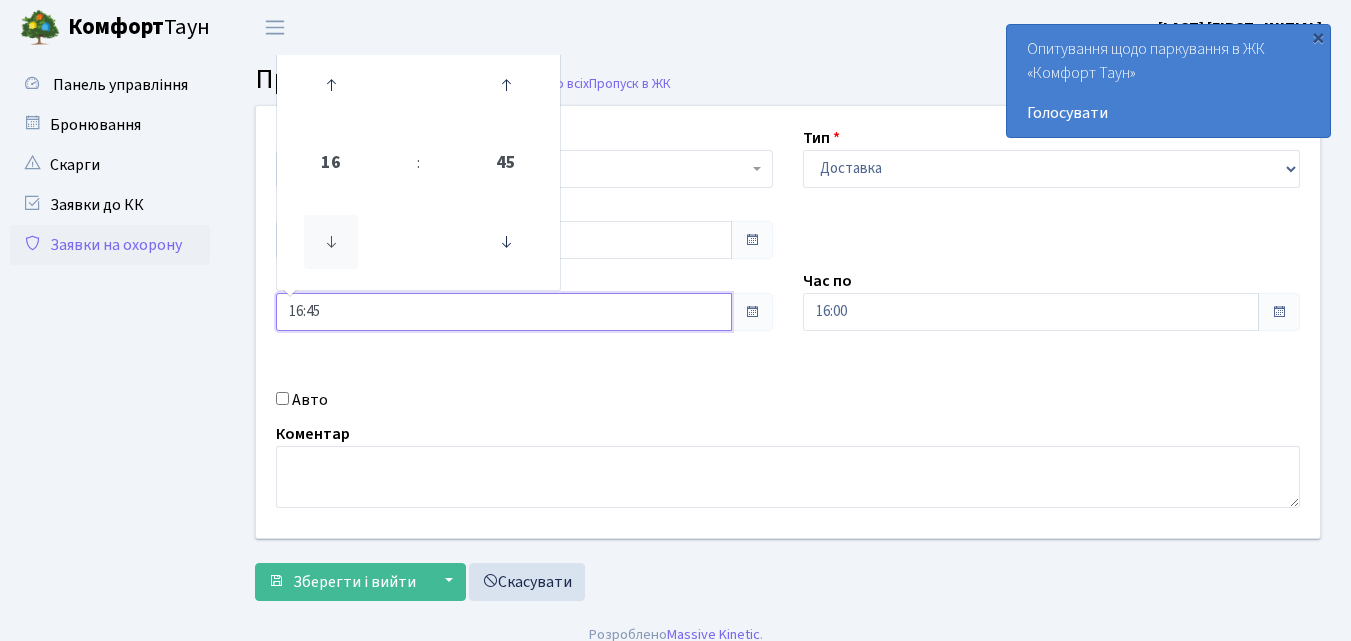 click at bounding box center (331, 242) 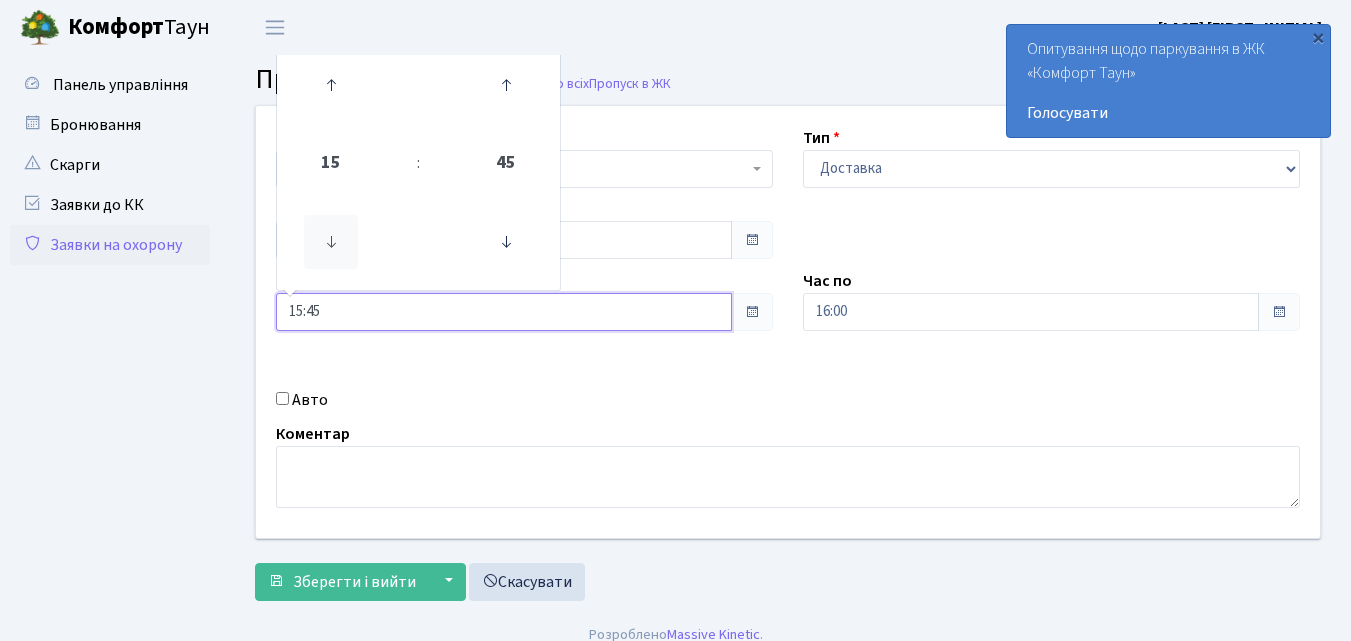click at bounding box center [331, 242] 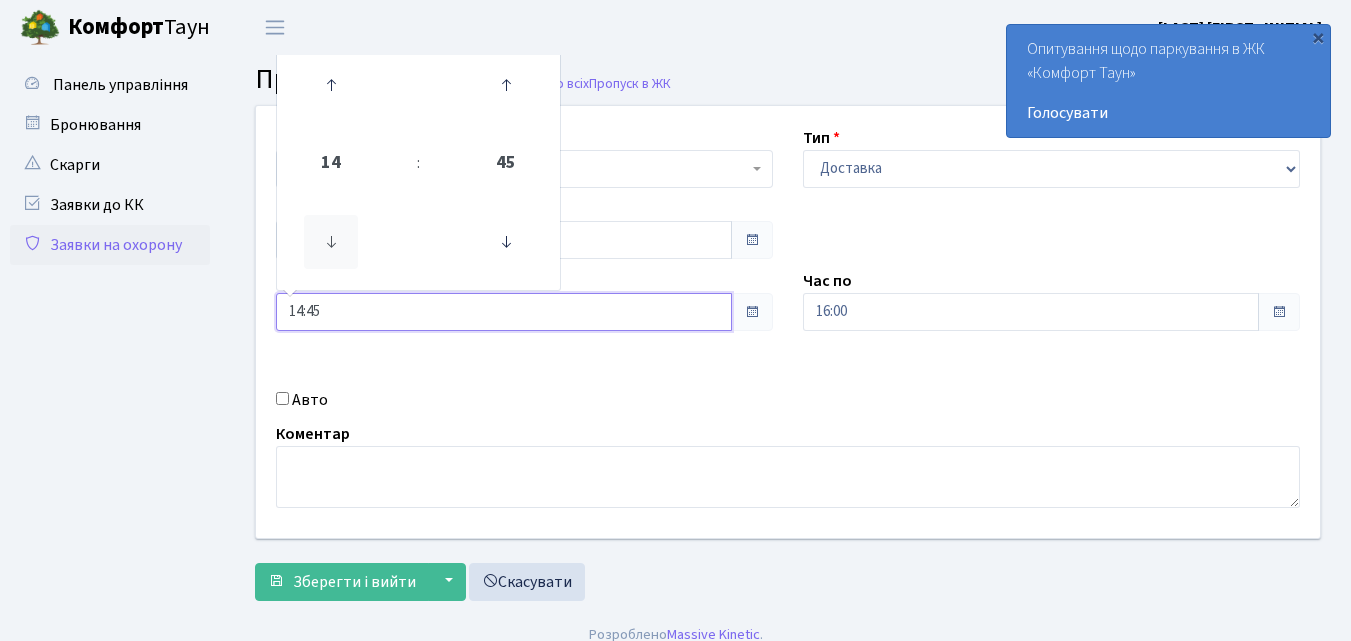 click at bounding box center [331, 242] 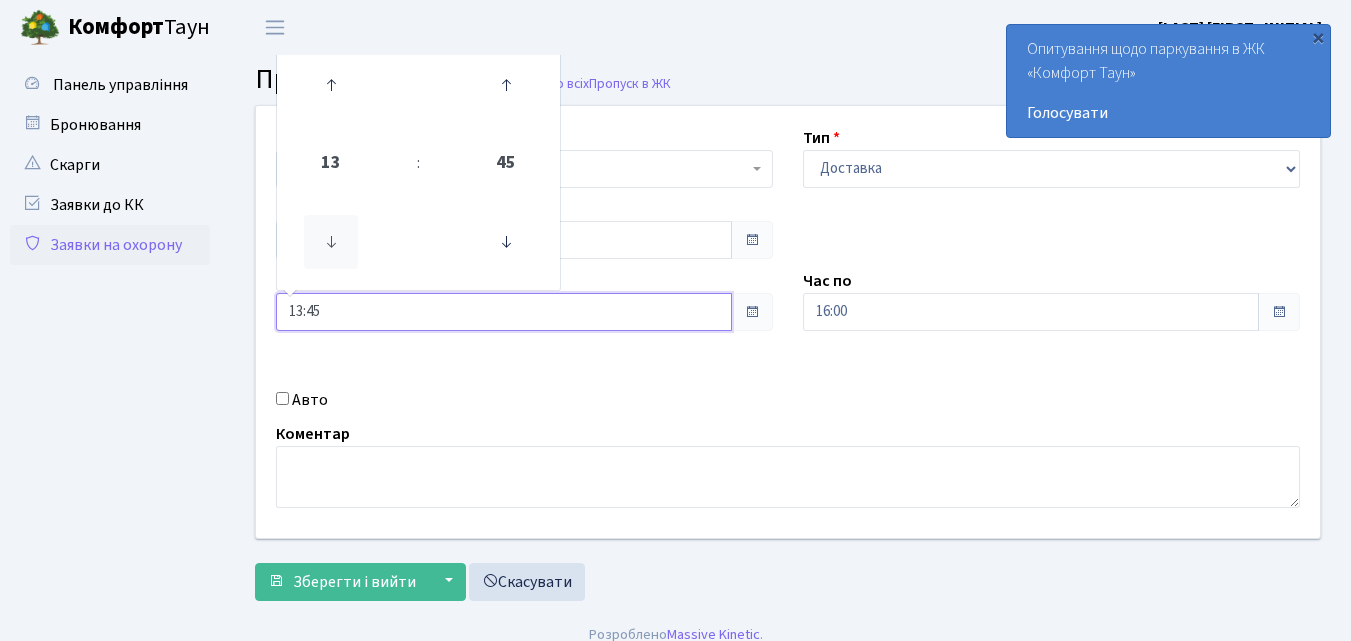 click at bounding box center [331, 242] 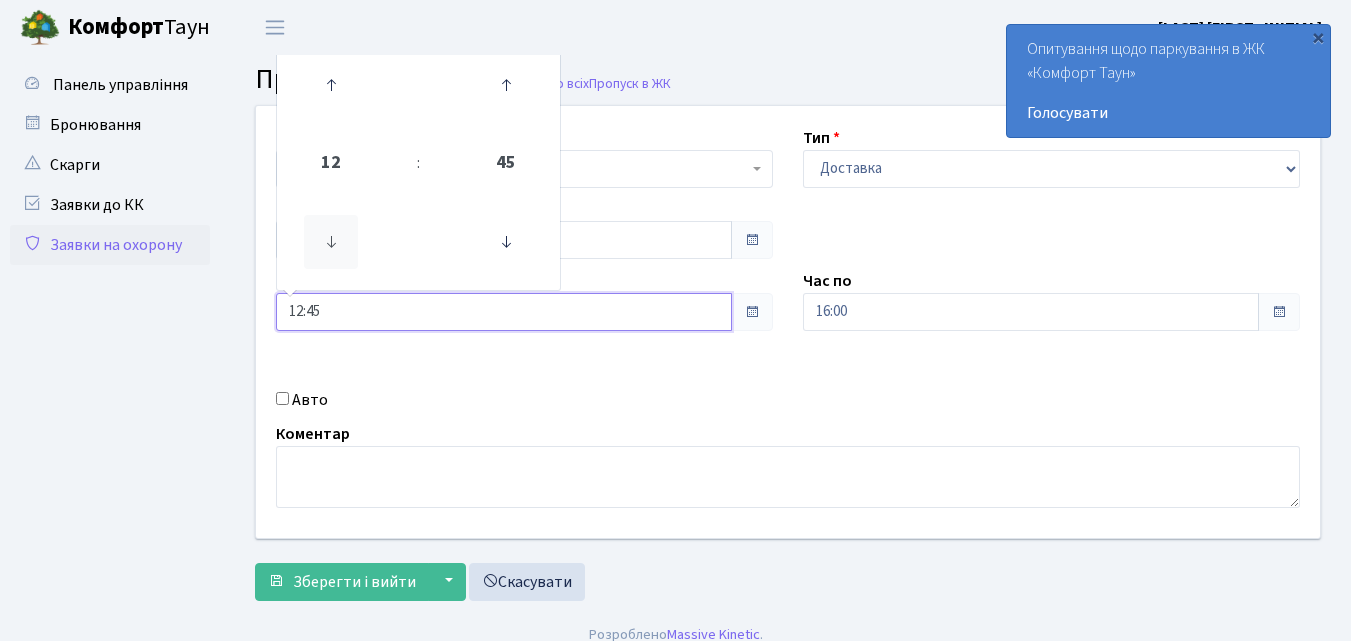 click at bounding box center (331, 242) 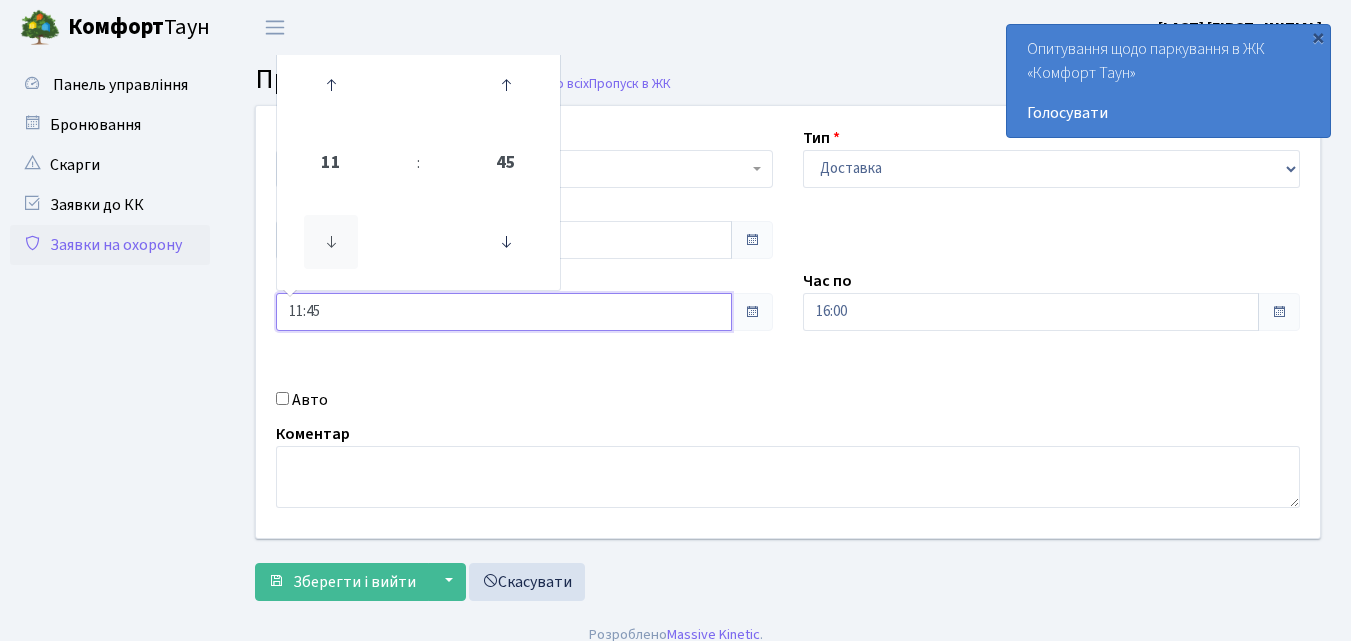 click at bounding box center (331, 242) 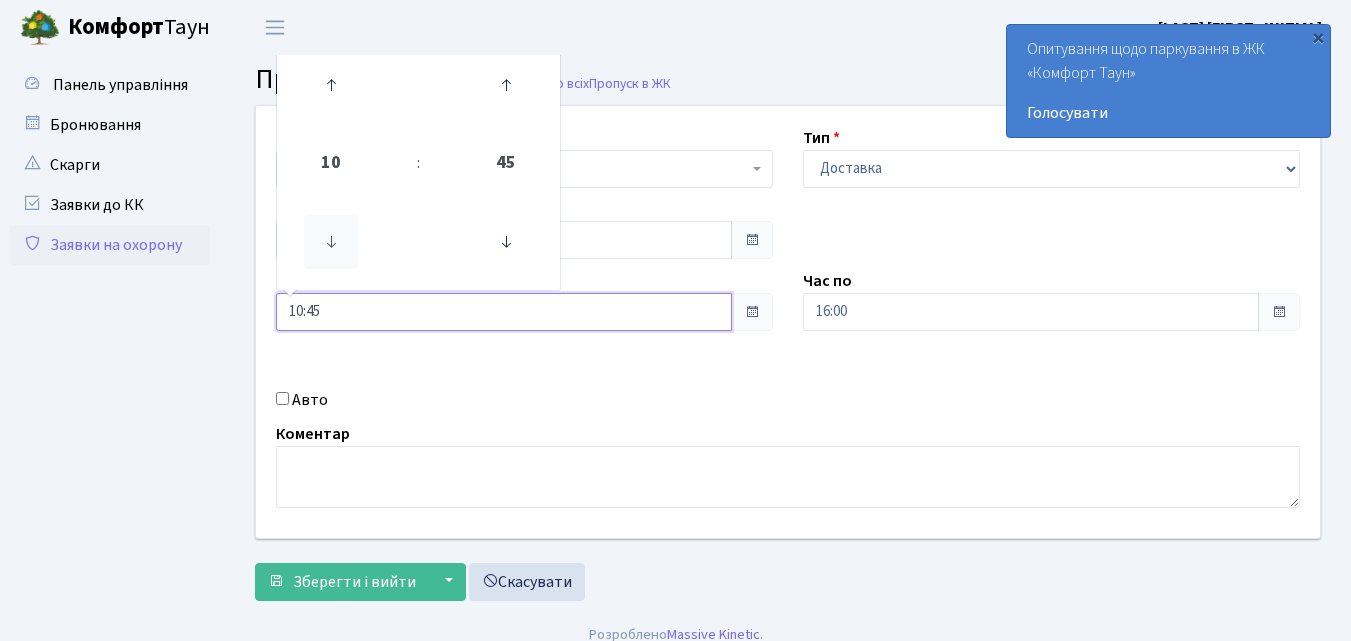 click at bounding box center (331, 242) 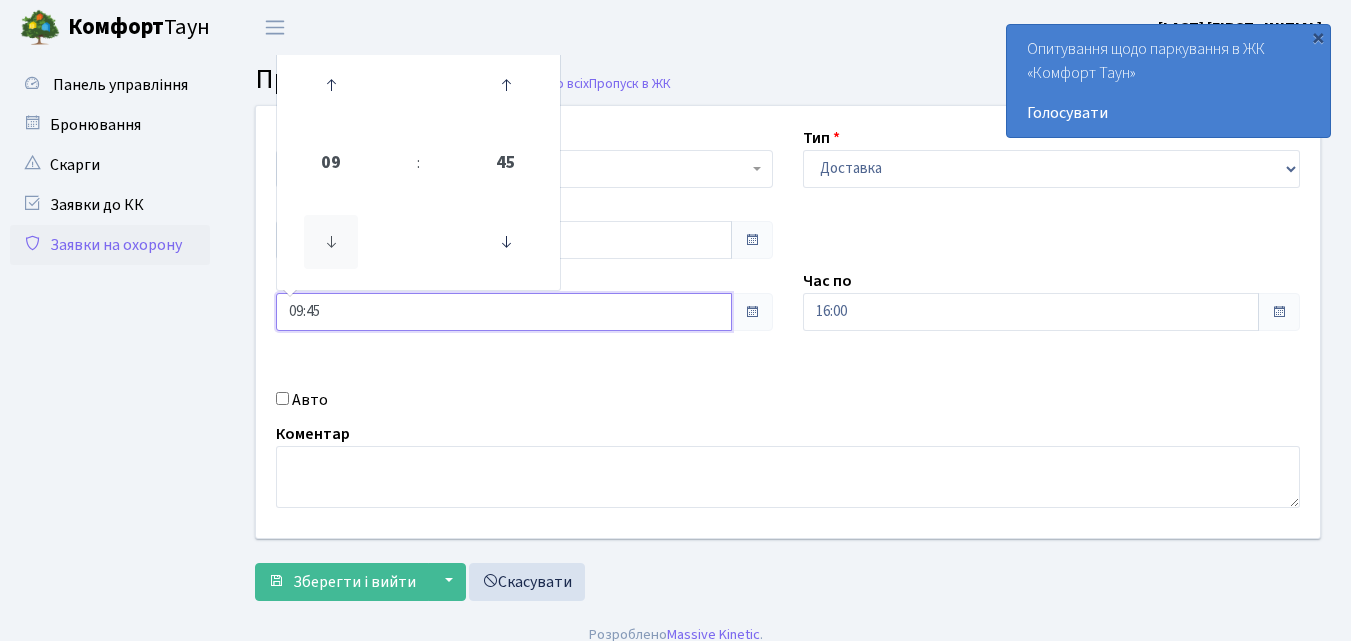 click at bounding box center (331, 242) 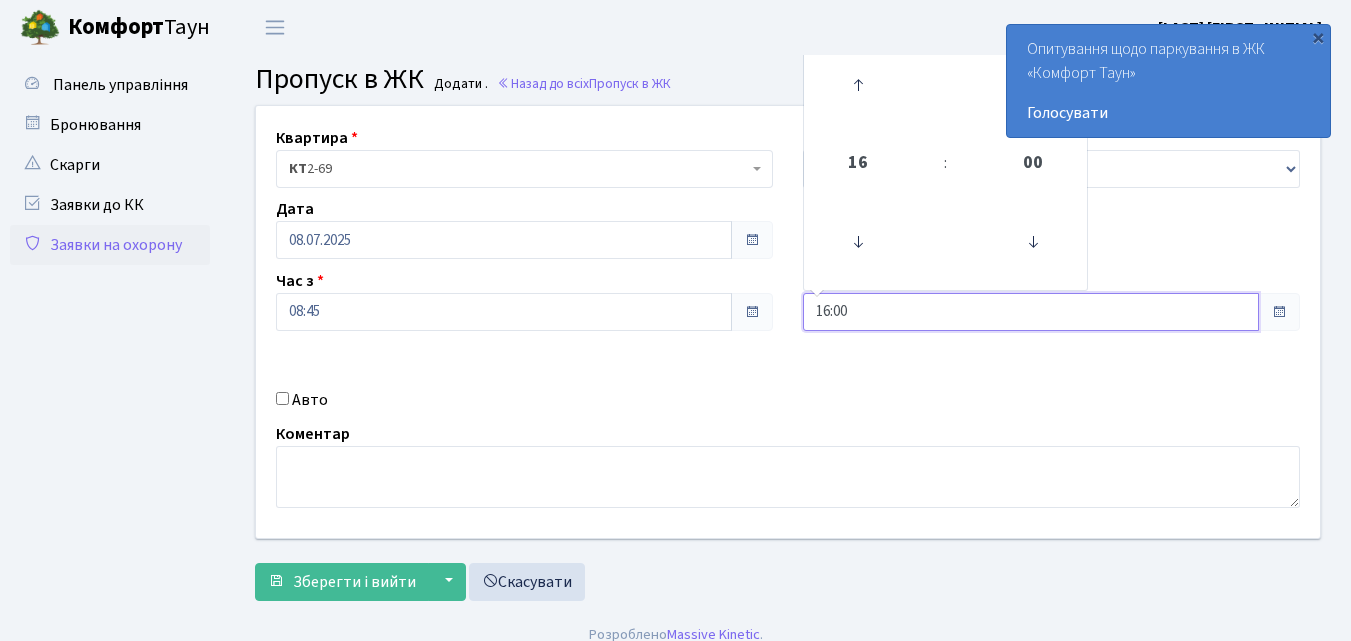 click on "16:00" at bounding box center [504, 240] 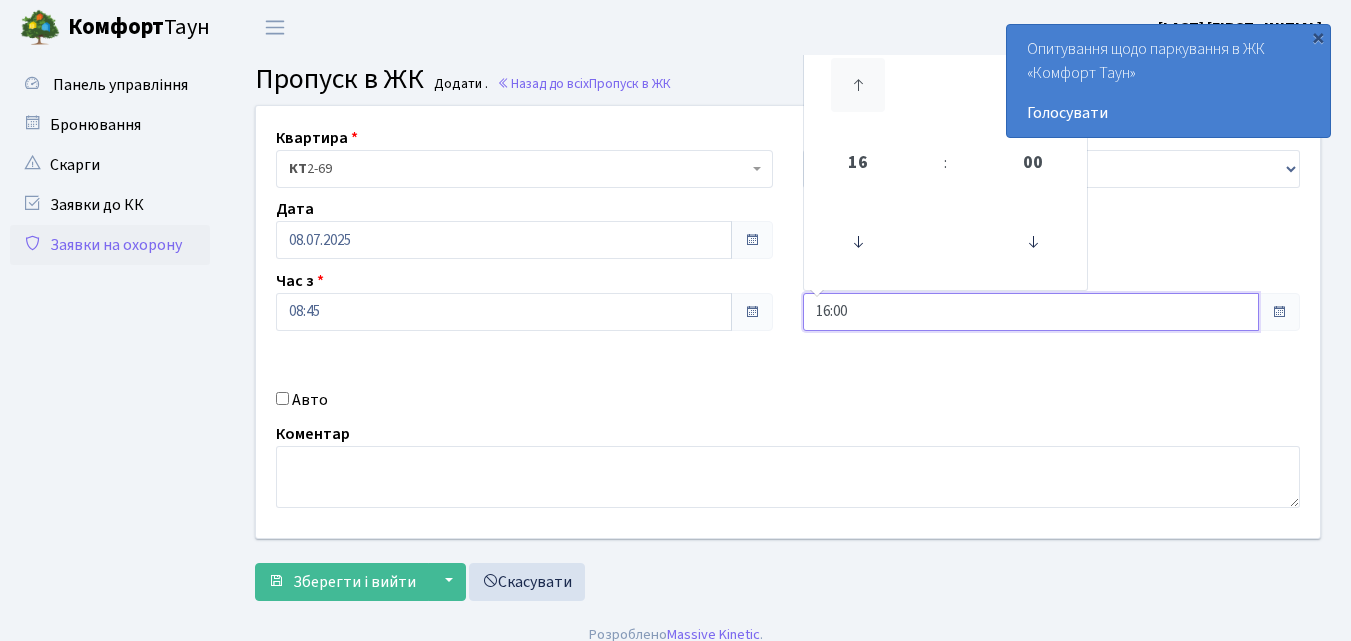 click at bounding box center (858, 85) 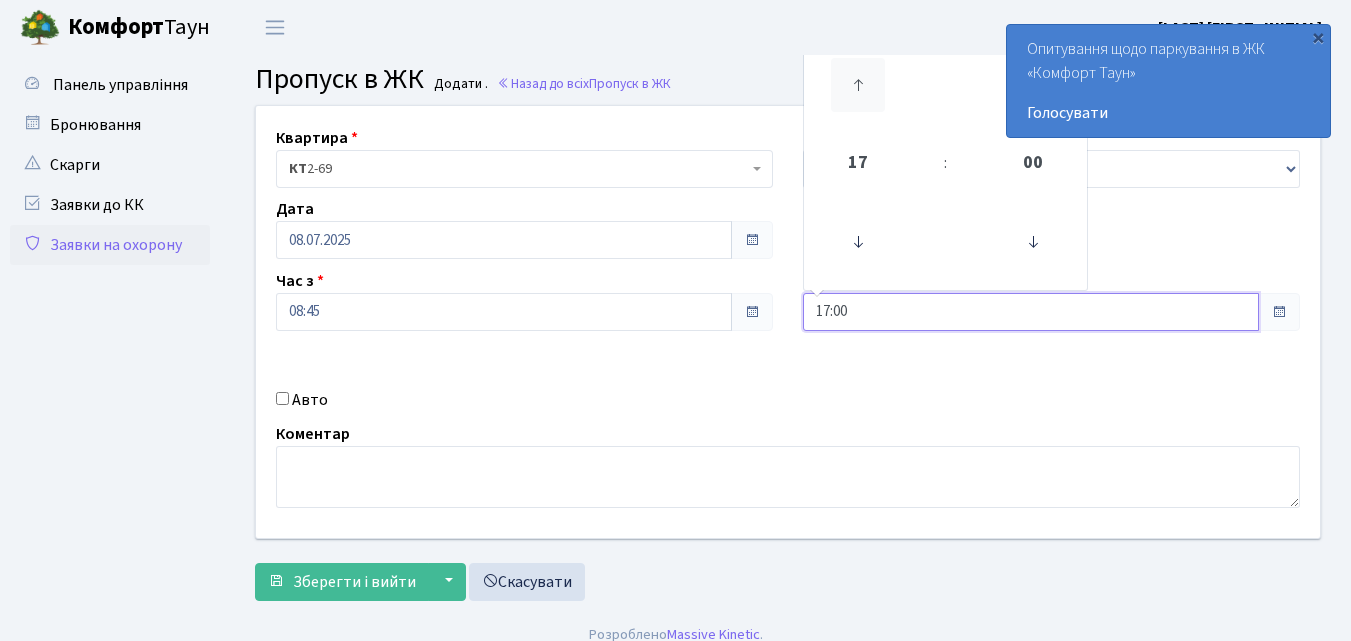 click at bounding box center [858, 85] 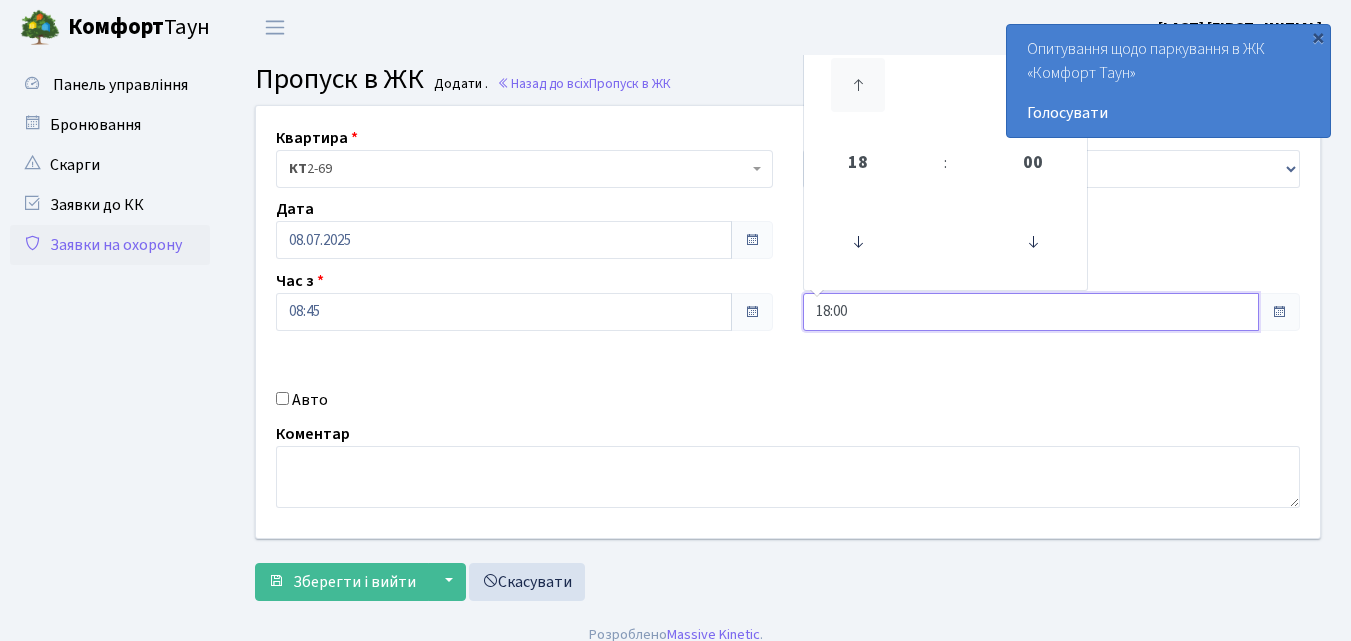 click at bounding box center (858, 85) 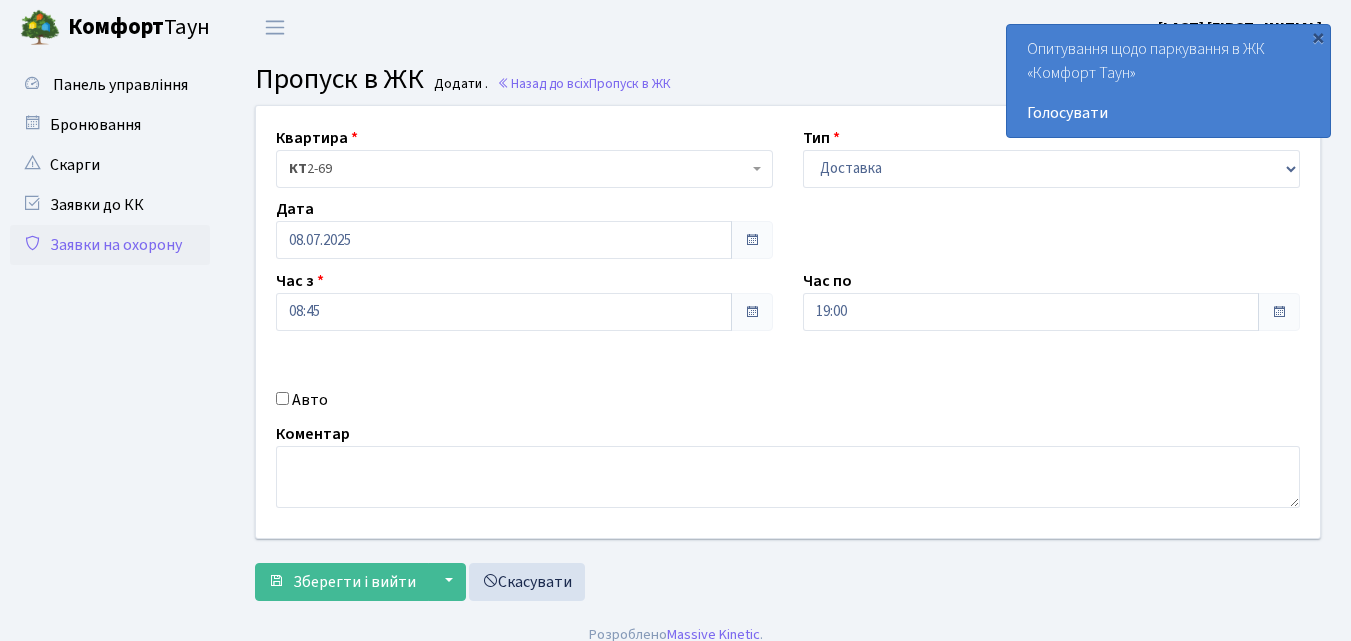click on "Авто" at bounding box center [282, 398] 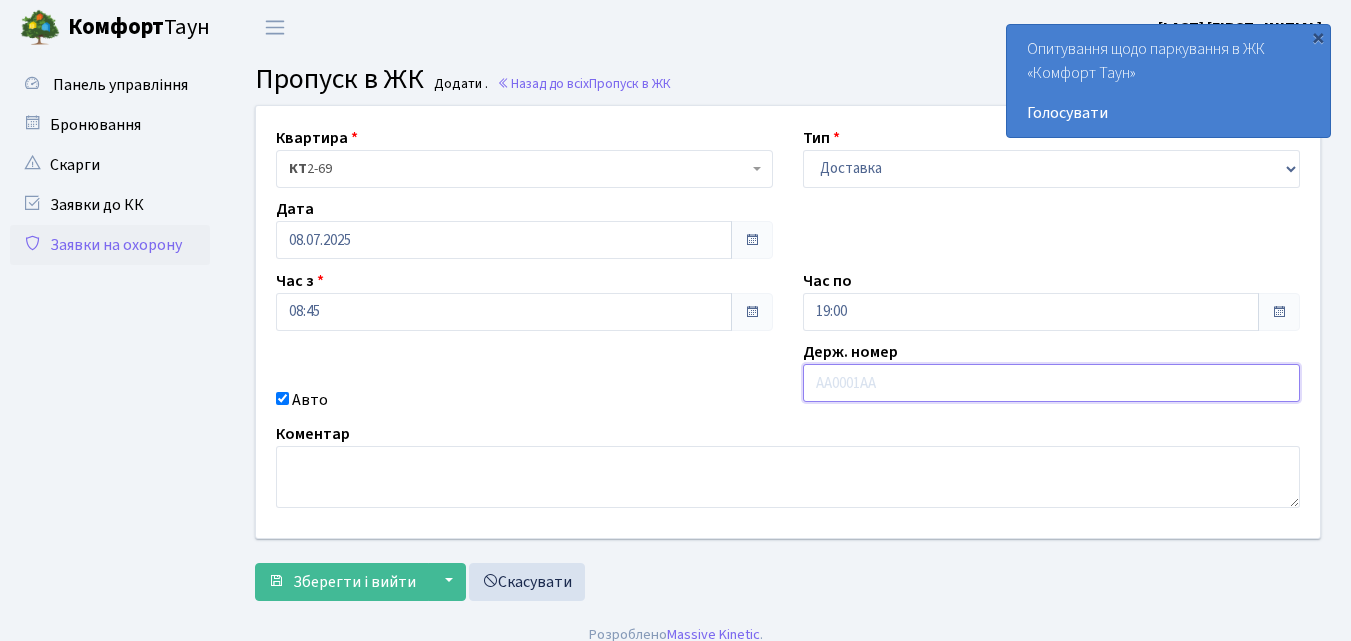 click at bounding box center (1051, 383) 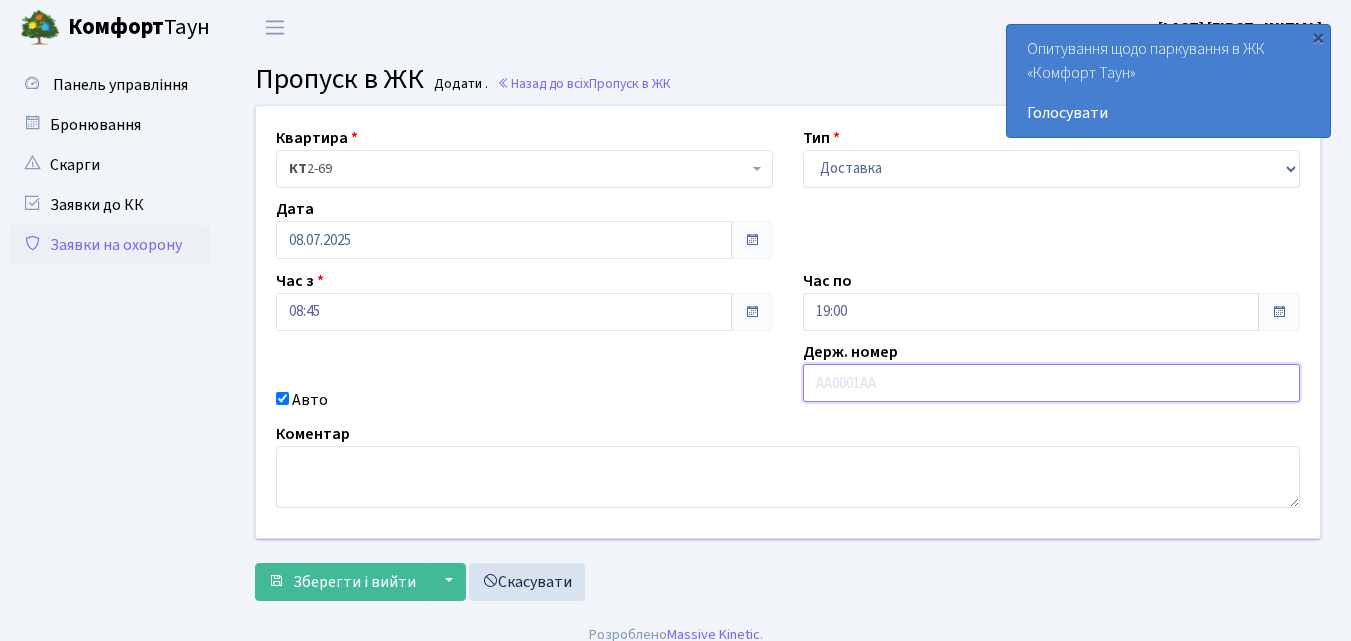 click at bounding box center (1051, 383) 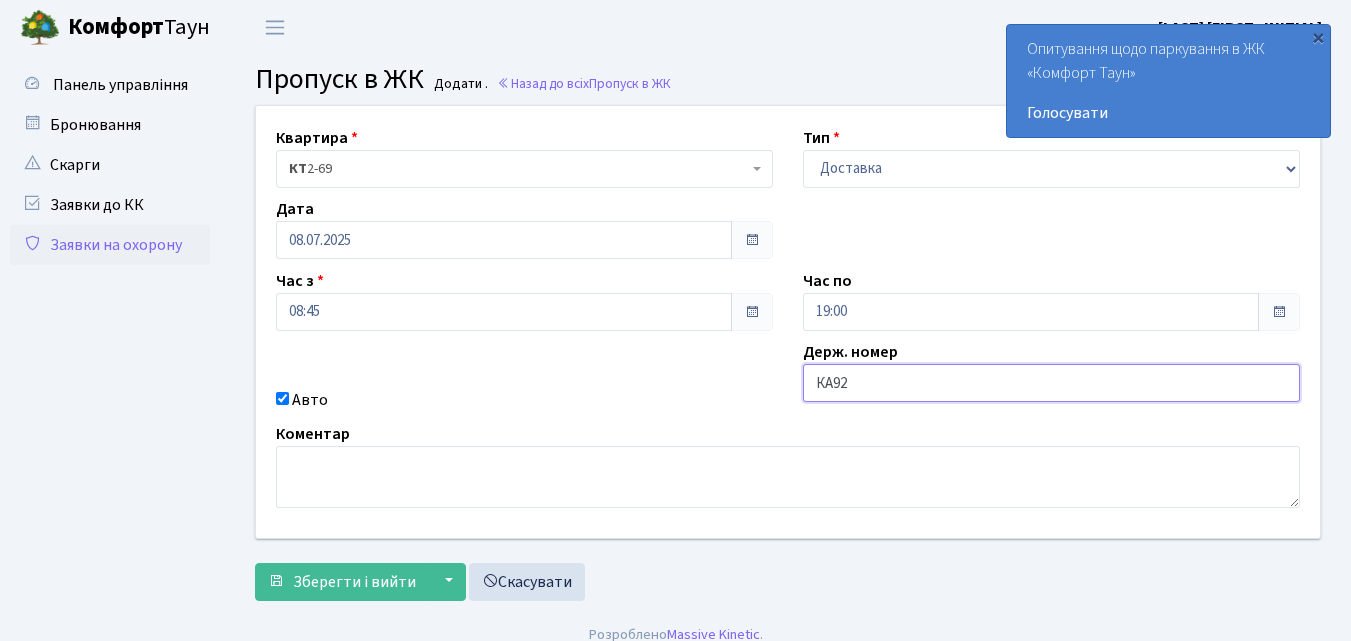 type on "КА9240МТ" 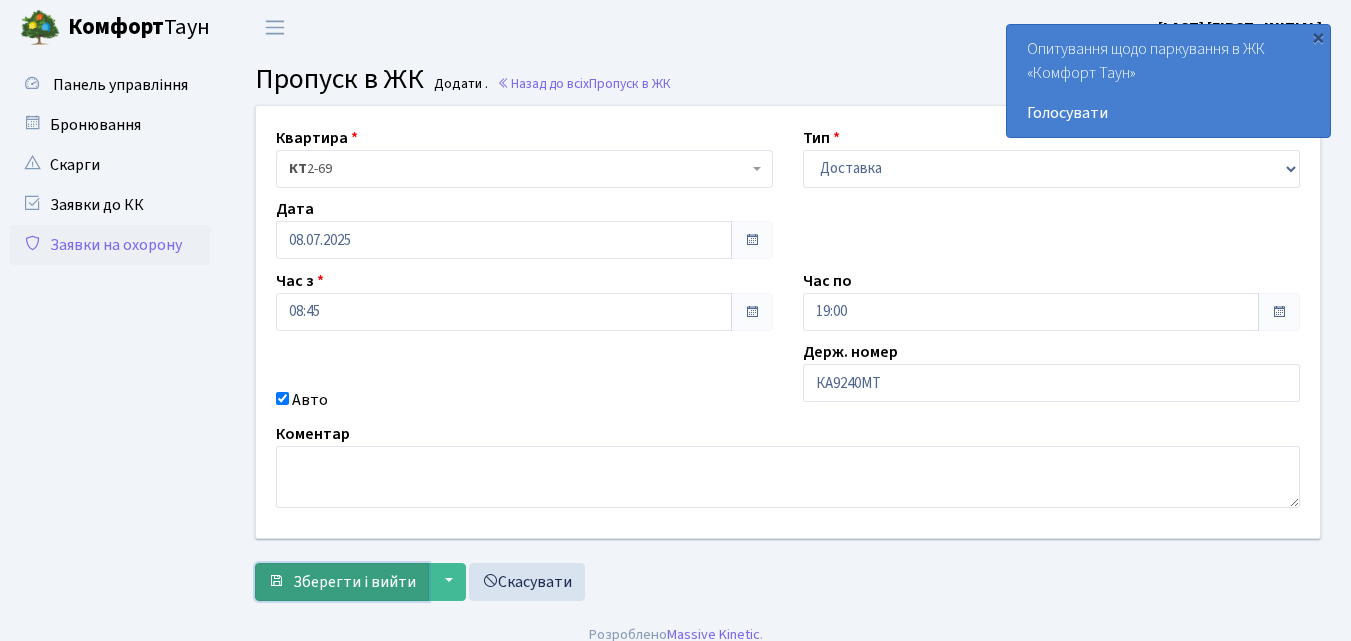 click on "Зберегти і вийти" at bounding box center (354, 582) 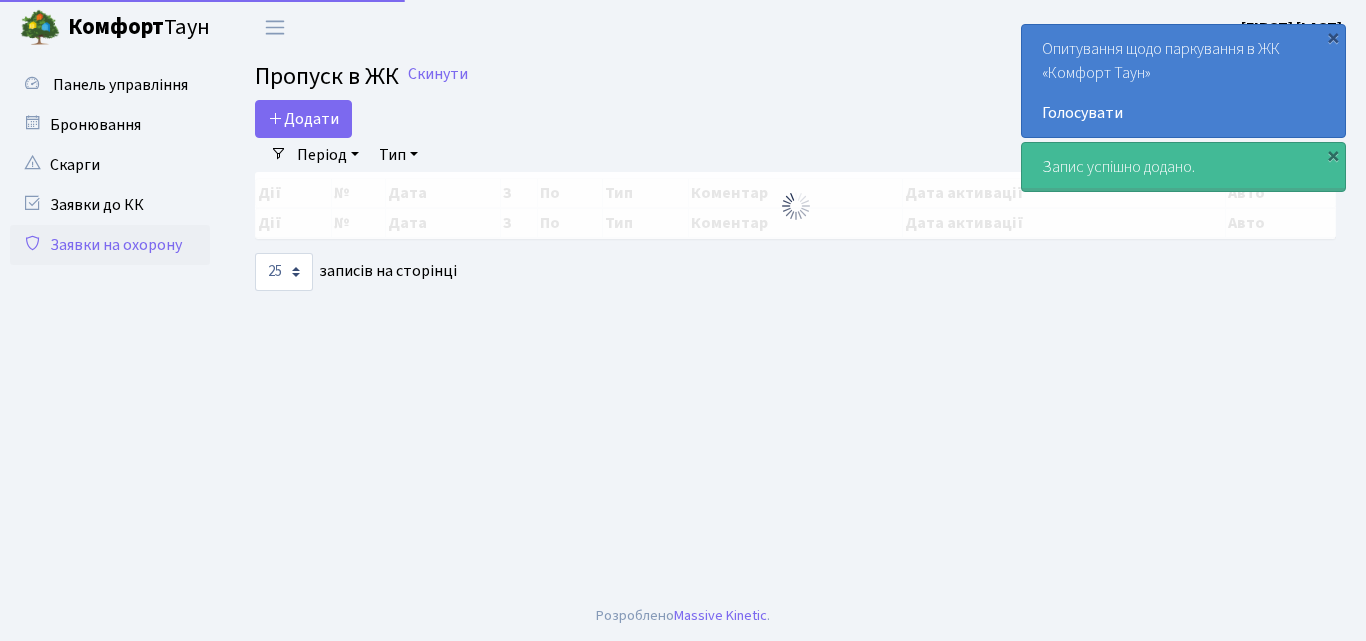 scroll, scrollTop: 0, scrollLeft: 0, axis: both 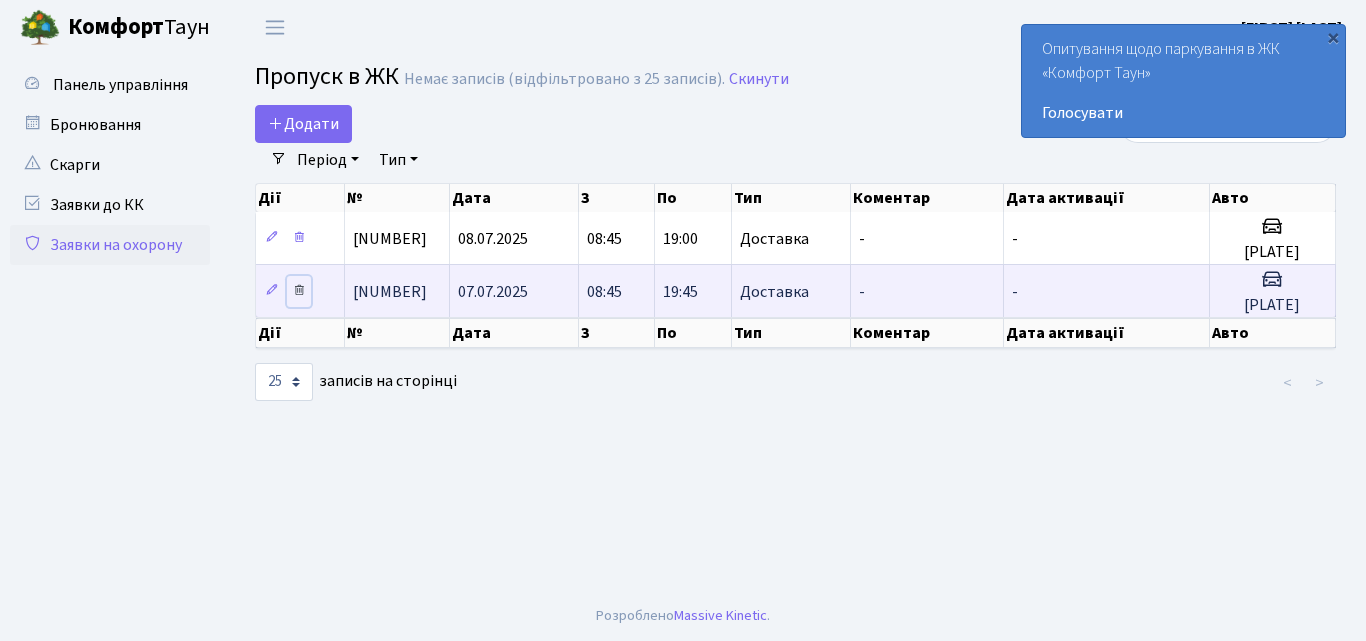 click at bounding box center [299, 290] 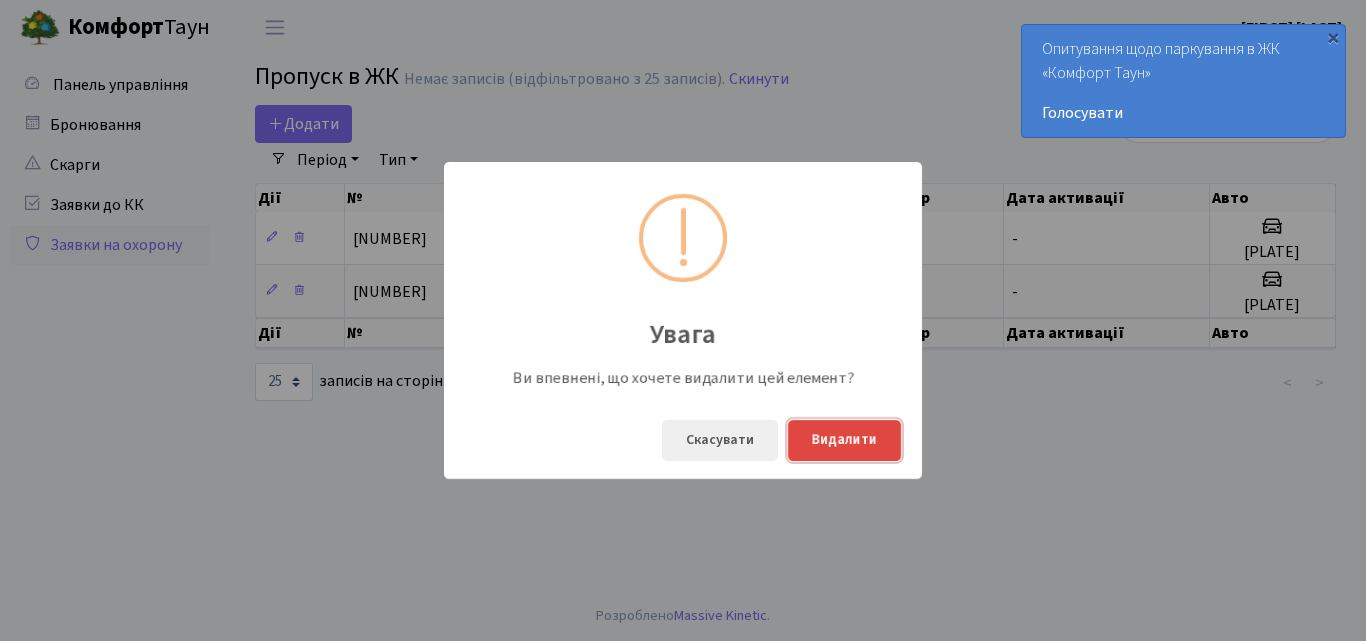 click on "Видалити" at bounding box center (844, 440) 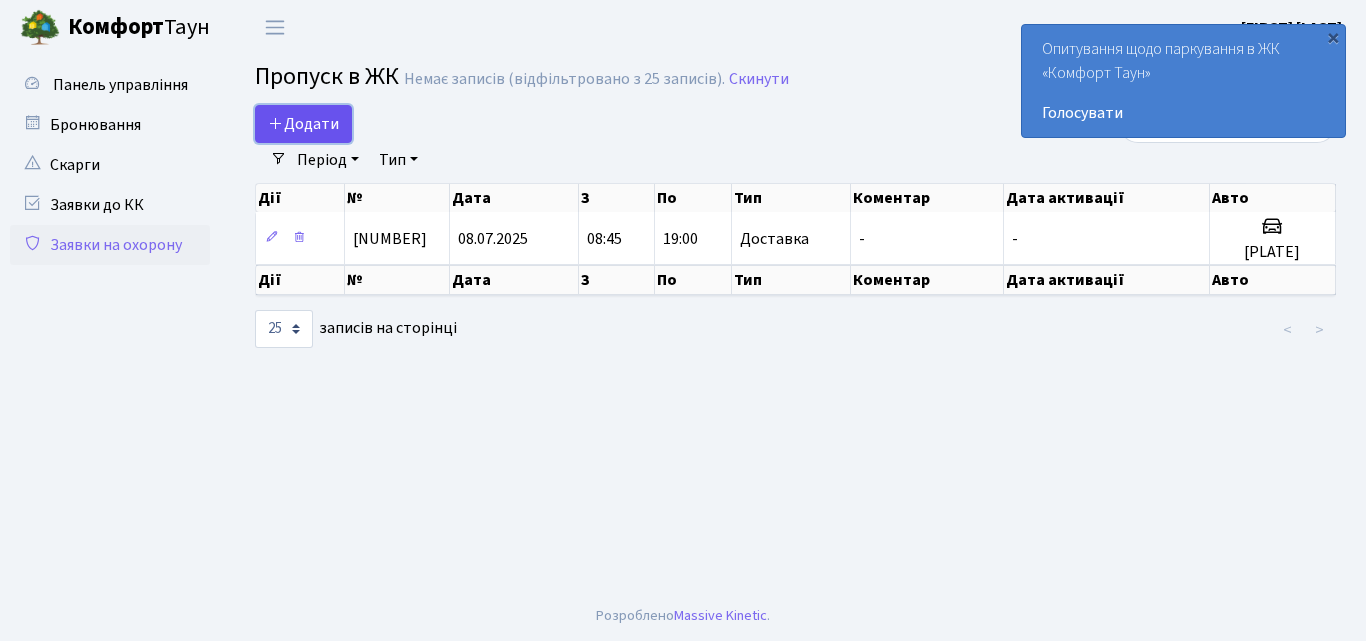 click on "Додати" at bounding box center [303, 124] 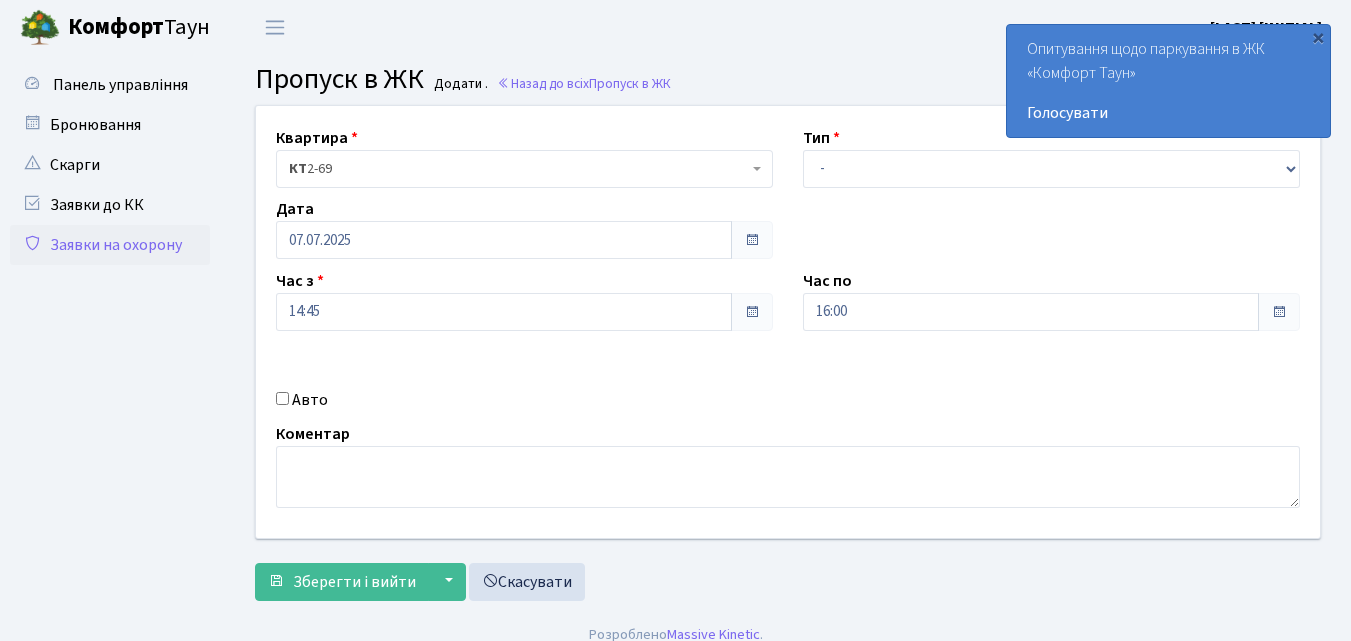 scroll, scrollTop: 0, scrollLeft: 0, axis: both 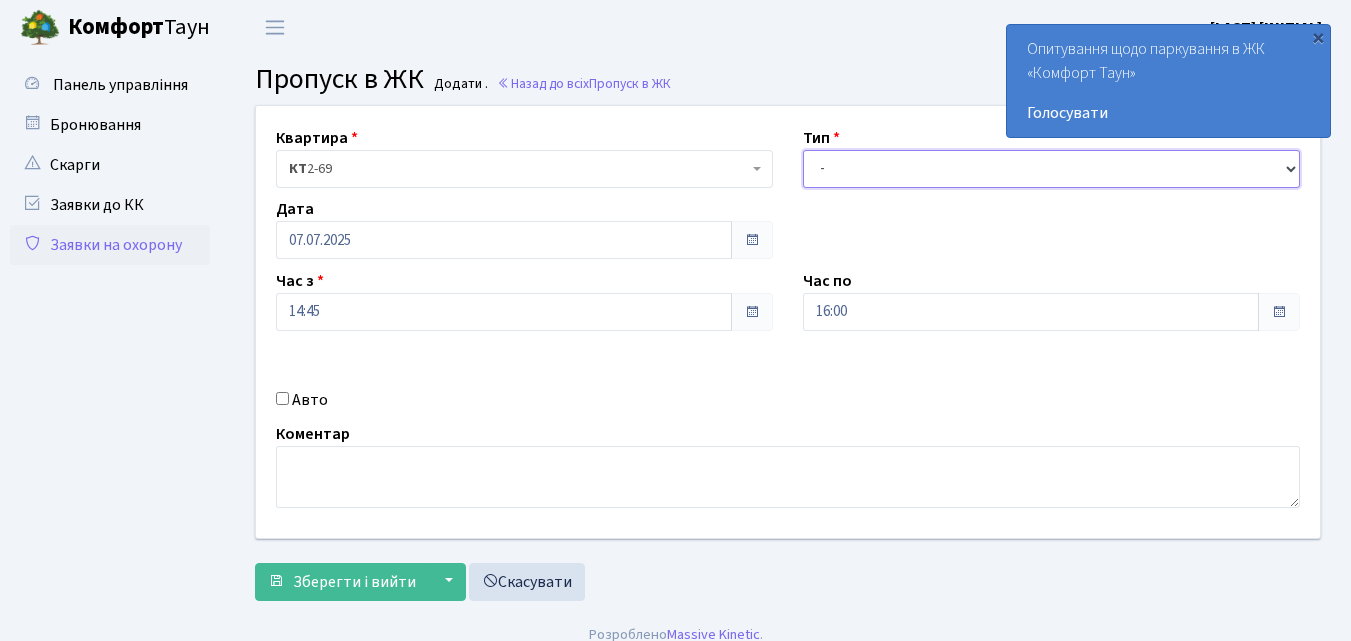 click on "-
Доставка
Таксі
Гості
Сервіс" at bounding box center [1051, 169] 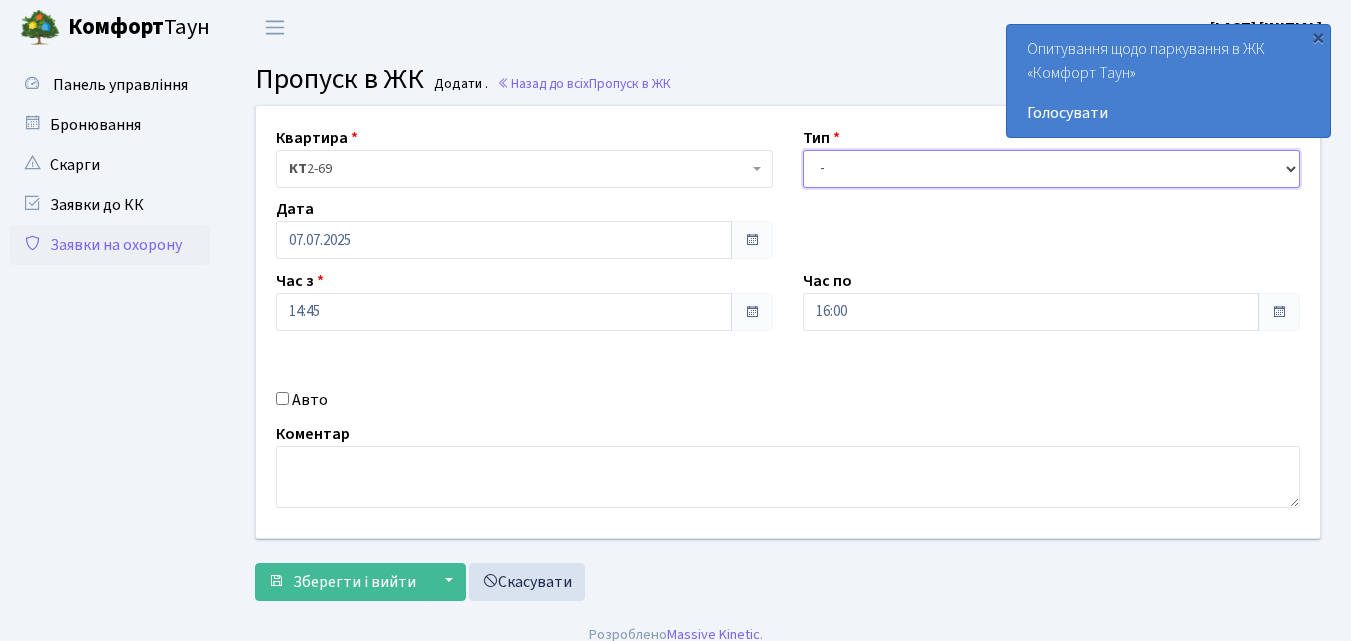 select on "1" 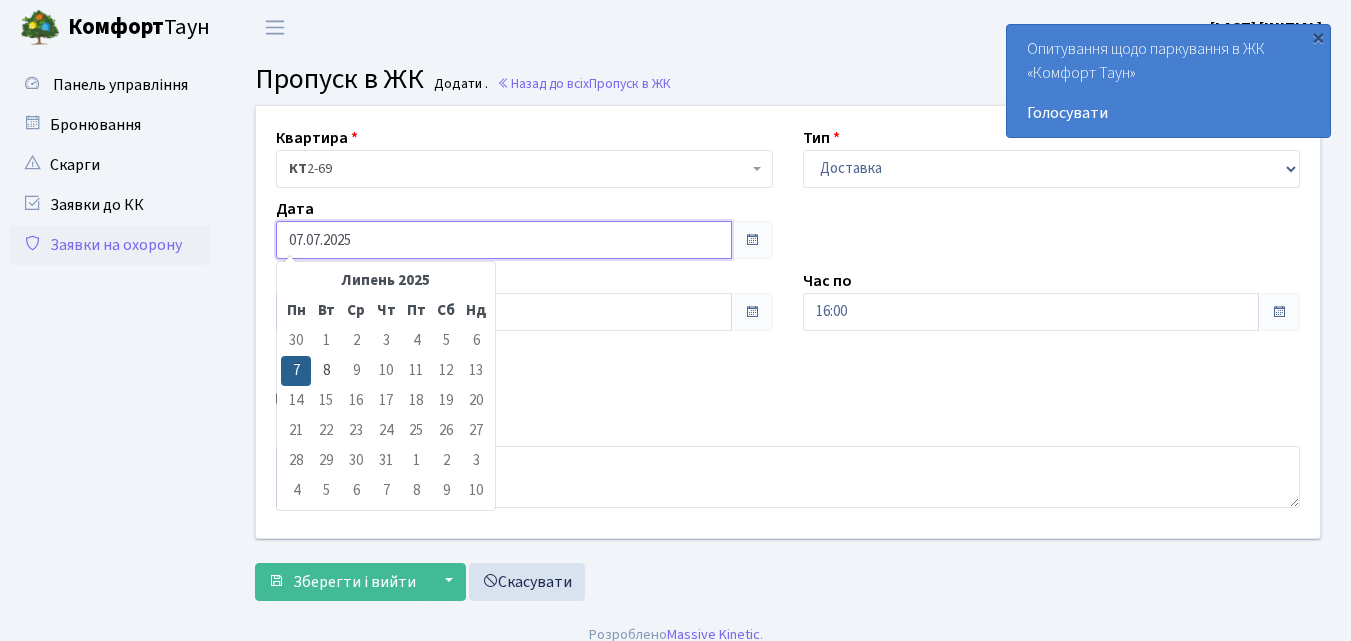 click on "07.07.2025" at bounding box center (504, 240) 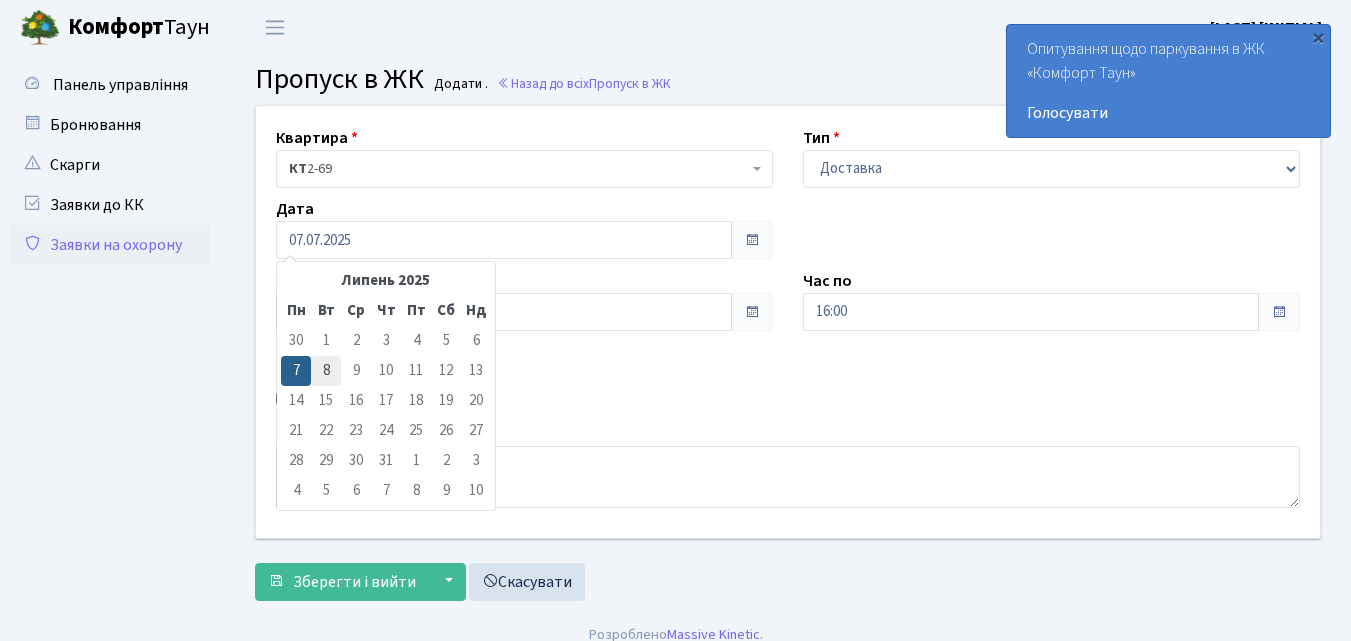 click on "8" at bounding box center (326, 341) 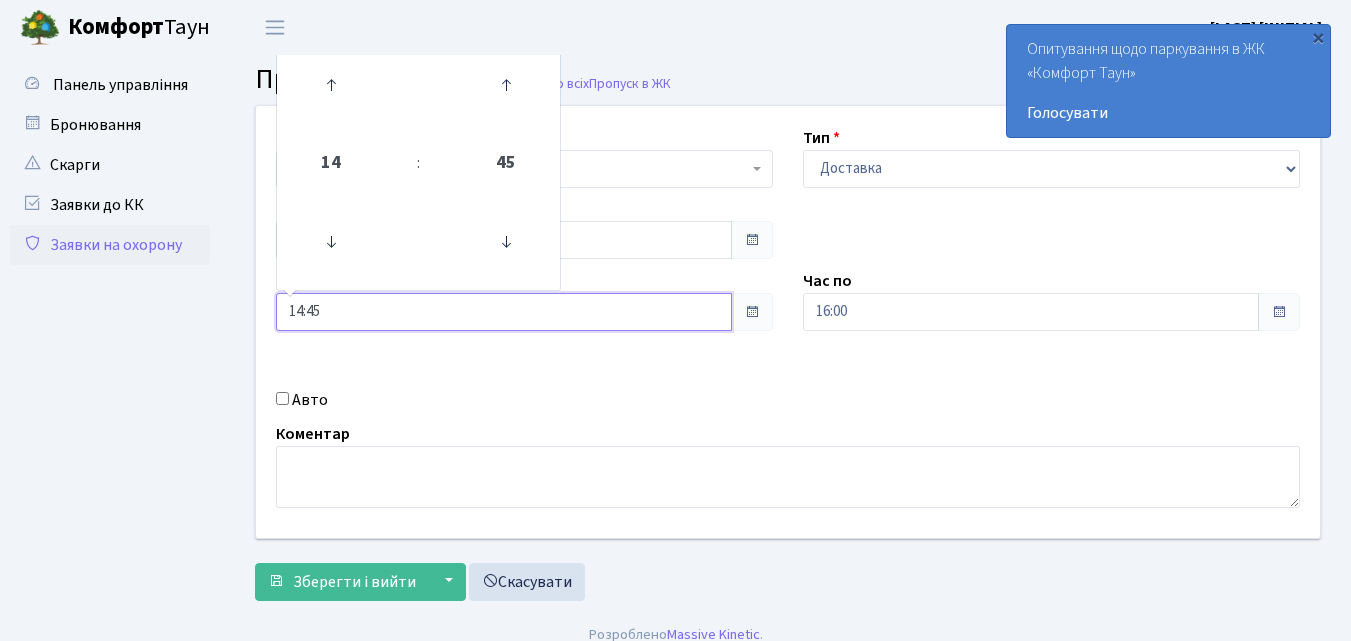 click on "14:45" at bounding box center [504, 312] 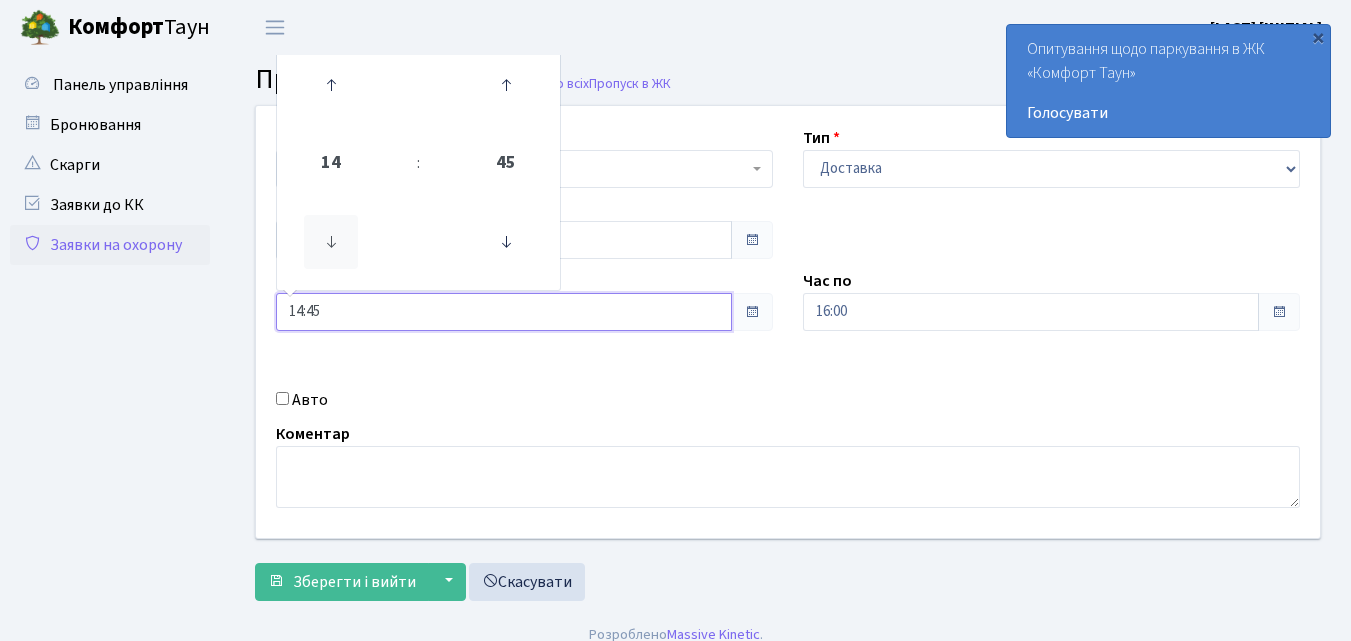 click at bounding box center [331, 242] 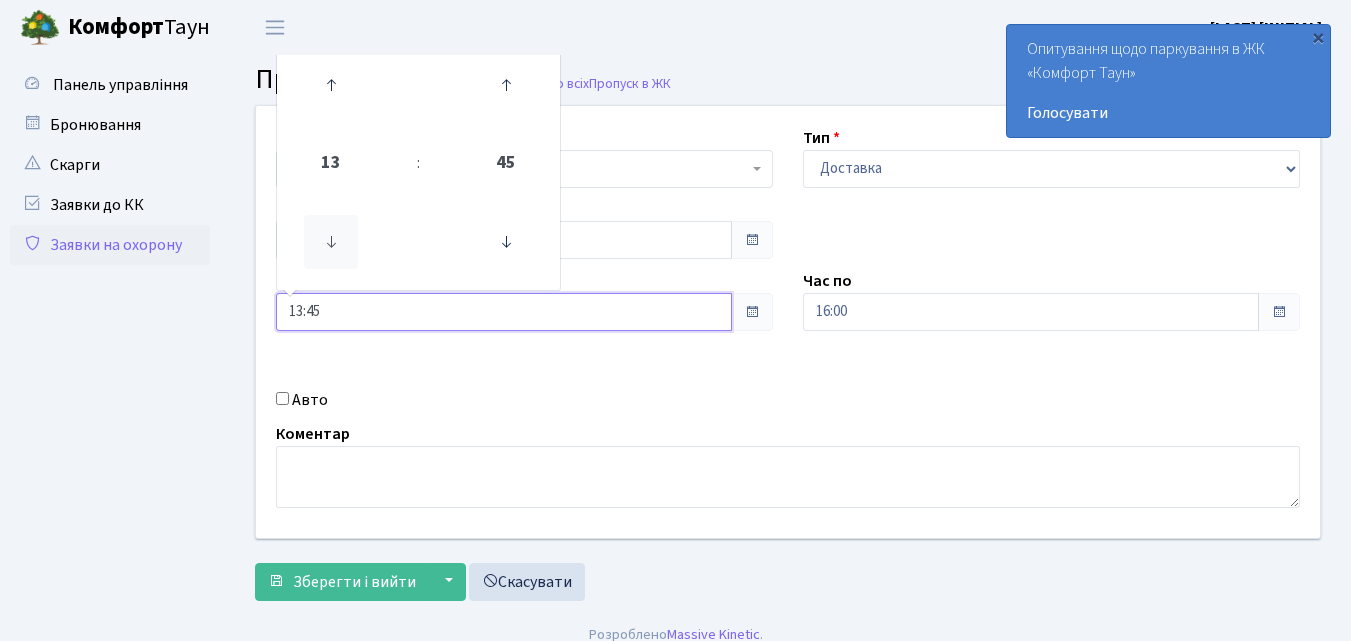 click at bounding box center [331, 242] 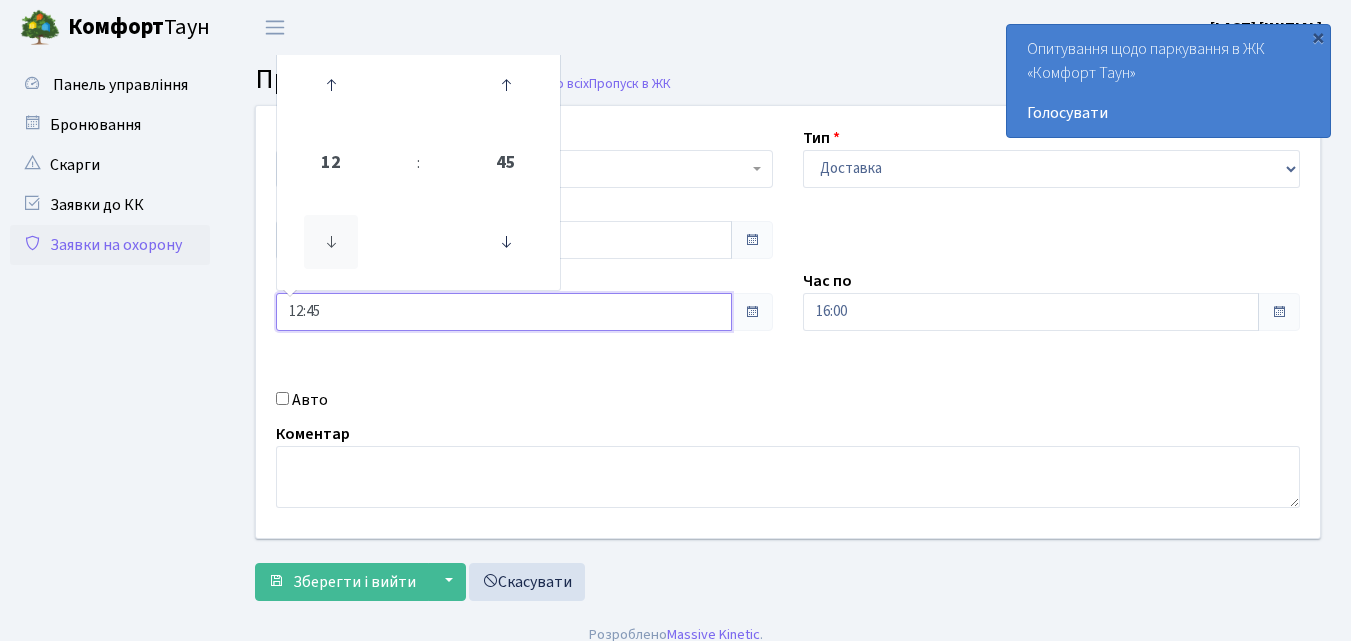 click at bounding box center (331, 242) 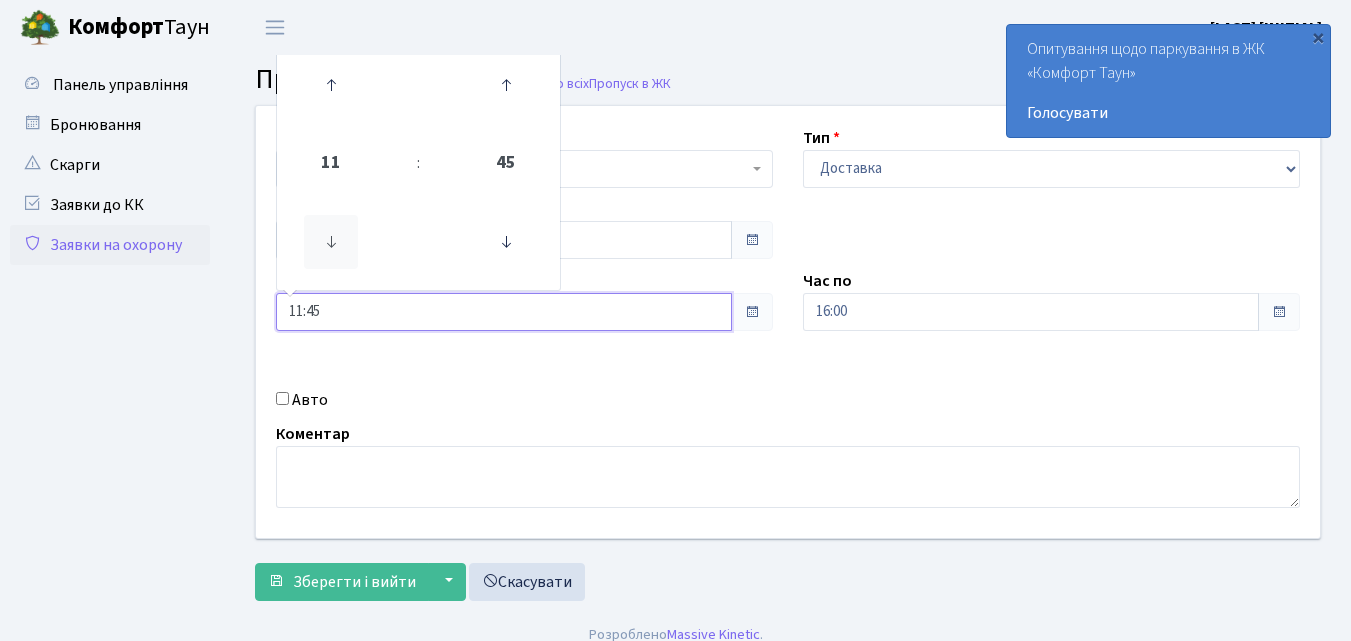 click at bounding box center [331, 242] 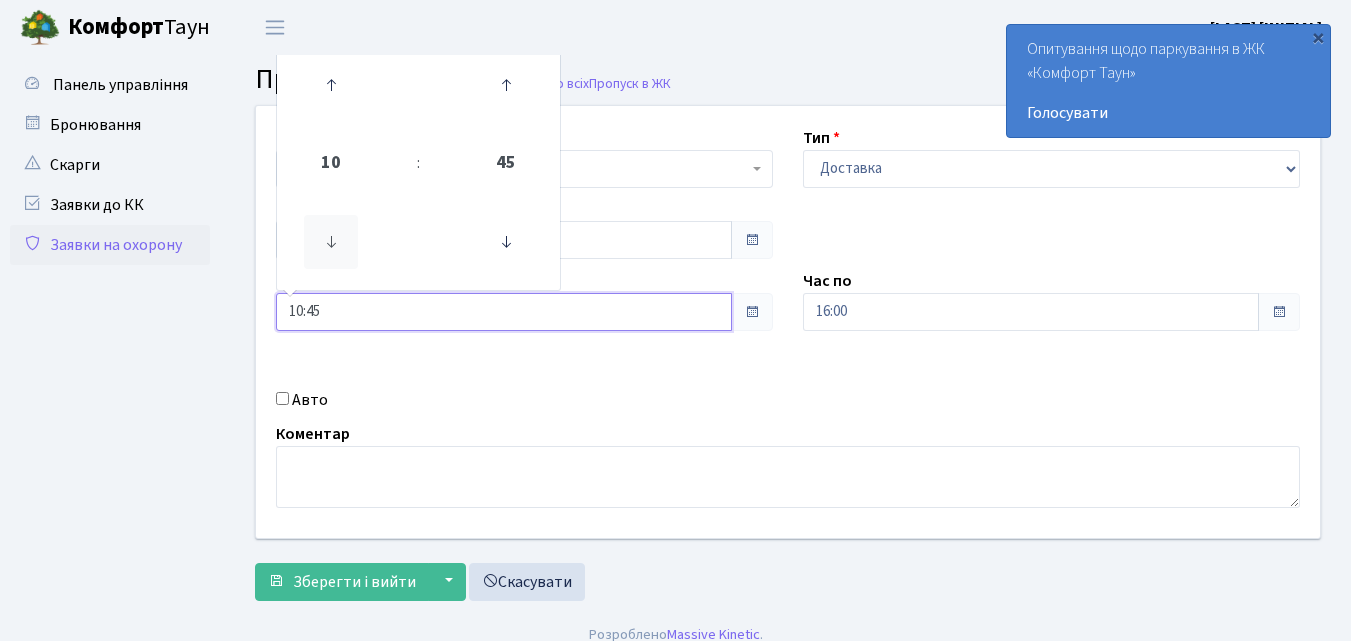 click at bounding box center [331, 242] 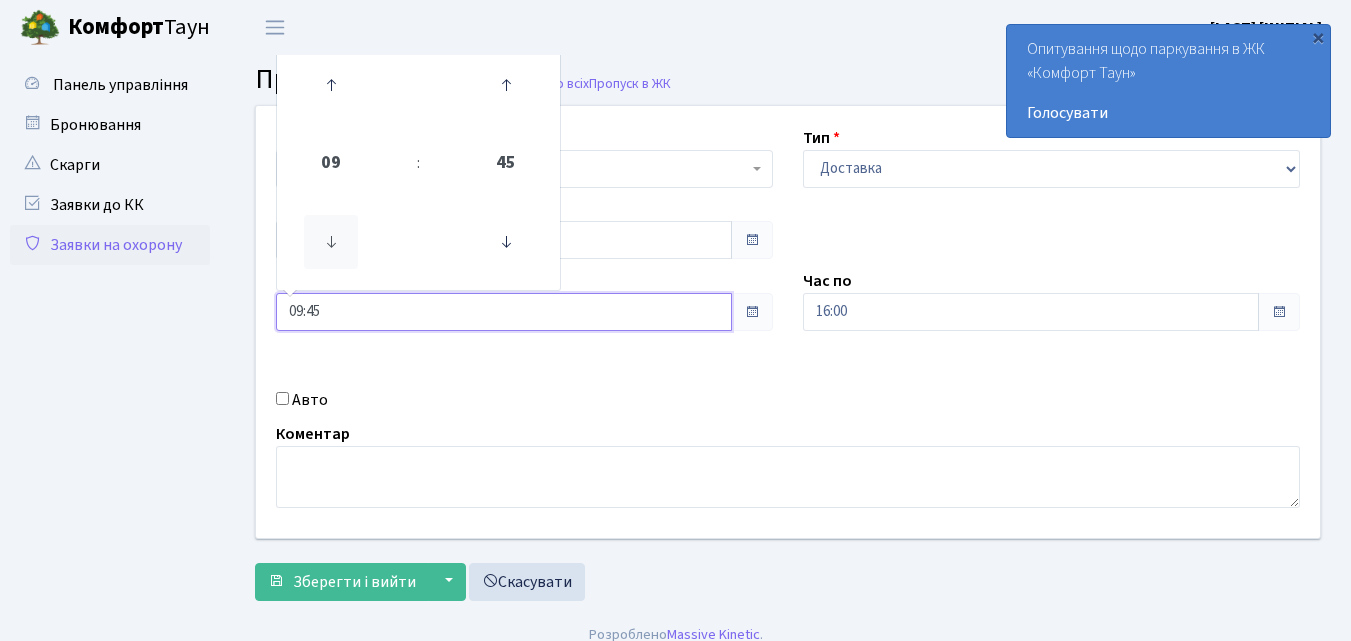 click at bounding box center (331, 242) 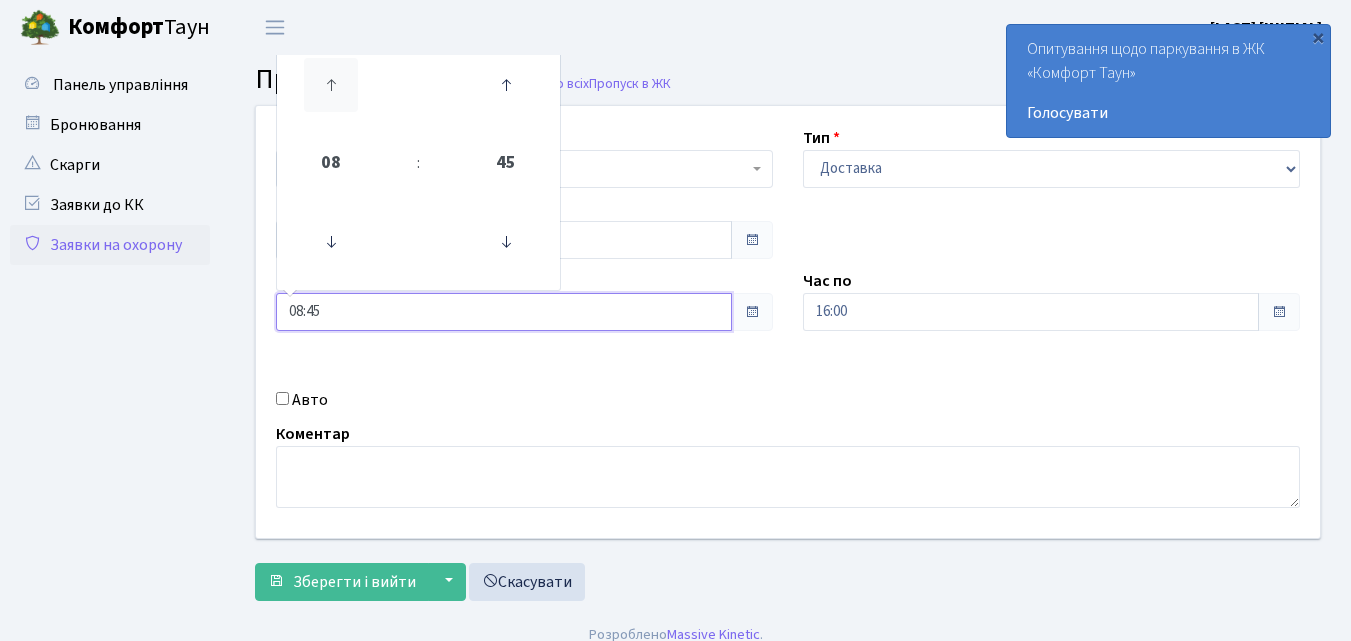 click at bounding box center (331, 85) 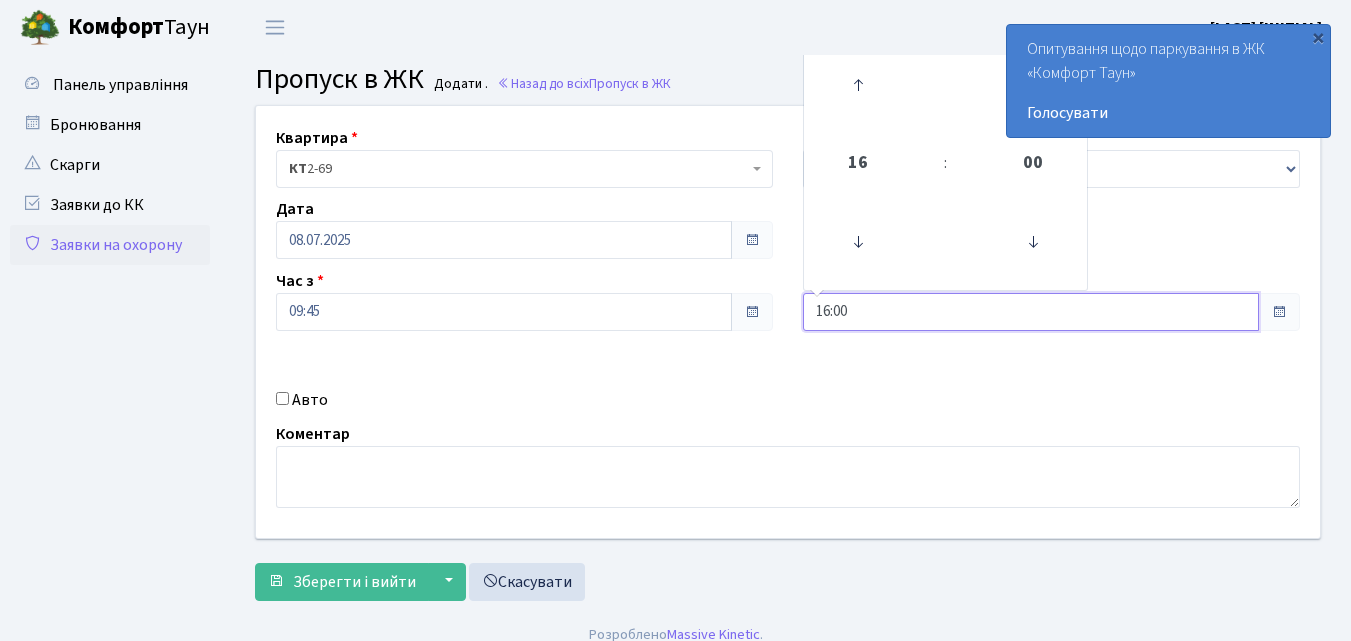 click on "16:00" at bounding box center (504, 240) 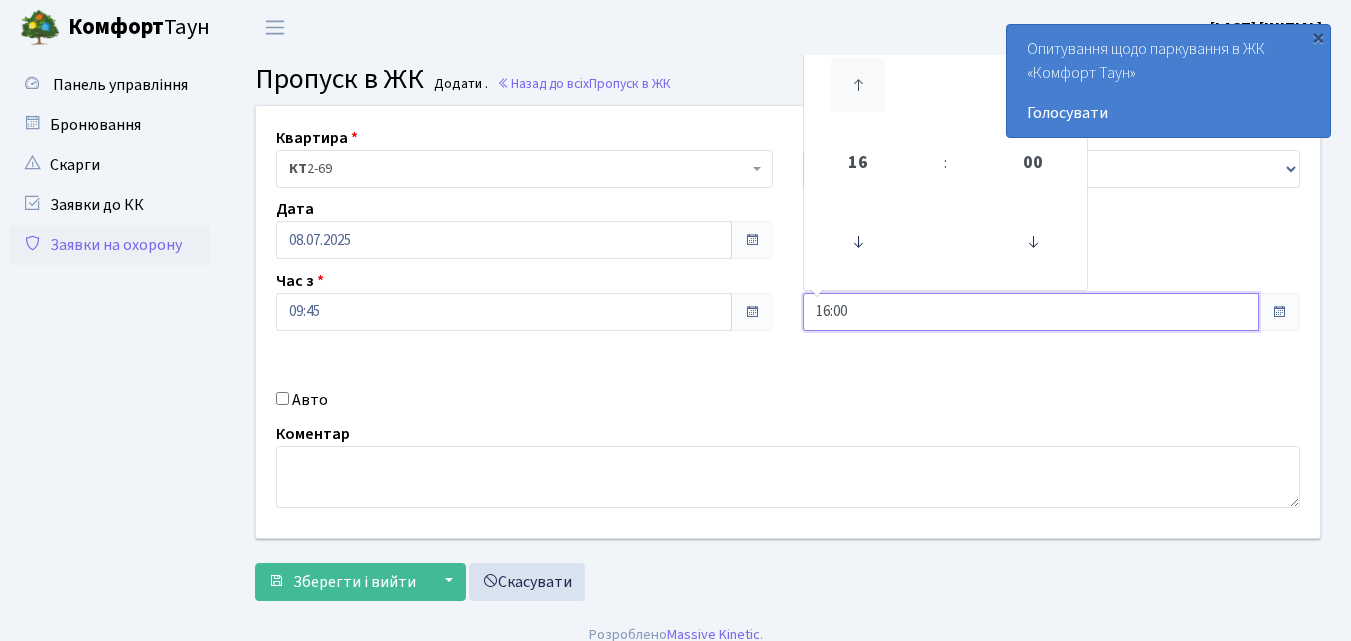 click at bounding box center [858, 85] 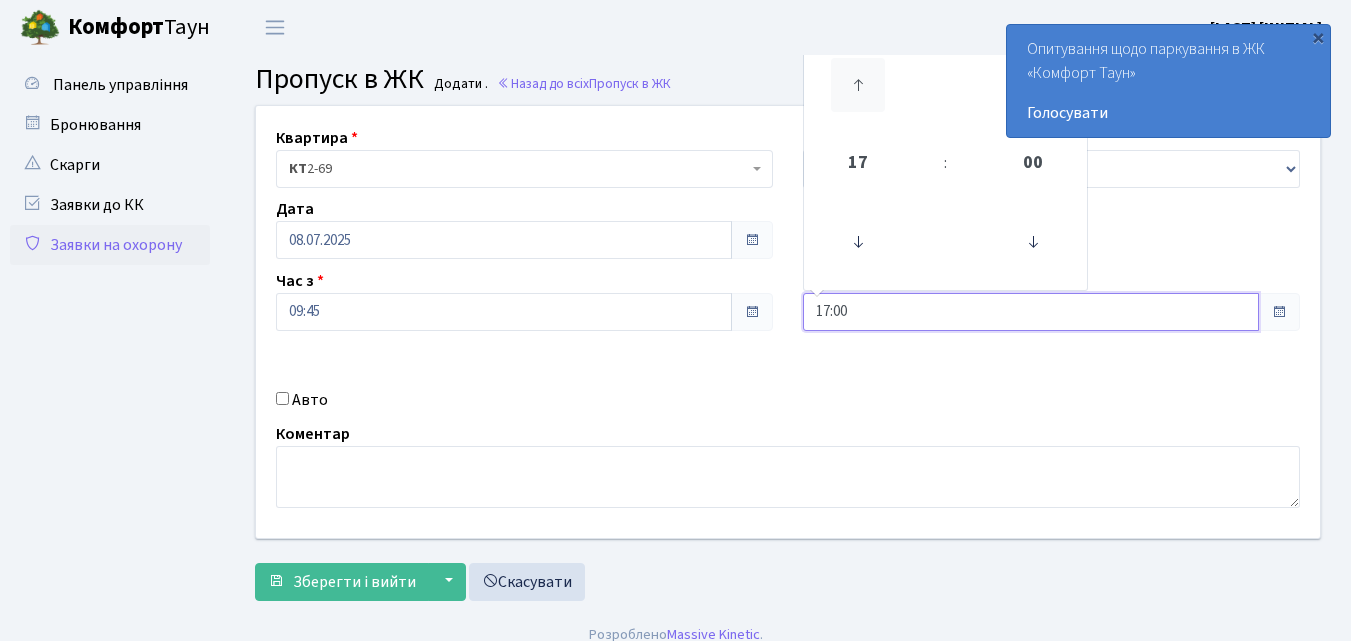 click at bounding box center (858, 85) 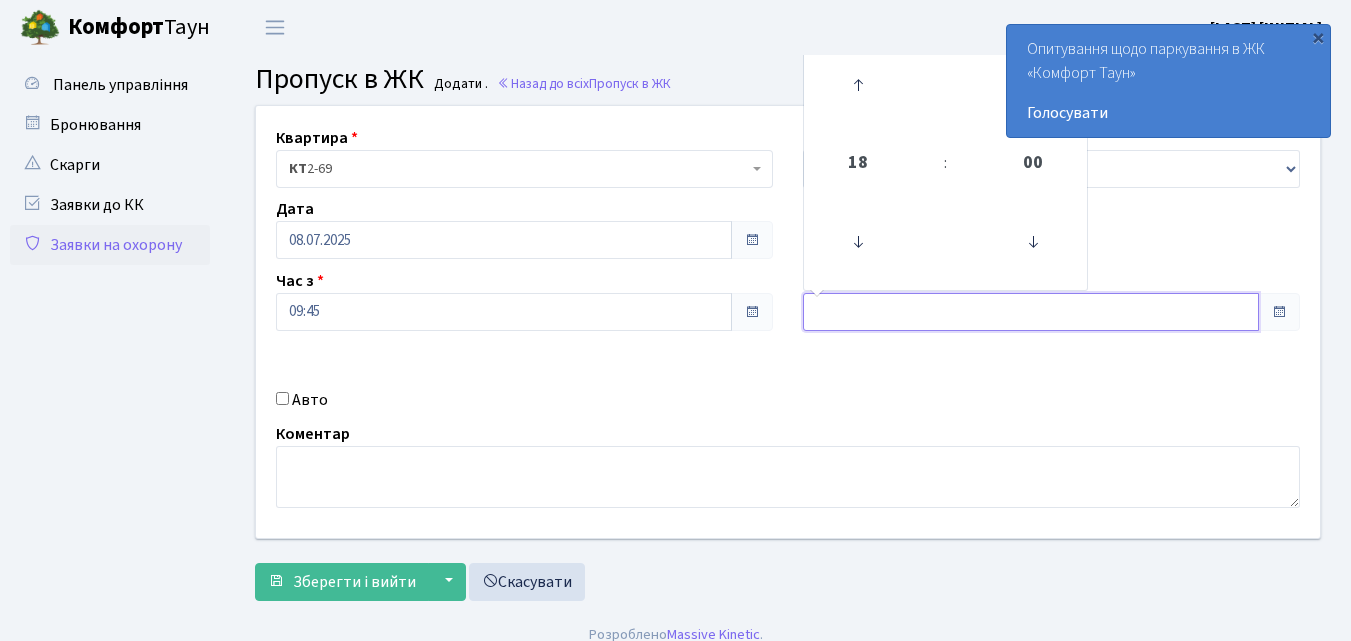 type 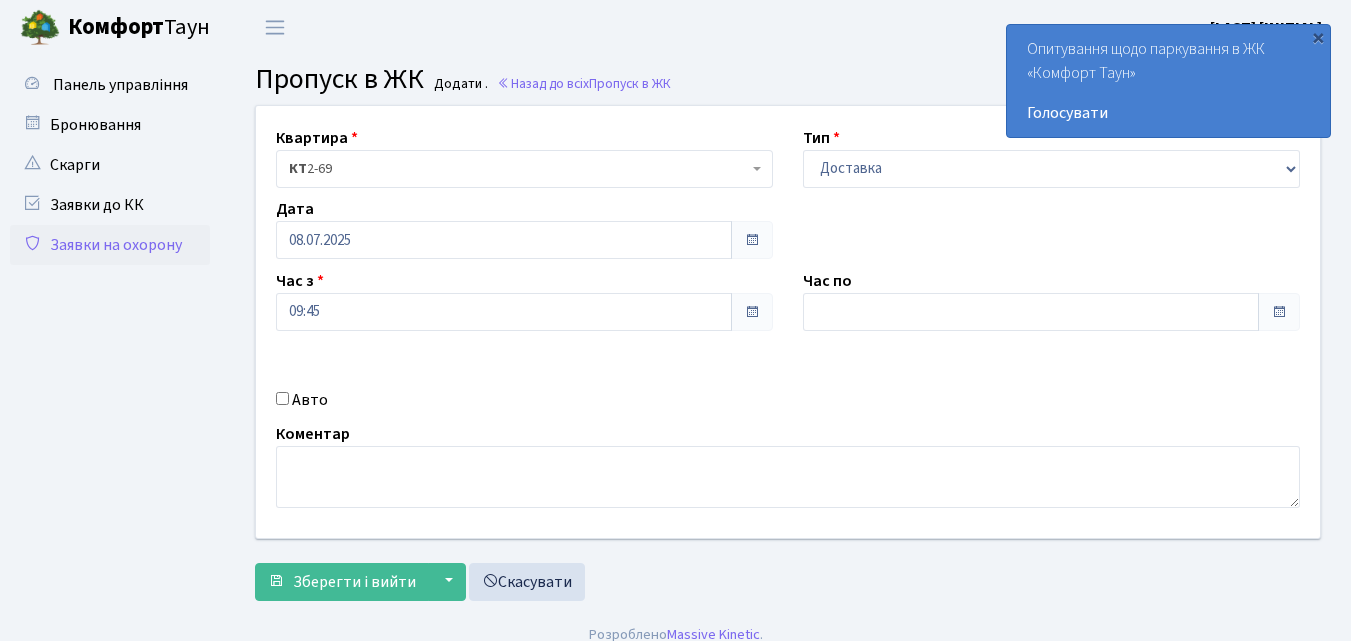 click on "Авто" at bounding box center [282, 398] 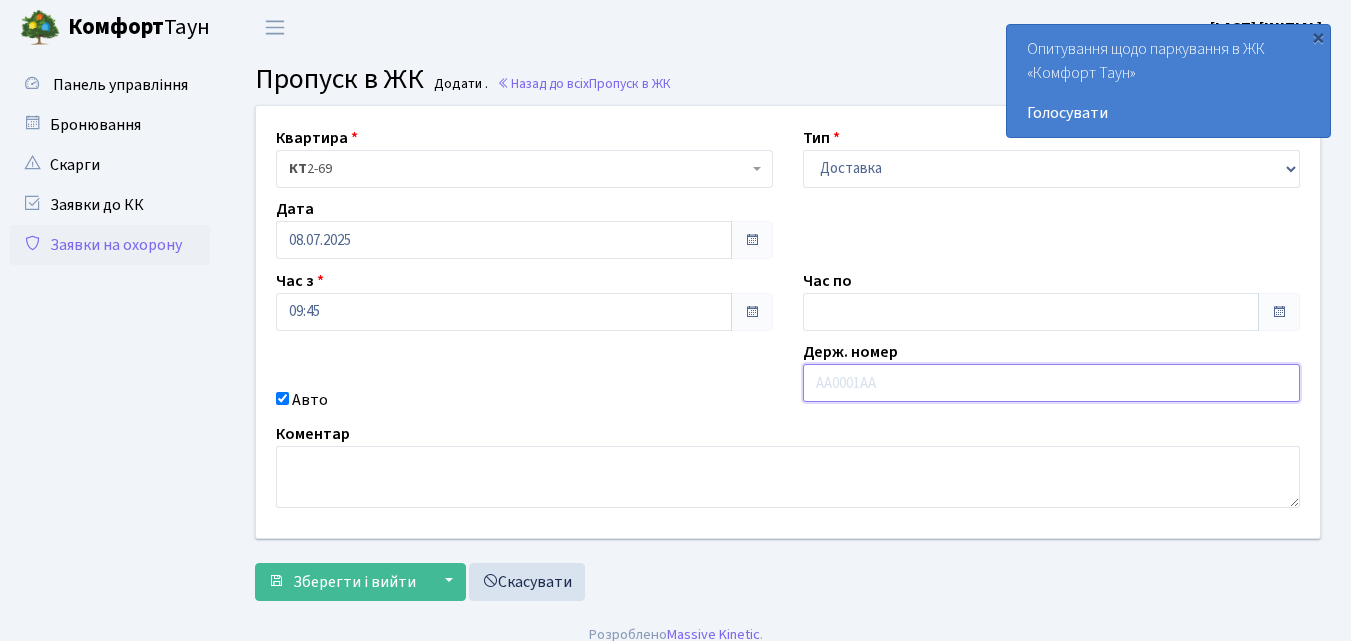 click at bounding box center (1051, 383) 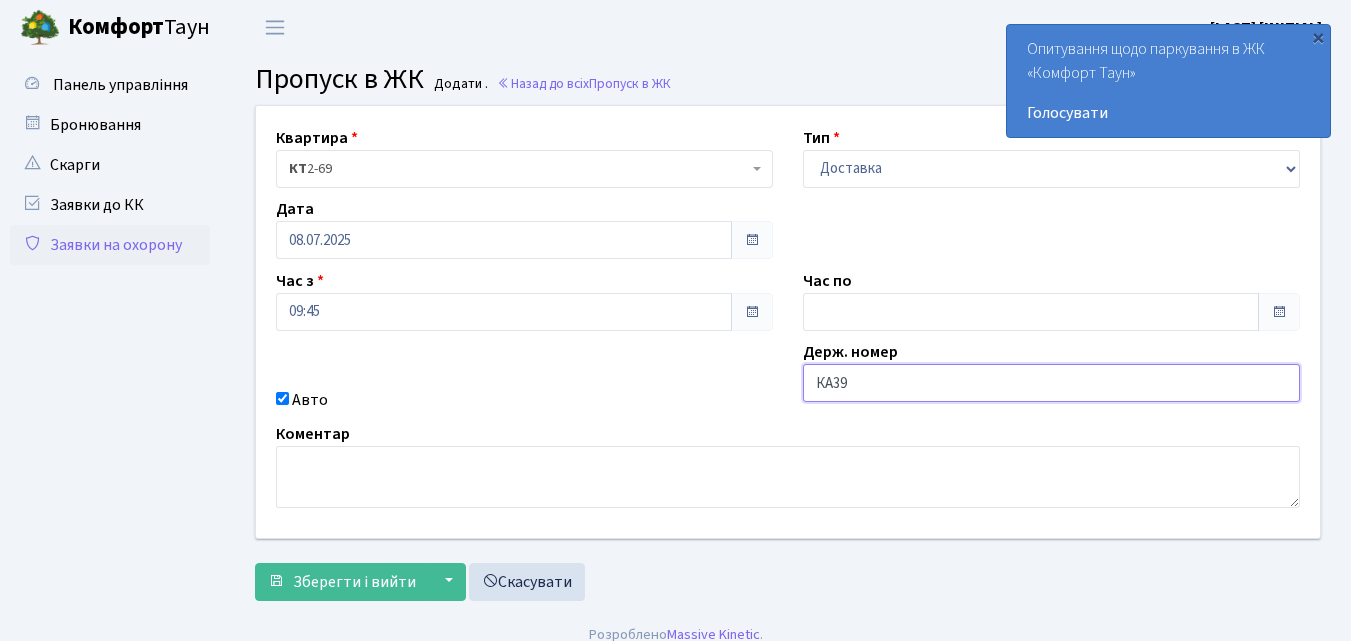 type on "КА3932ОХ" 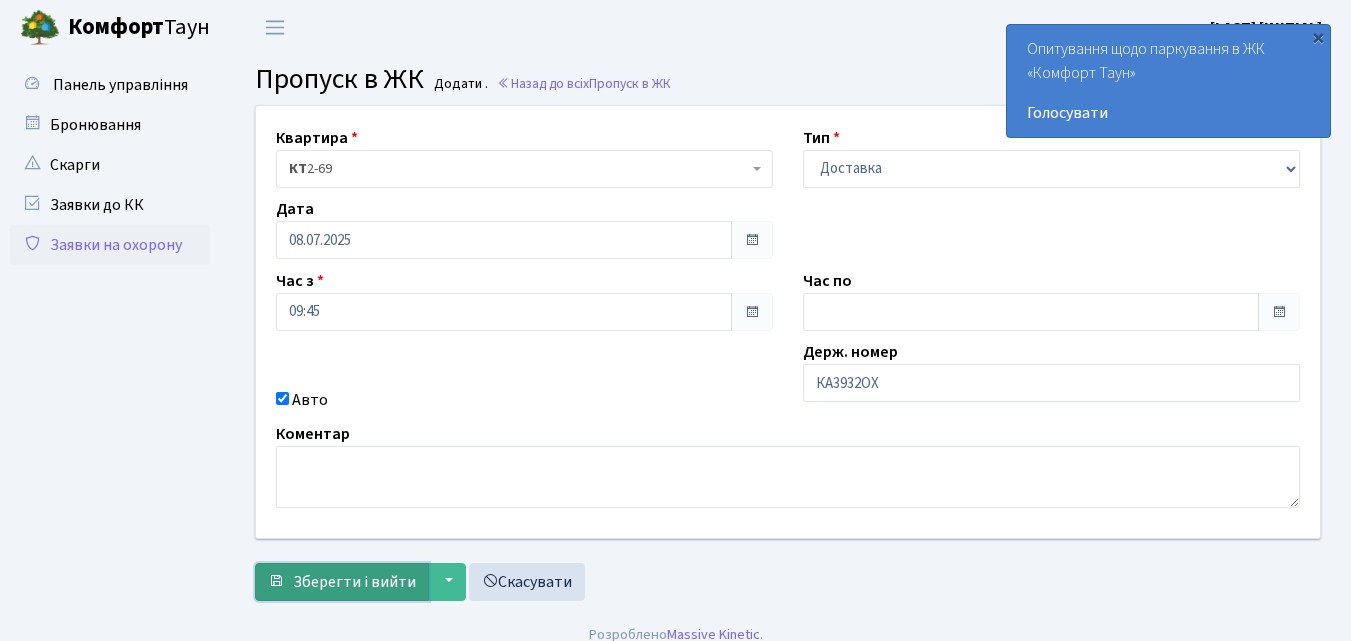 click on "Зберегти і вийти" at bounding box center (354, 582) 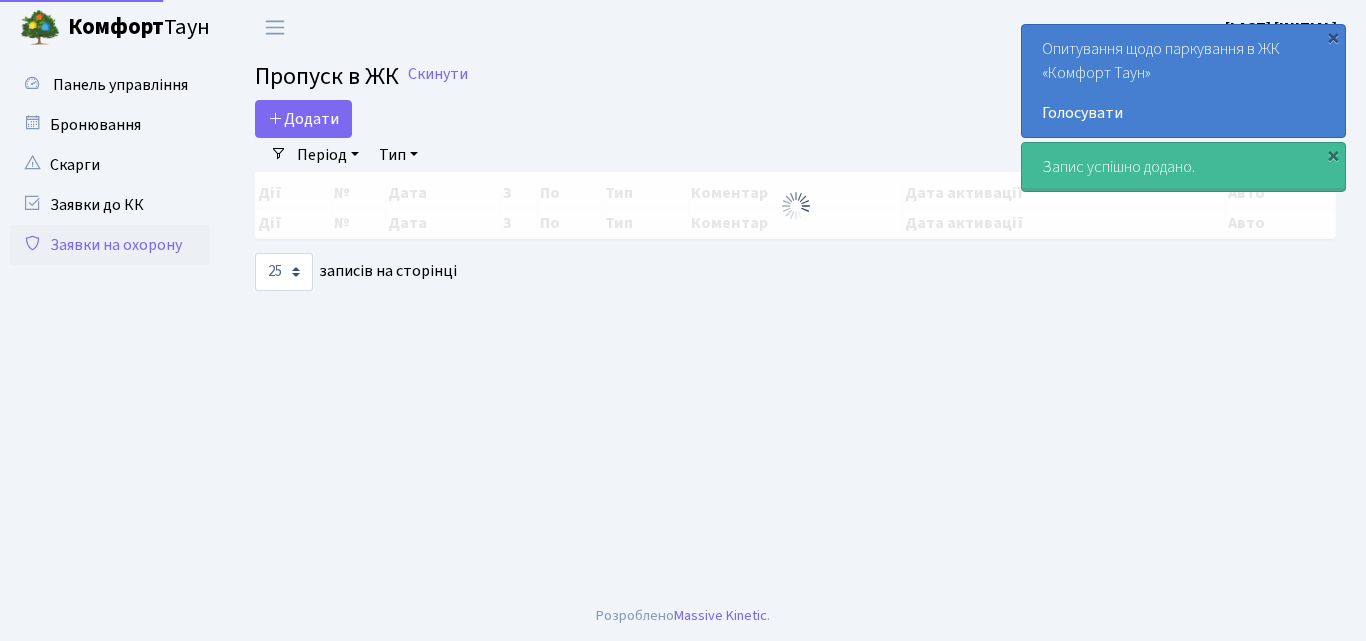 scroll, scrollTop: 0, scrollLeft: 0, axis: both 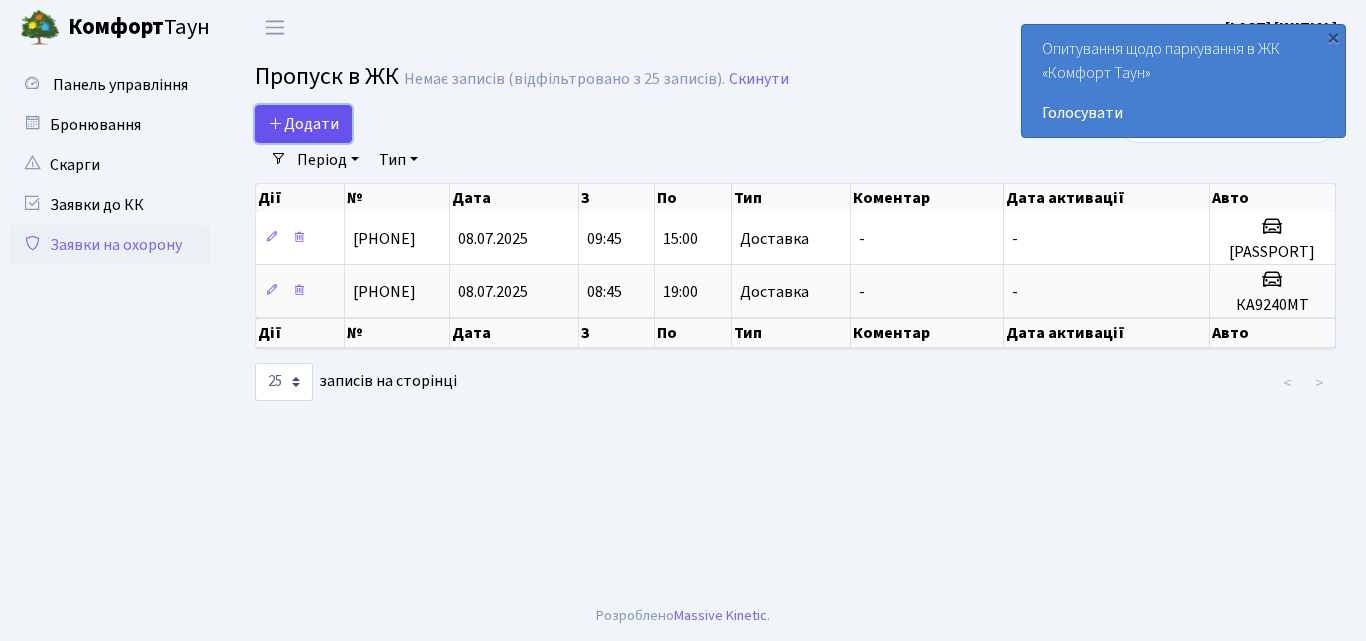 click at bounding box center (276, 123) 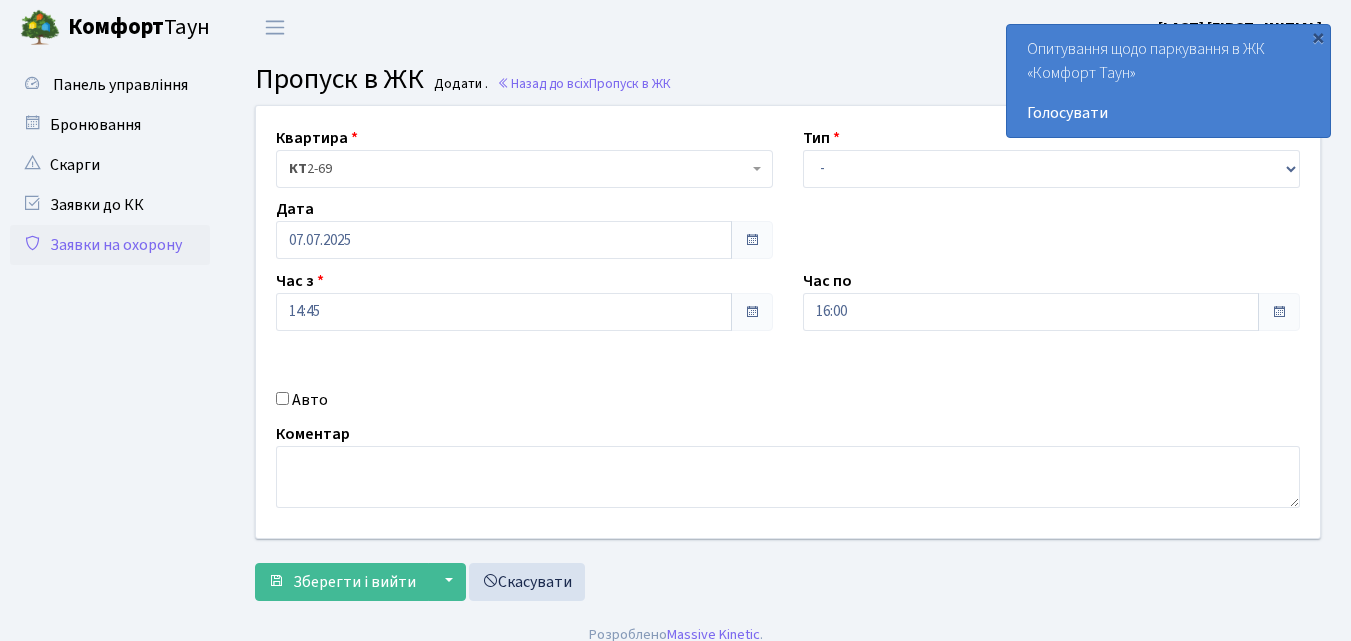 scroll, scrollTop: 0, scrollLeft: 0, axis: both 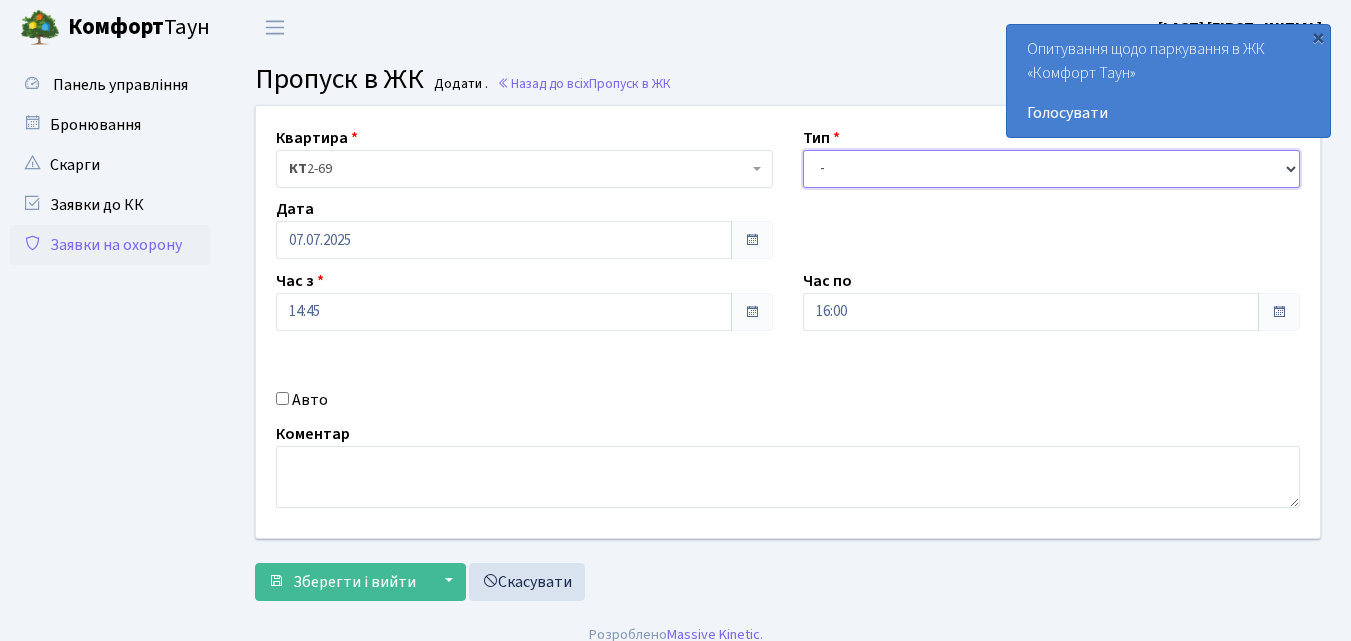 click on "-
Доставка
Таксі
Гості
Сервіс" at bounding box center (1051, 169) 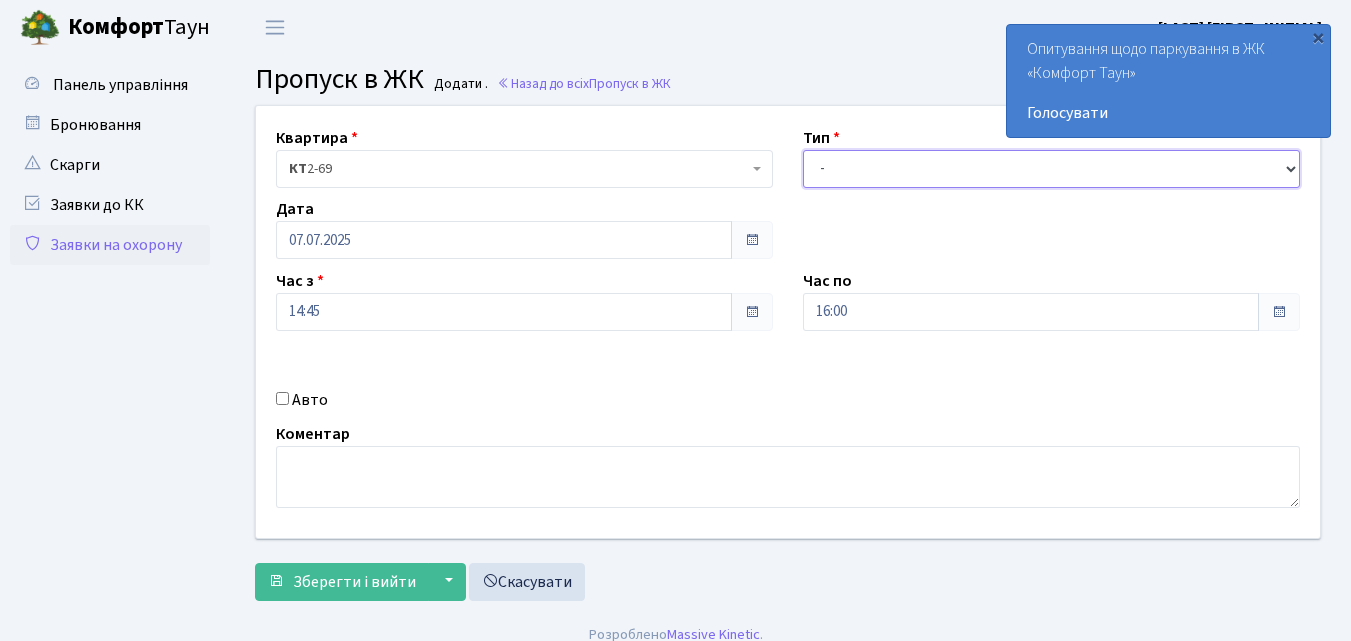 select on "1" 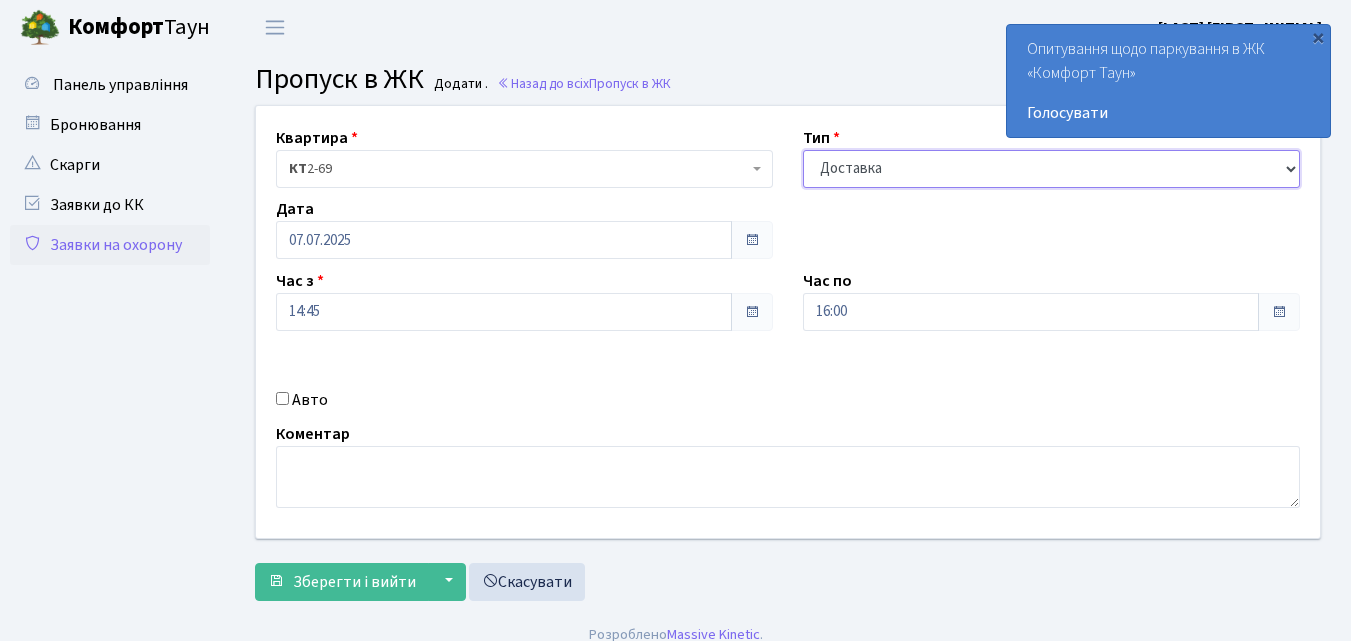click on "-
Доставка
Таксі
Гості
Сервіс" at bounding box center [1051, 169] 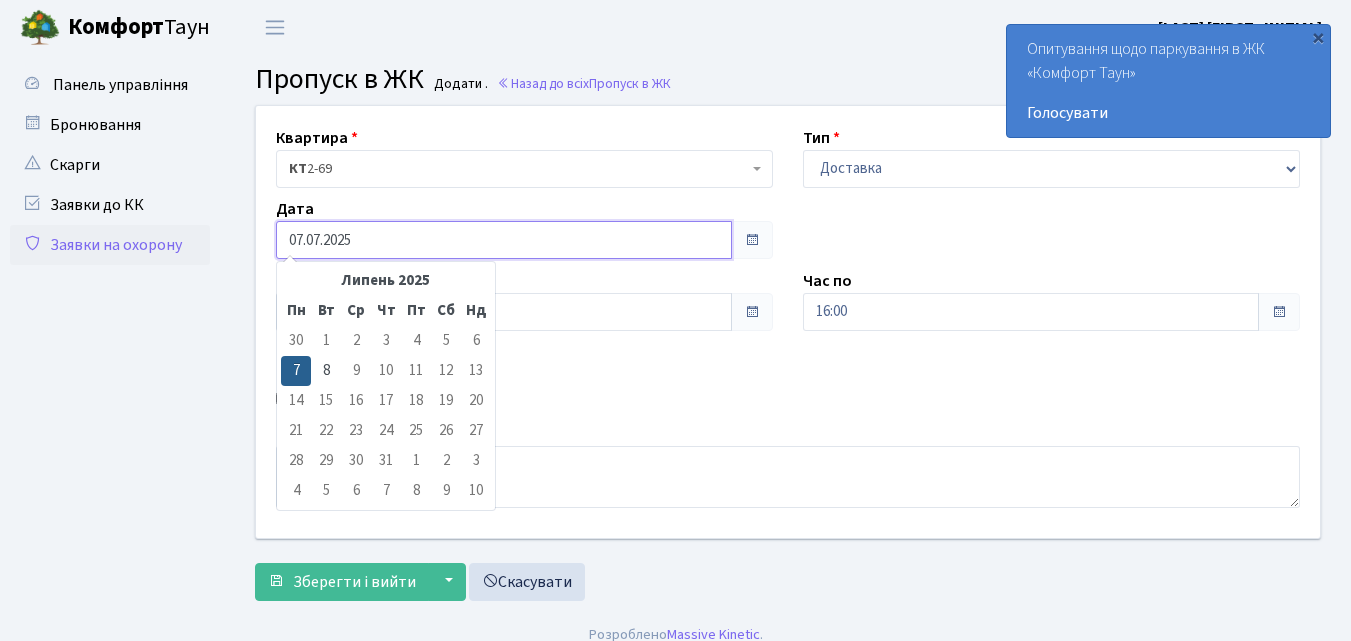 click on "07.07.2025" at bounding box center (504, 240) 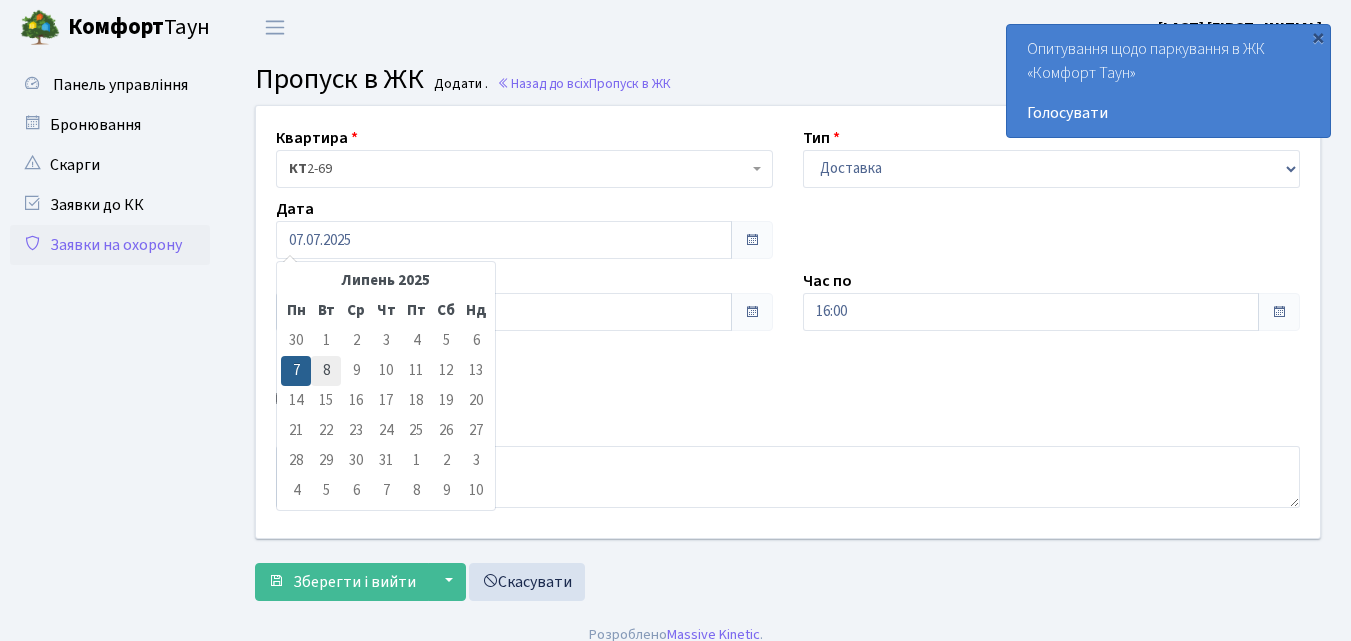 click on "8" at bounding box center (326, 341) 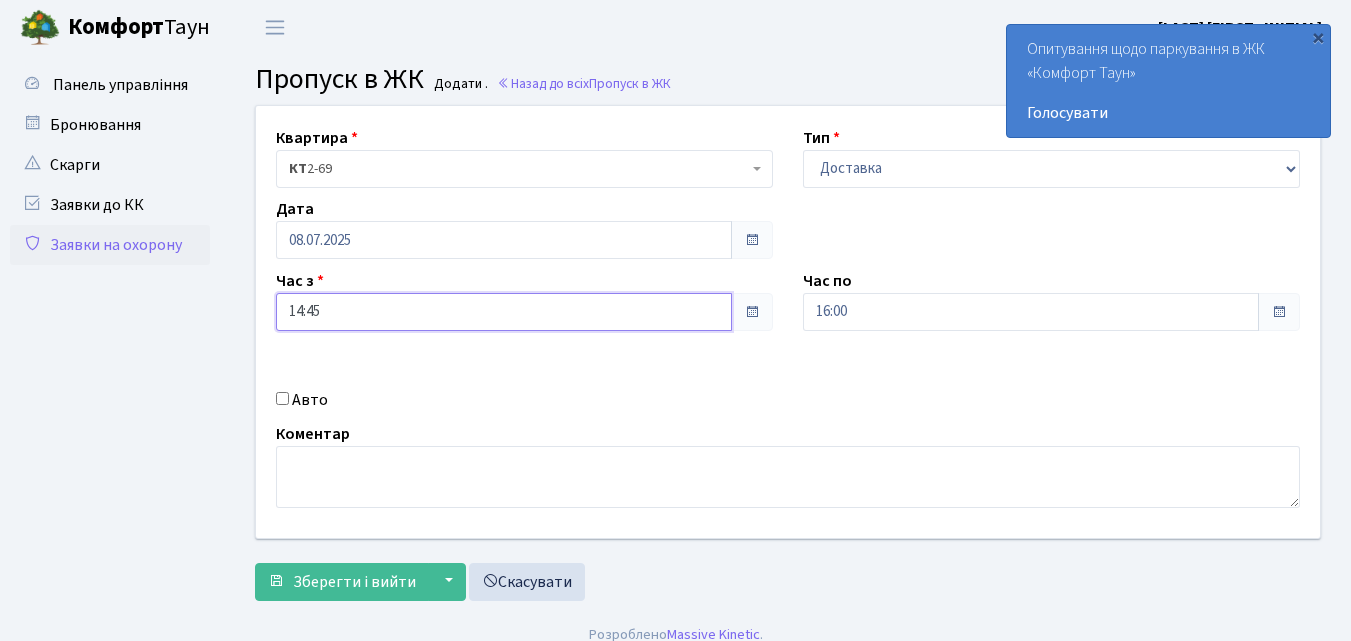 click on "14:45" at bounding box center [504, 312] 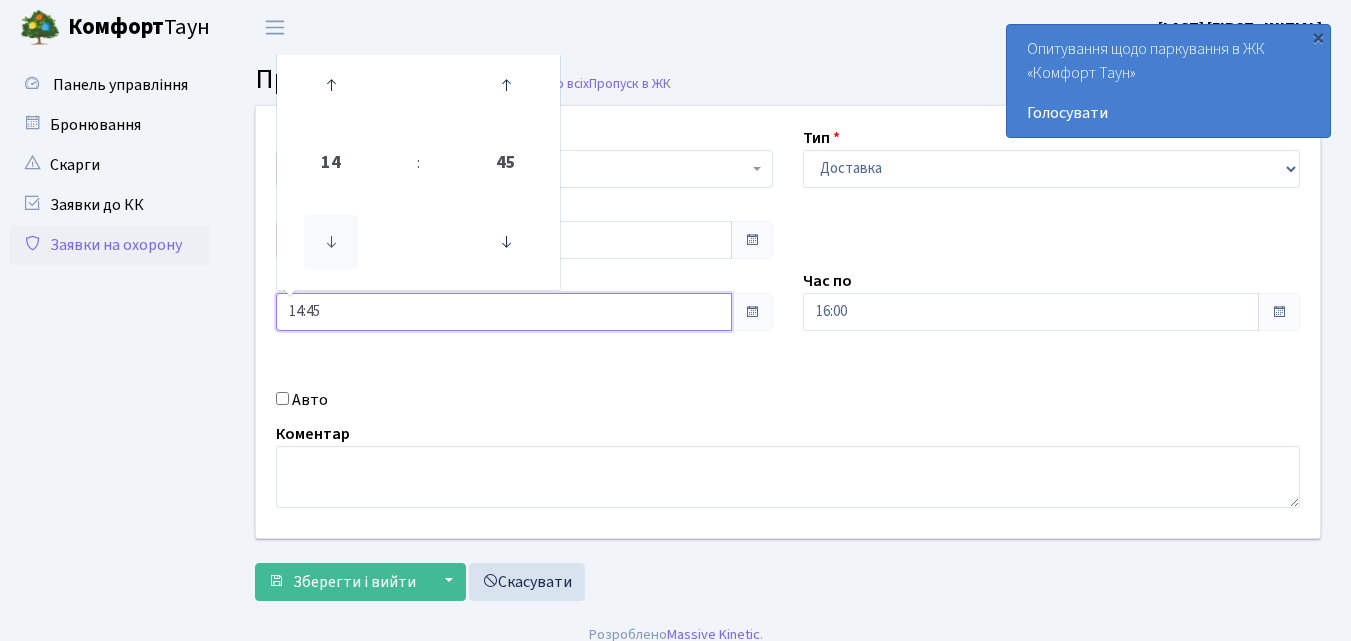 click at bounding box center [331, 242] 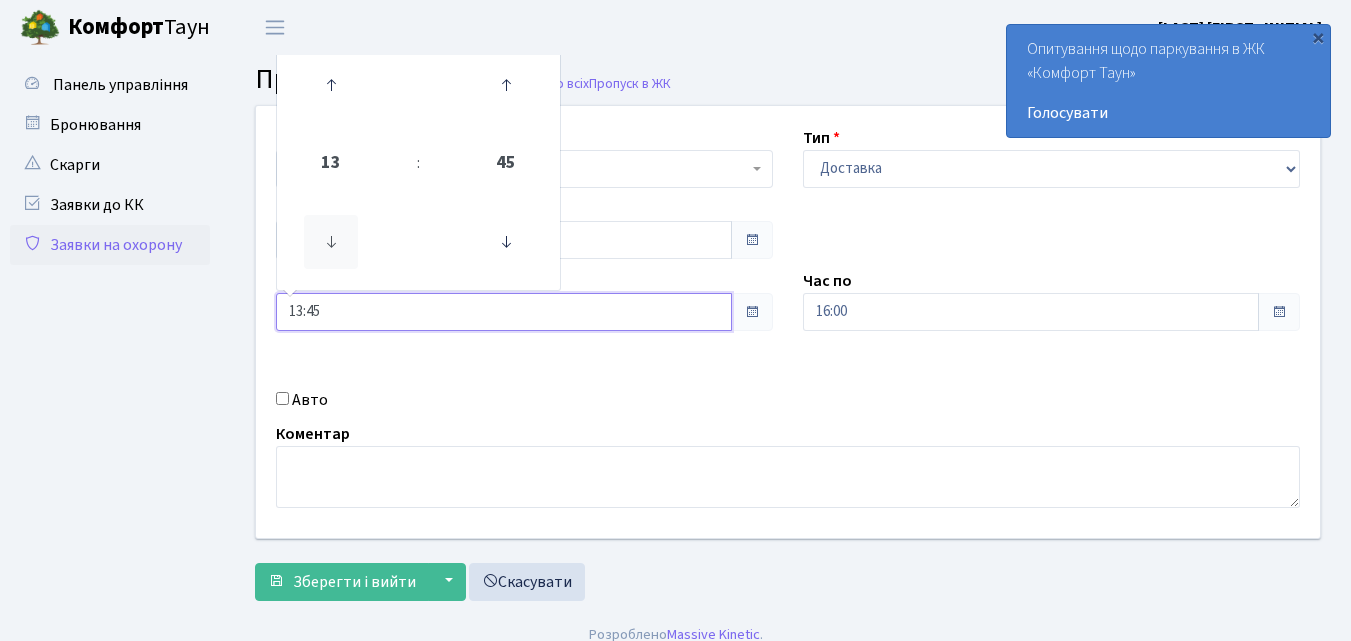 click at bounding box center [331, 242] 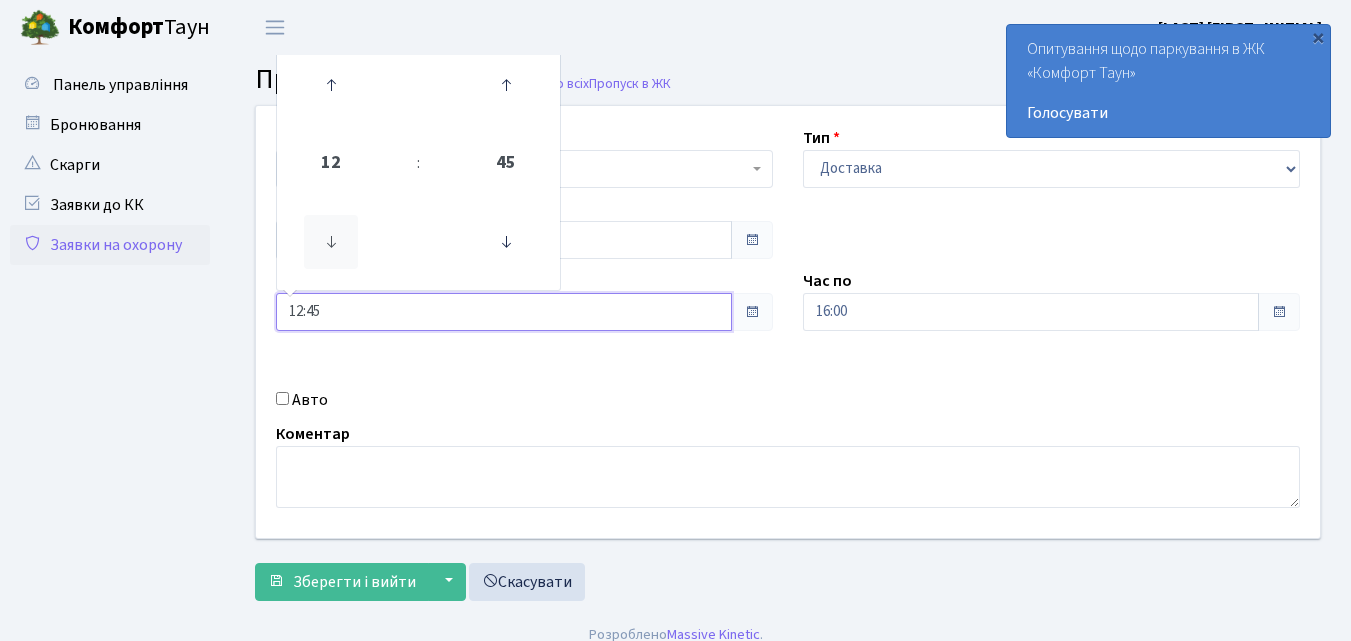 click at bounding box center (331, 242) 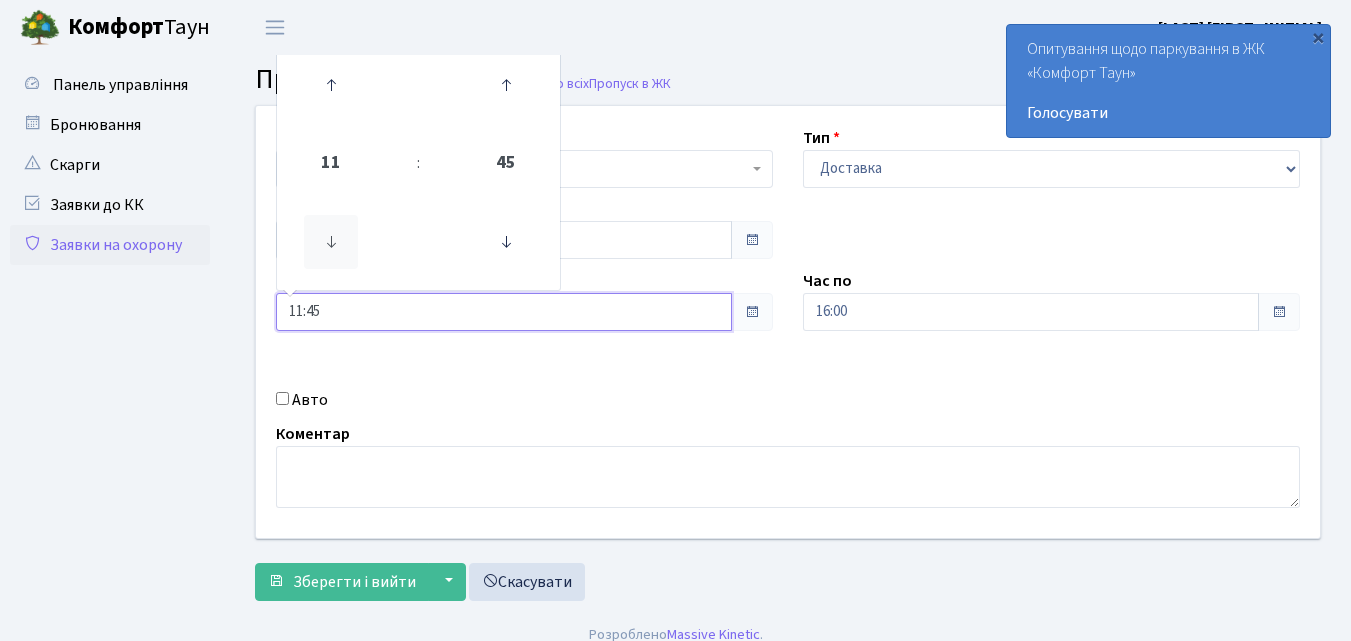 click at bounding box center [331, 242] 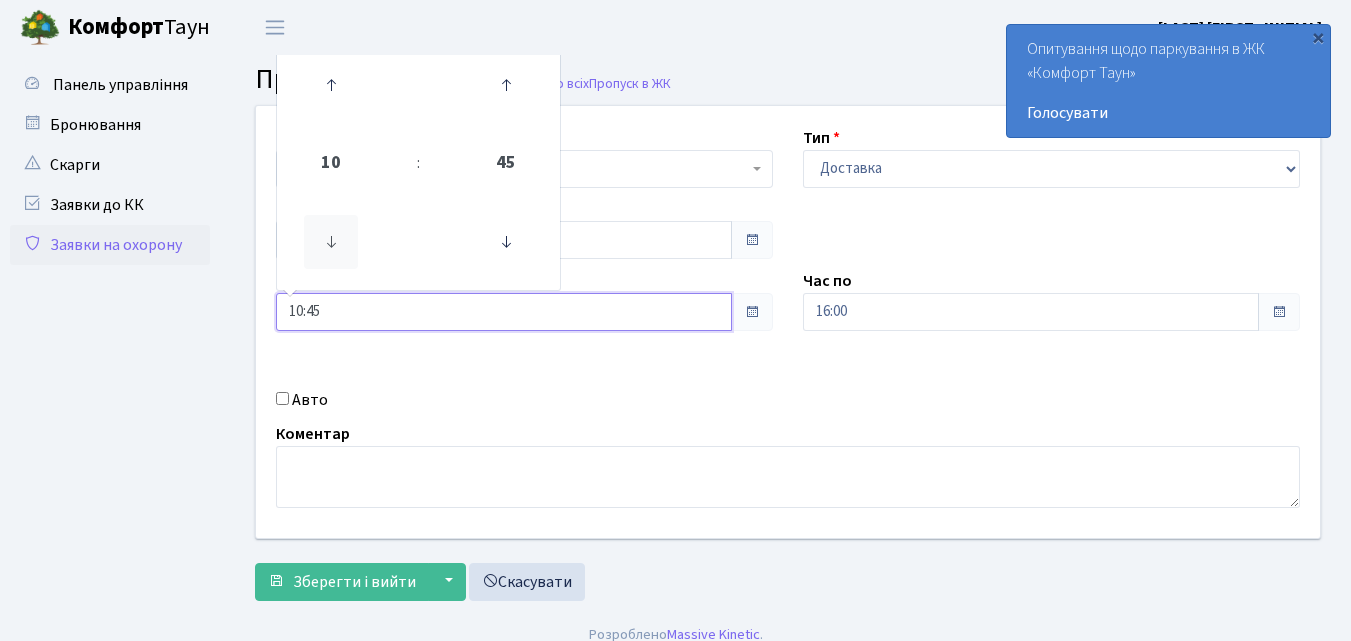 click at bounding box center (331, 242) 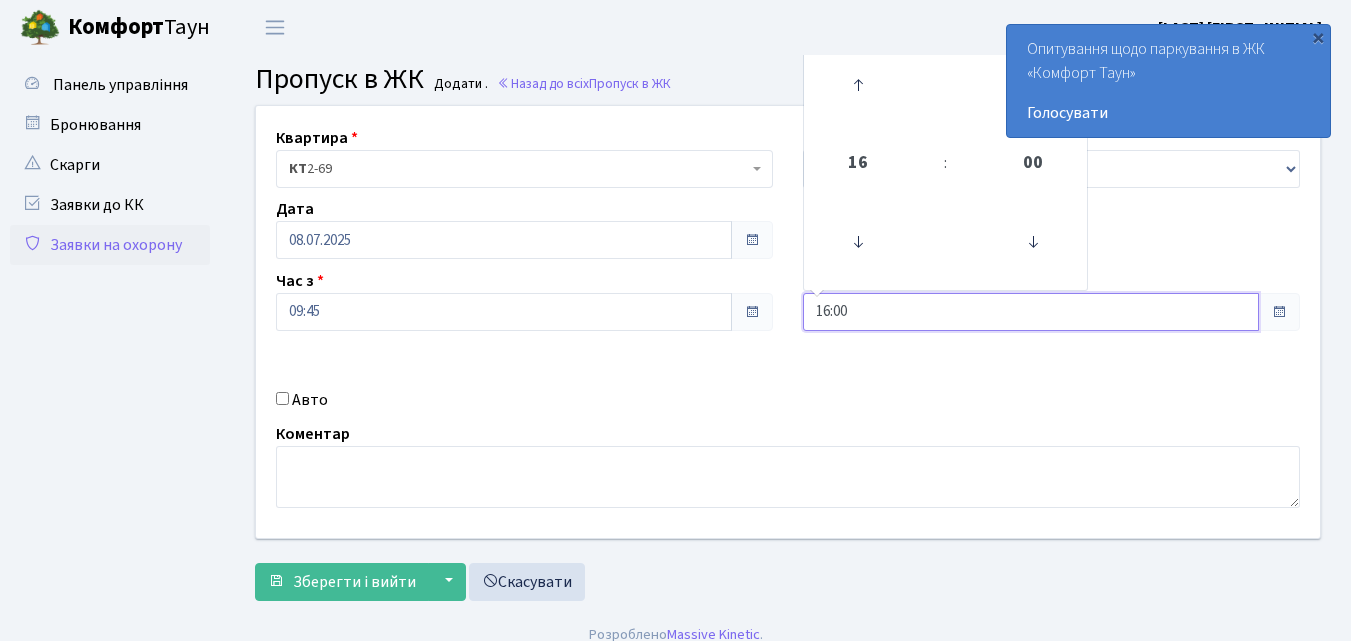 click on "16:00" at bounding box center [504, 240] 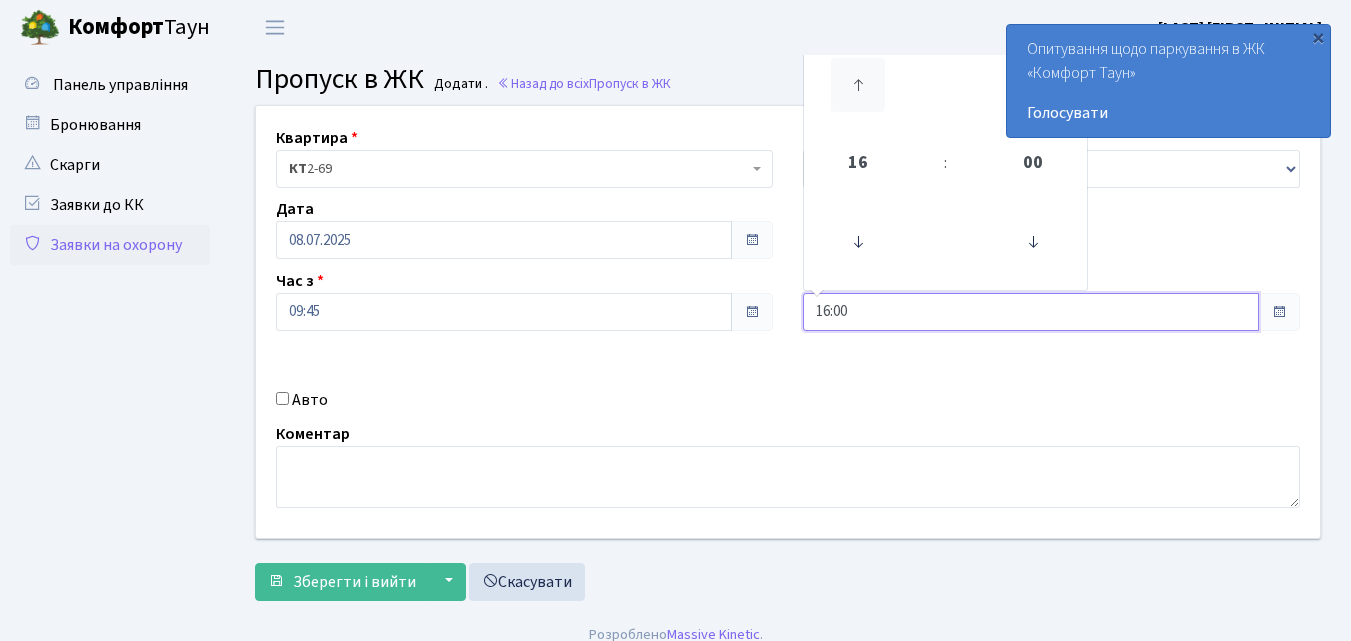 click at bounding box center [858, 85] 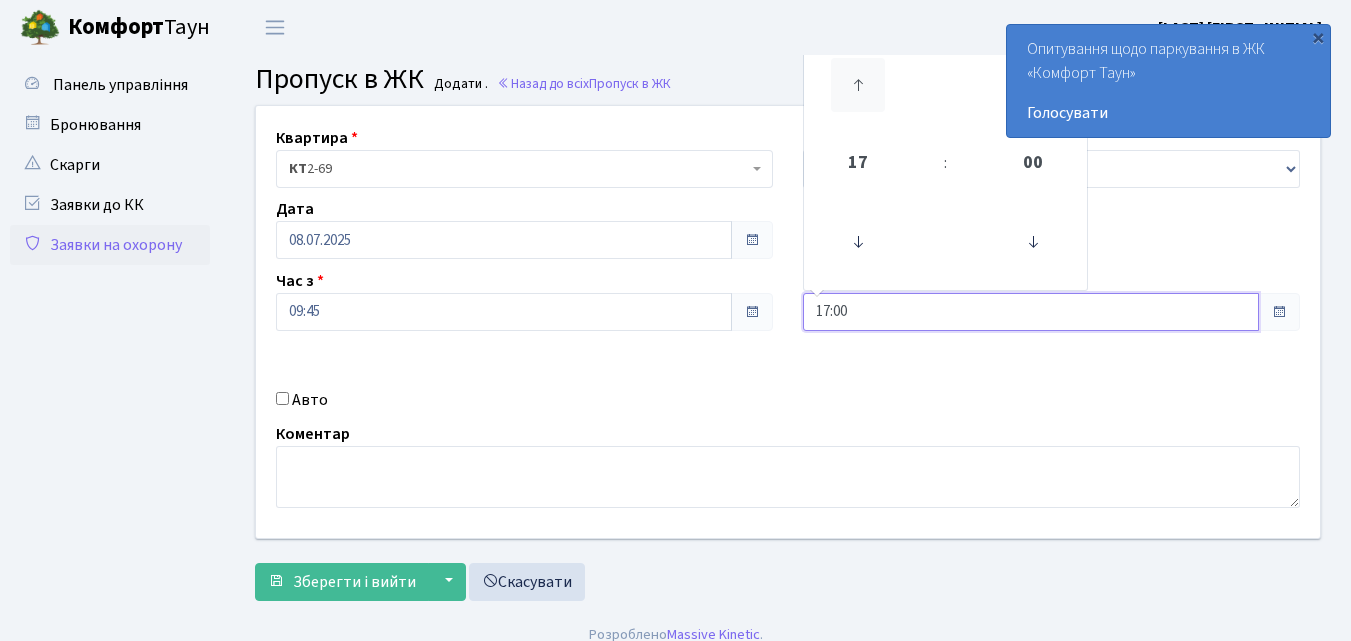click at bounding box center [858, 85] 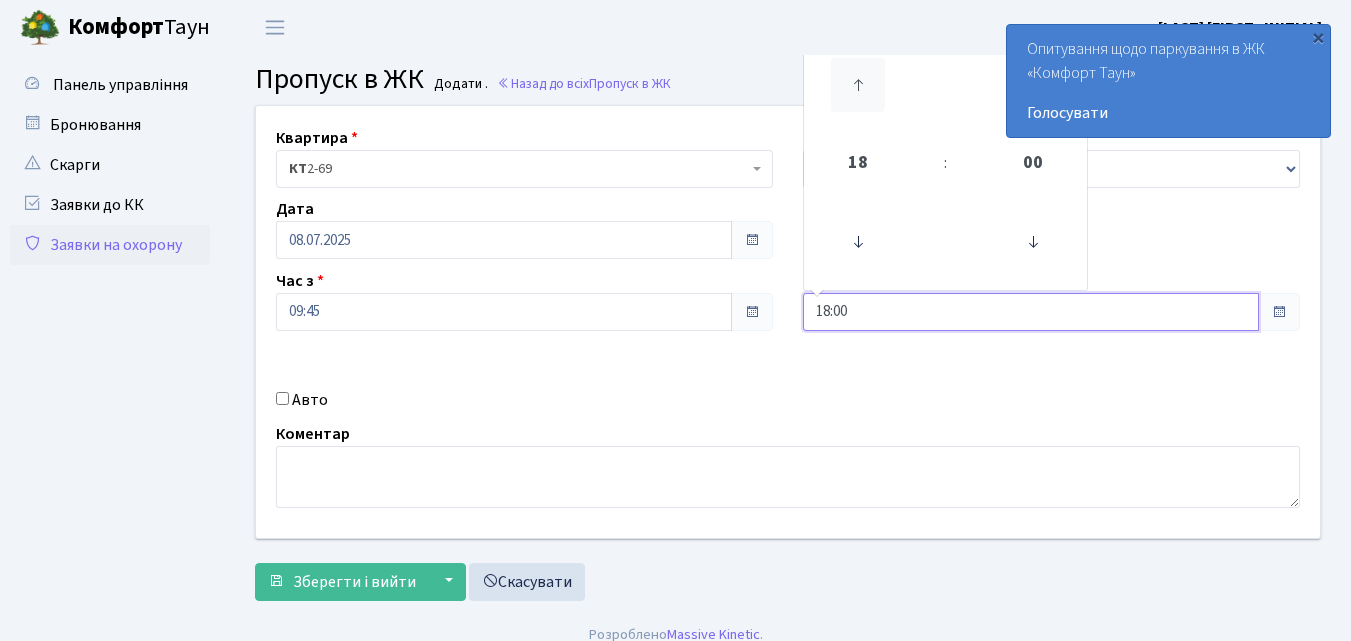 click at bounding box center (858, 85) 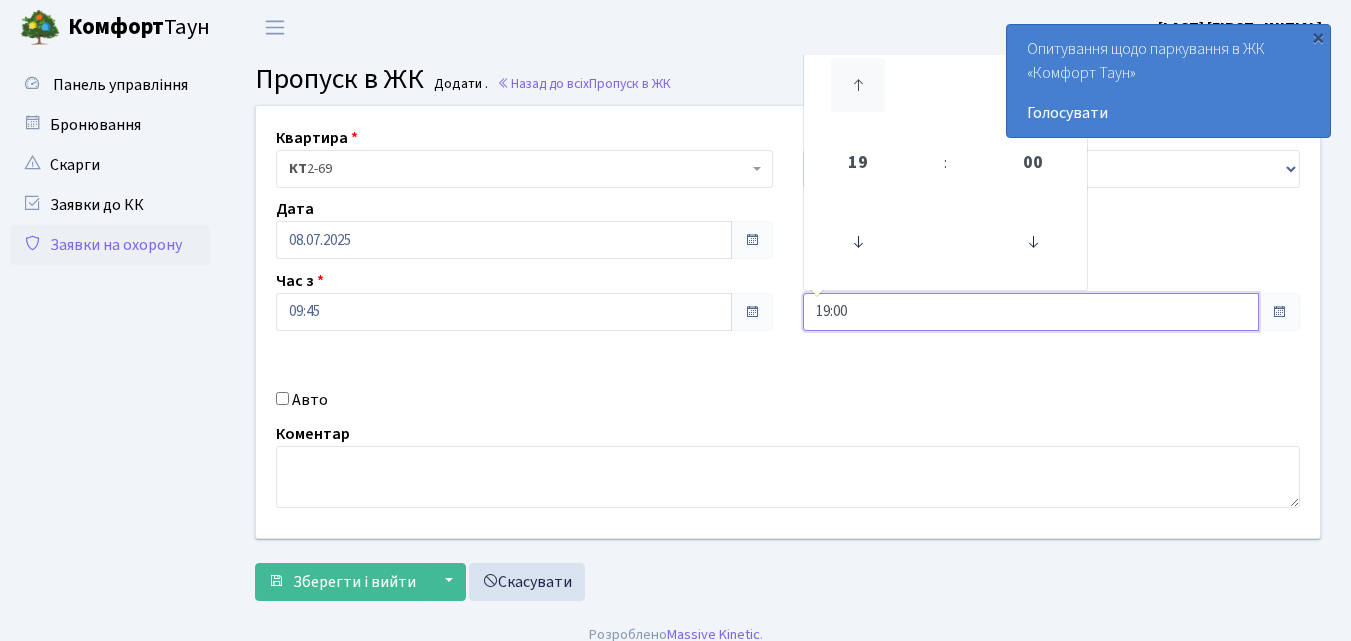 click at bounding box center (858, 85) 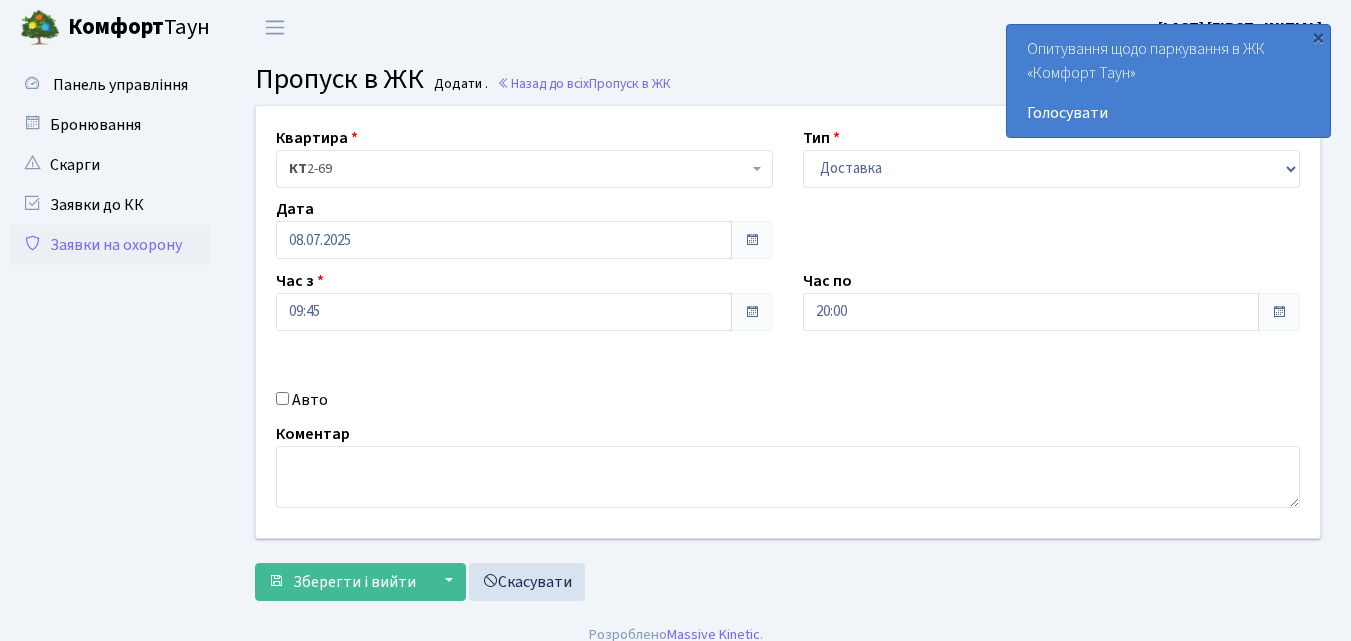 click on "Авто" at bounding box center (282, 398) 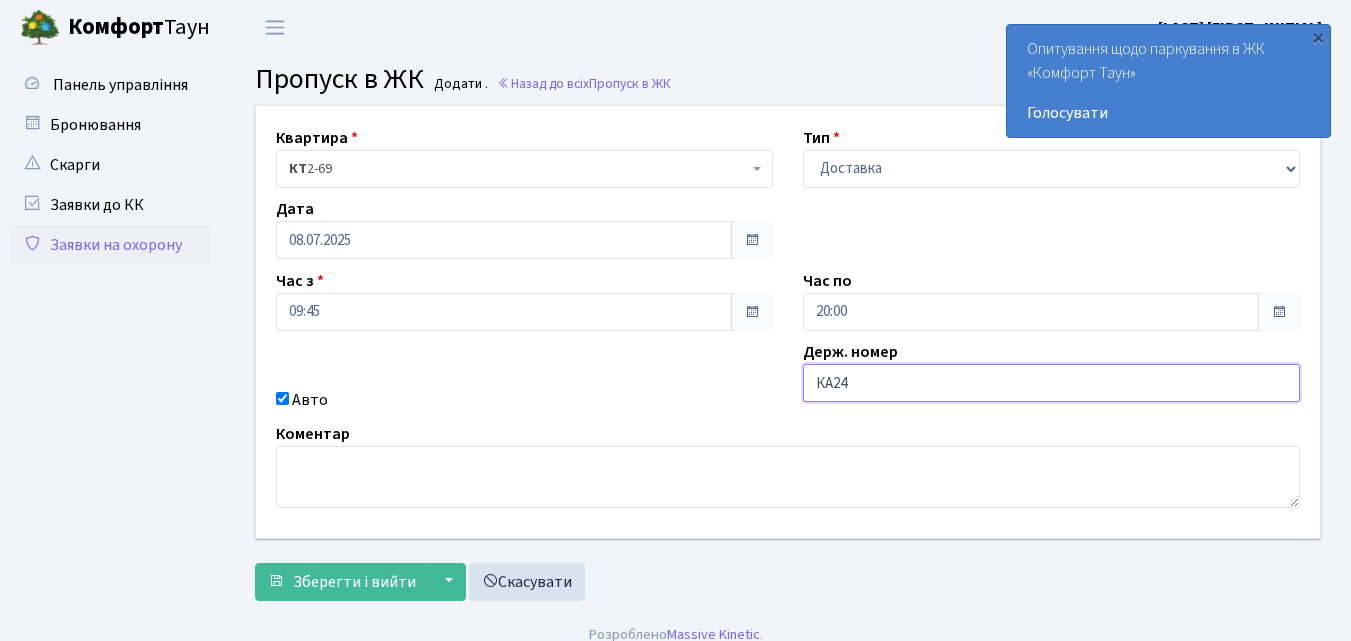 type on "[PLATE]" 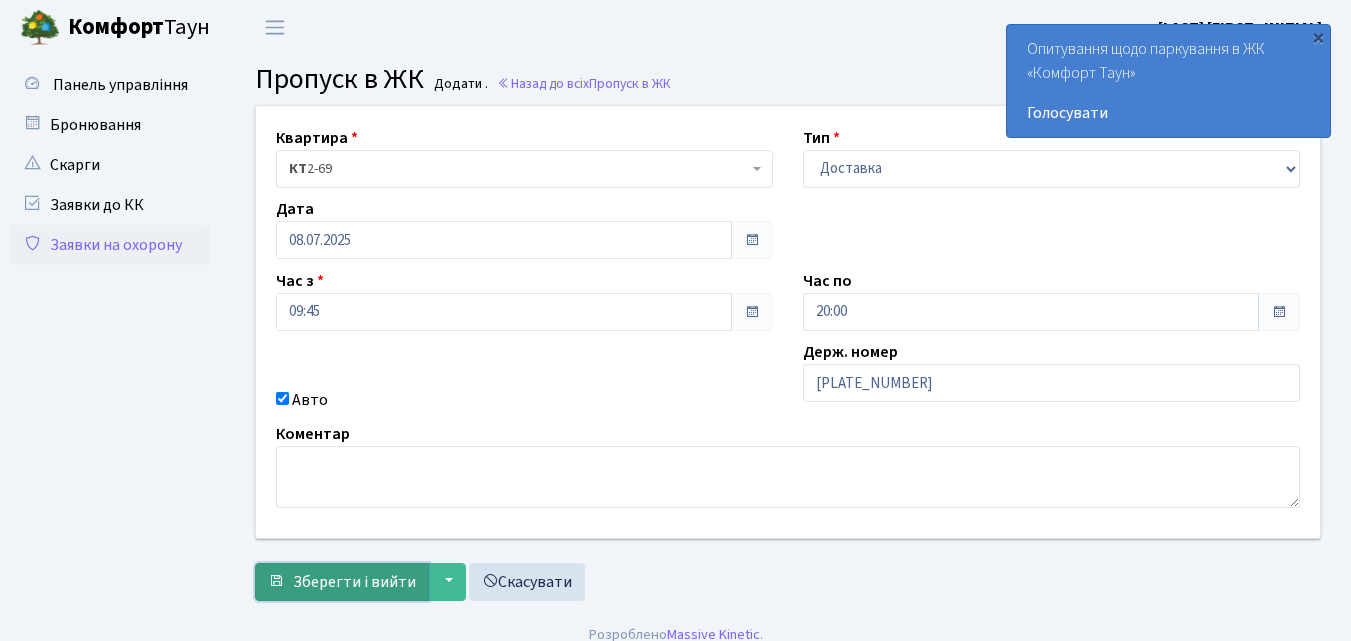 click on "Зберегти і вийти" at bounding box center [354, 582] 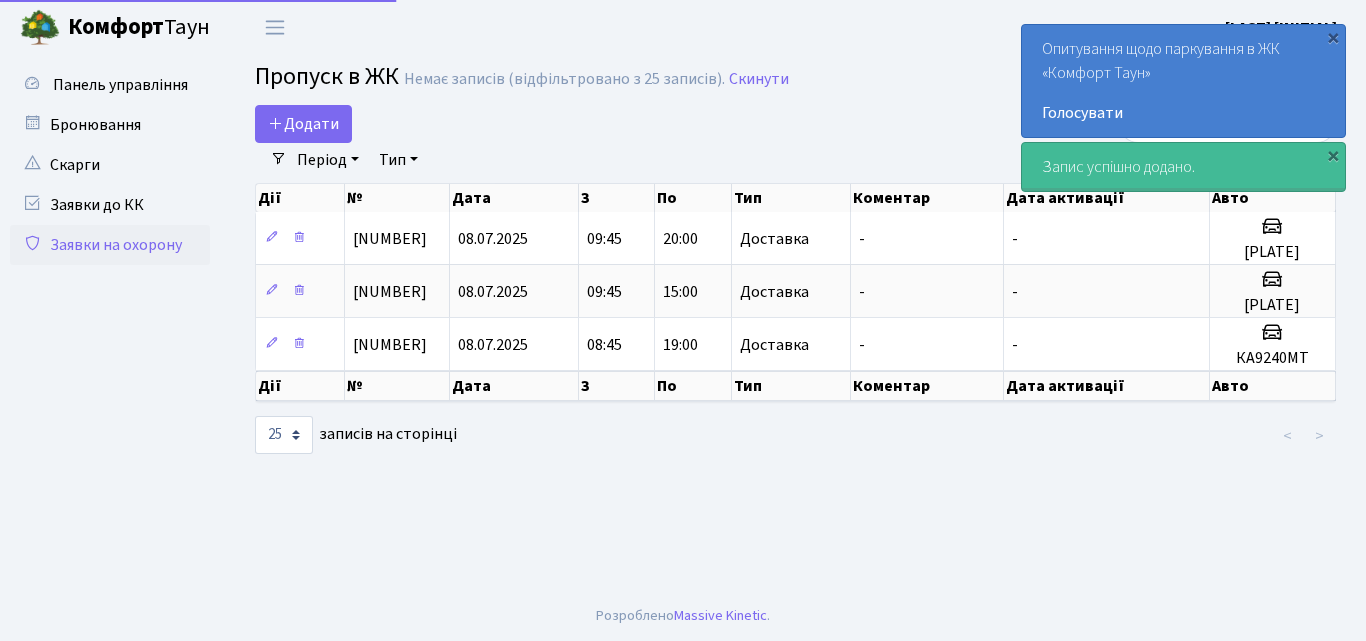 scroll, scrollTop: 0, scrollLeft: 0, axis: both 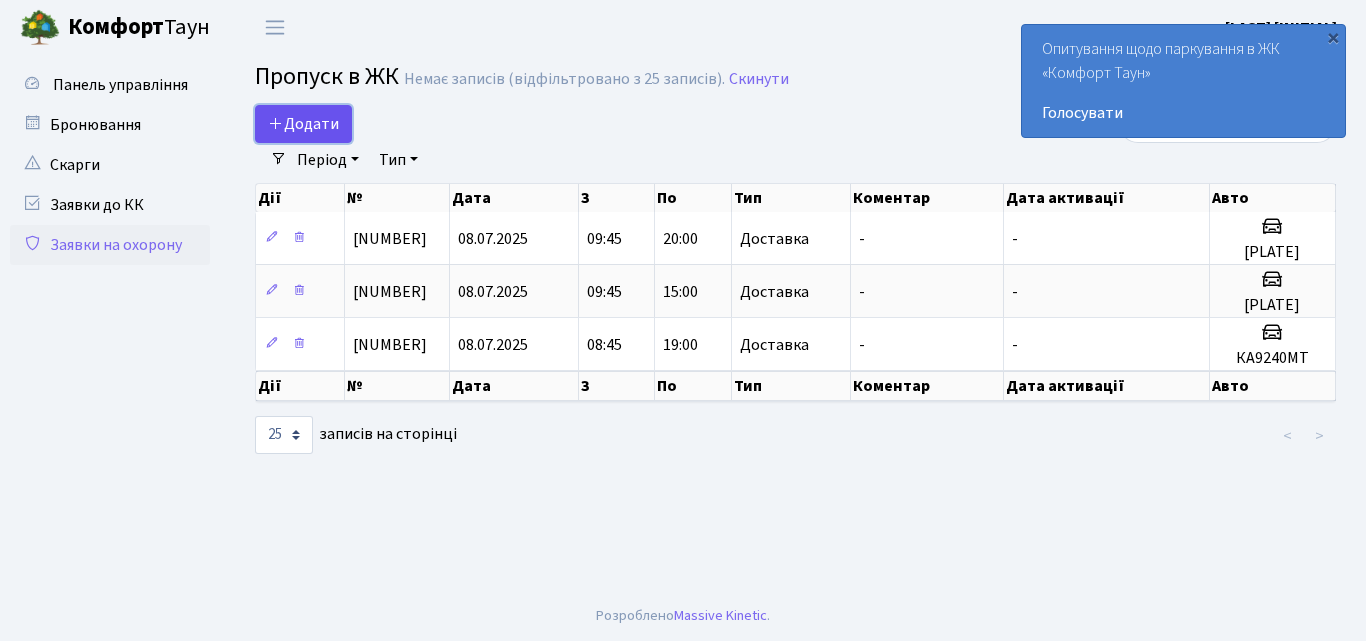 click on "Додати" at bounding box center [303, 124] 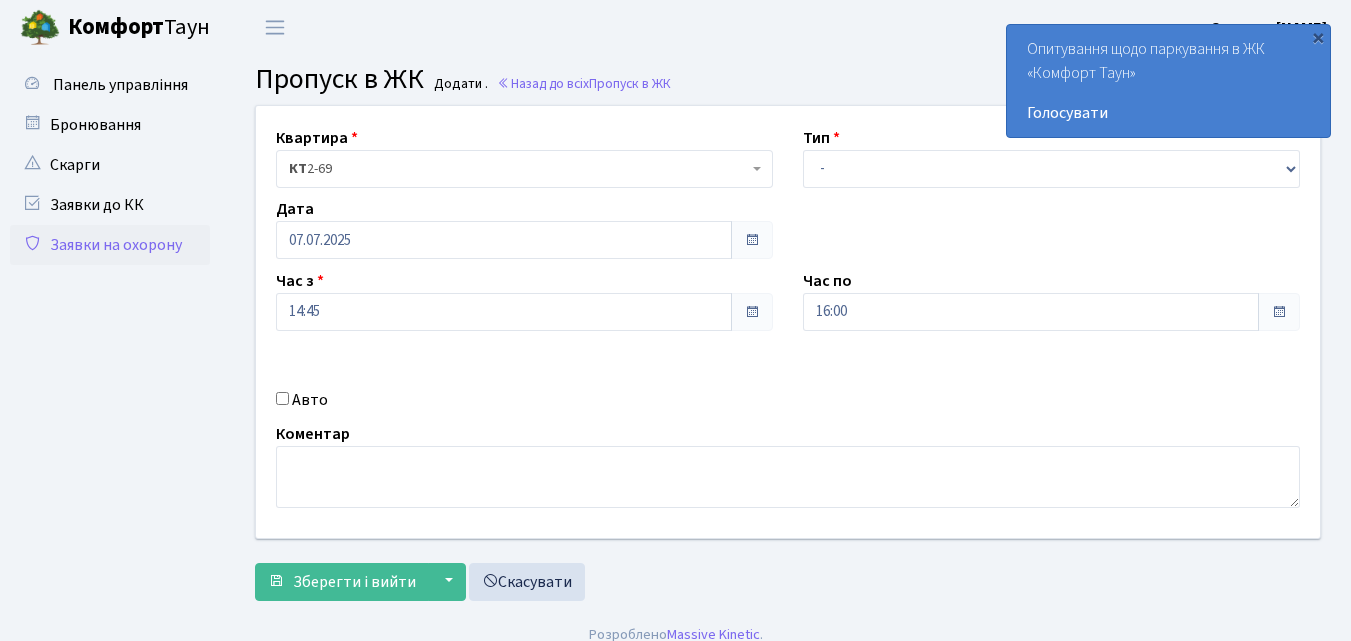 scroll, scrollTop: 0, scrollLeft: 0, axis: both 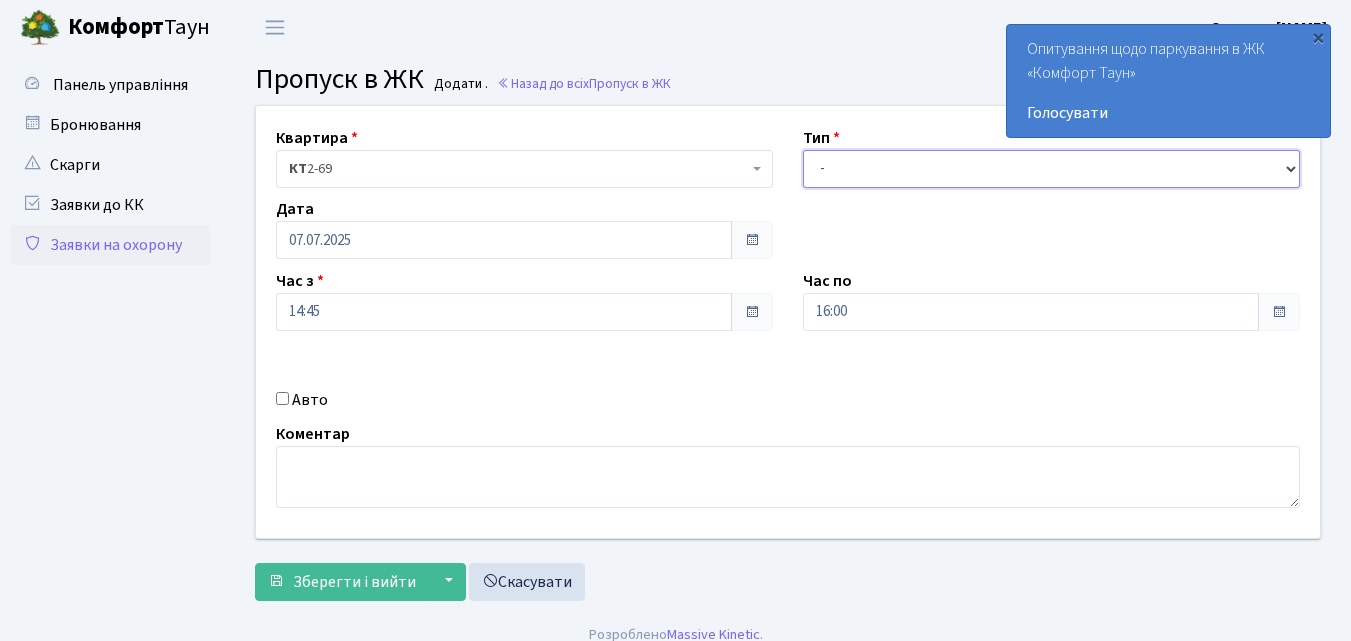 click on "-
Доставка
Таксі
Гості
Сервіс" at bounding box center (1051, 169) 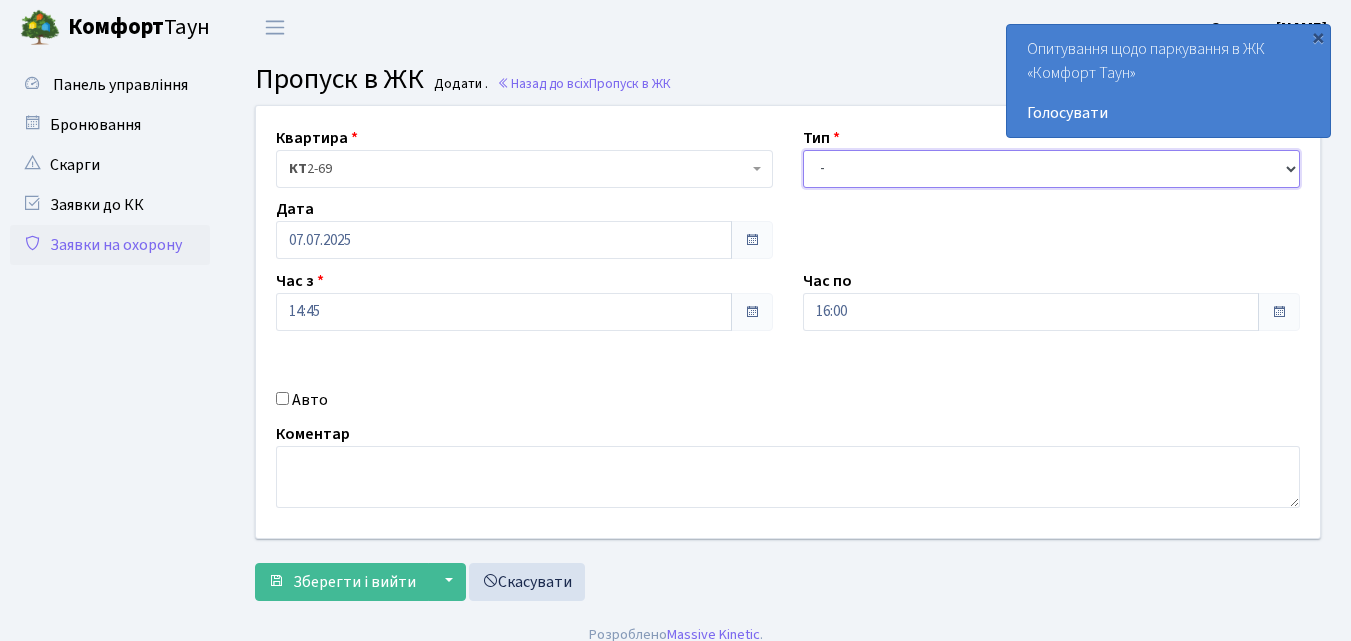 select on "1" 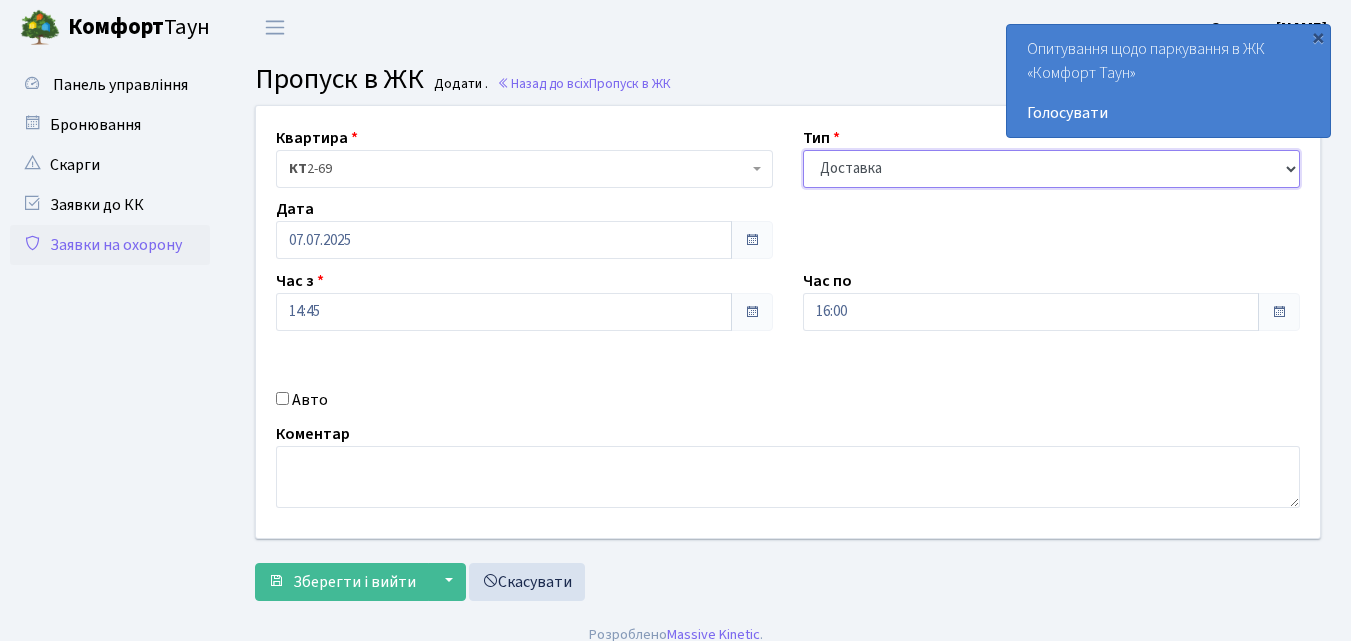 click on "-
Доставка
Таксі
Гості
Сервіс" at bounding box center (1051, 169) 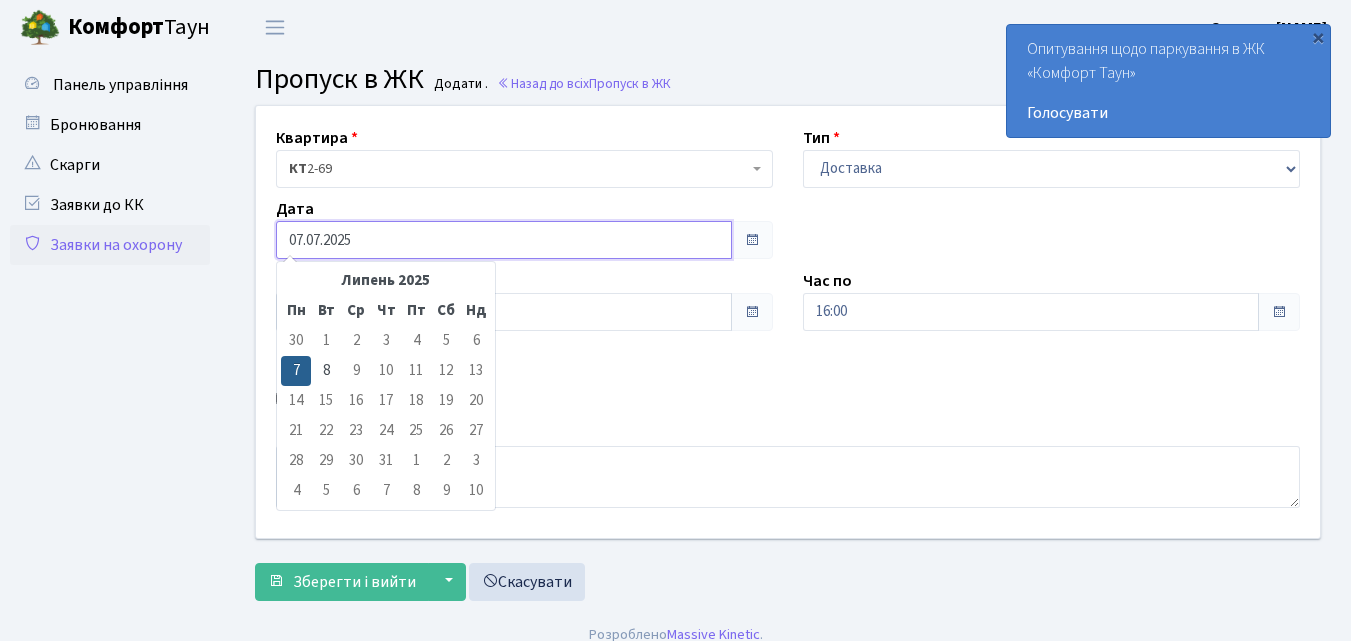 click on "07.07.2025" at bounding box center (504, 240) 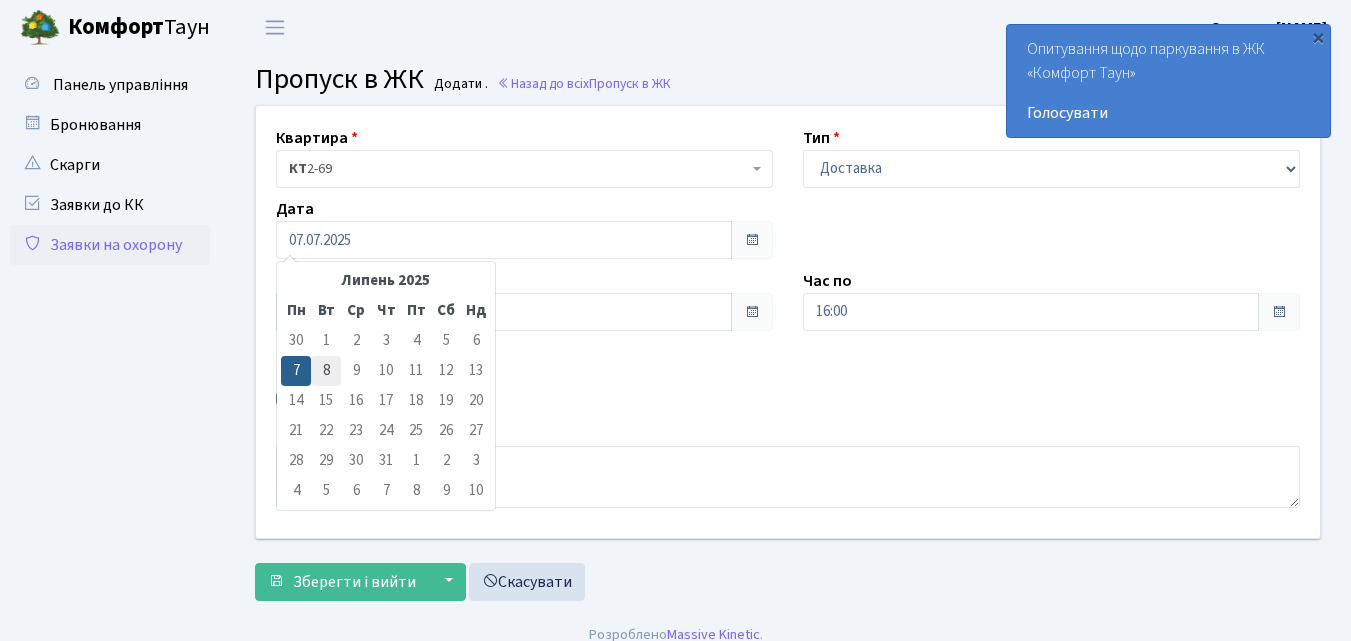 click on "8" at bounding box center (326, 341) 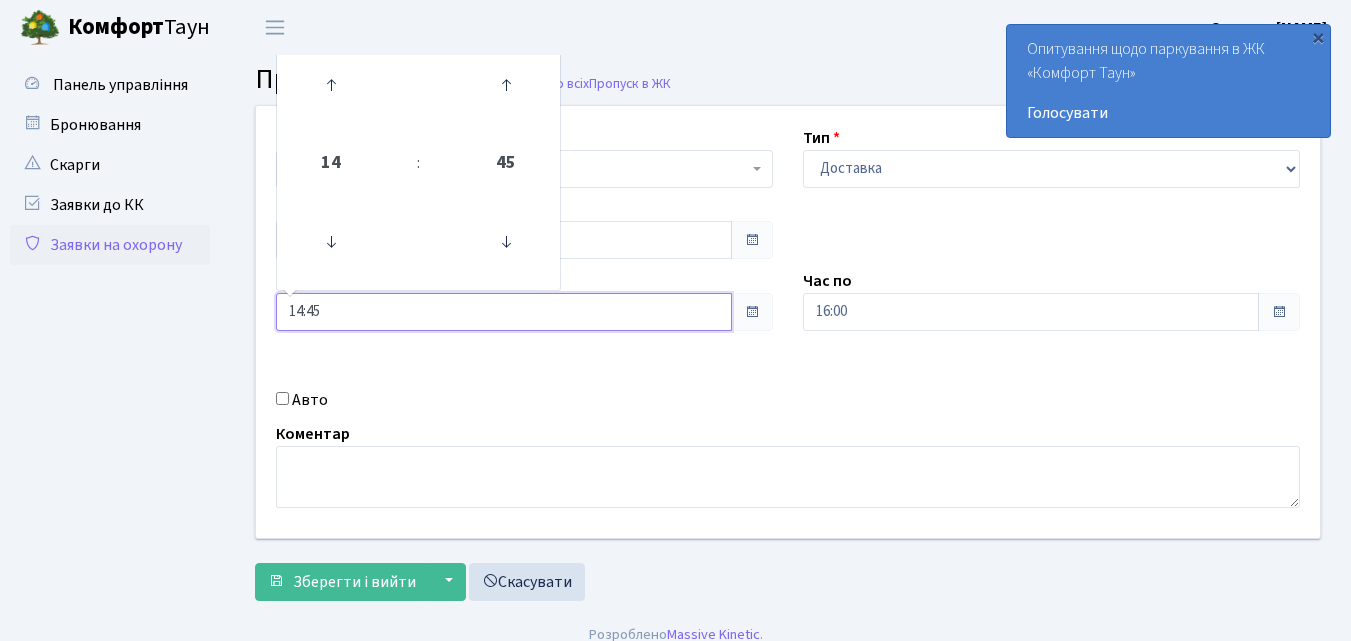 click on "14:45" at bounding box center [504, 312] 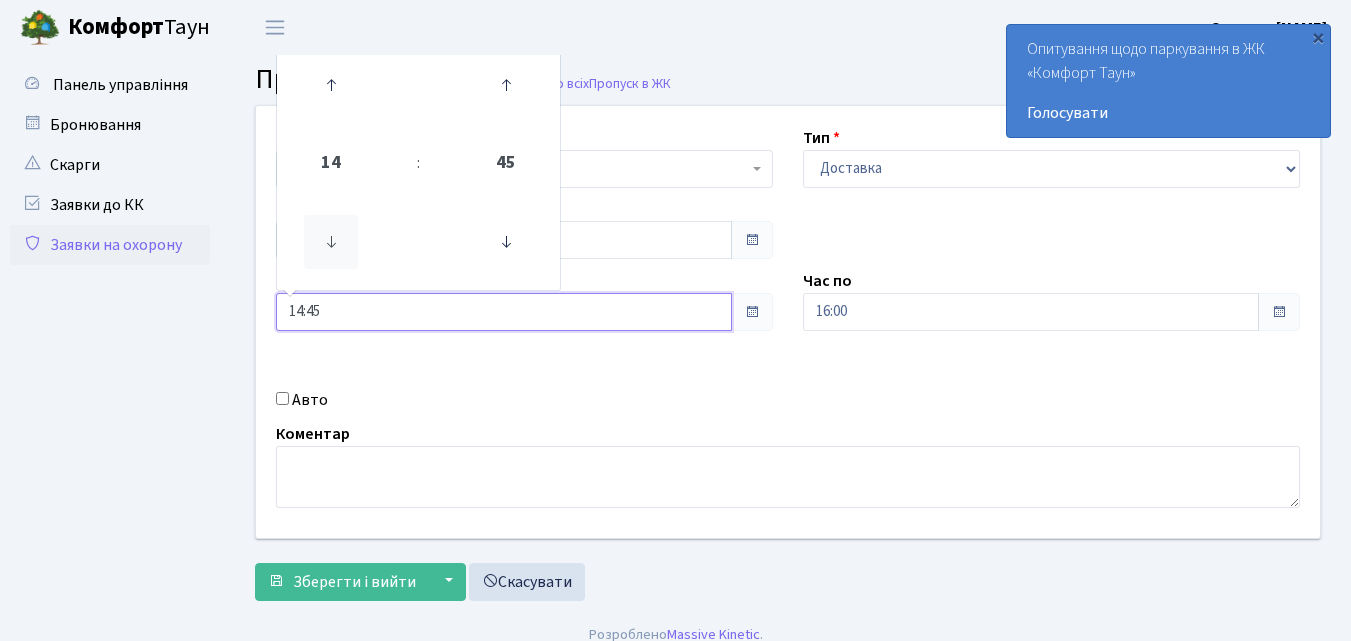 click at bounding box center [331, 242] 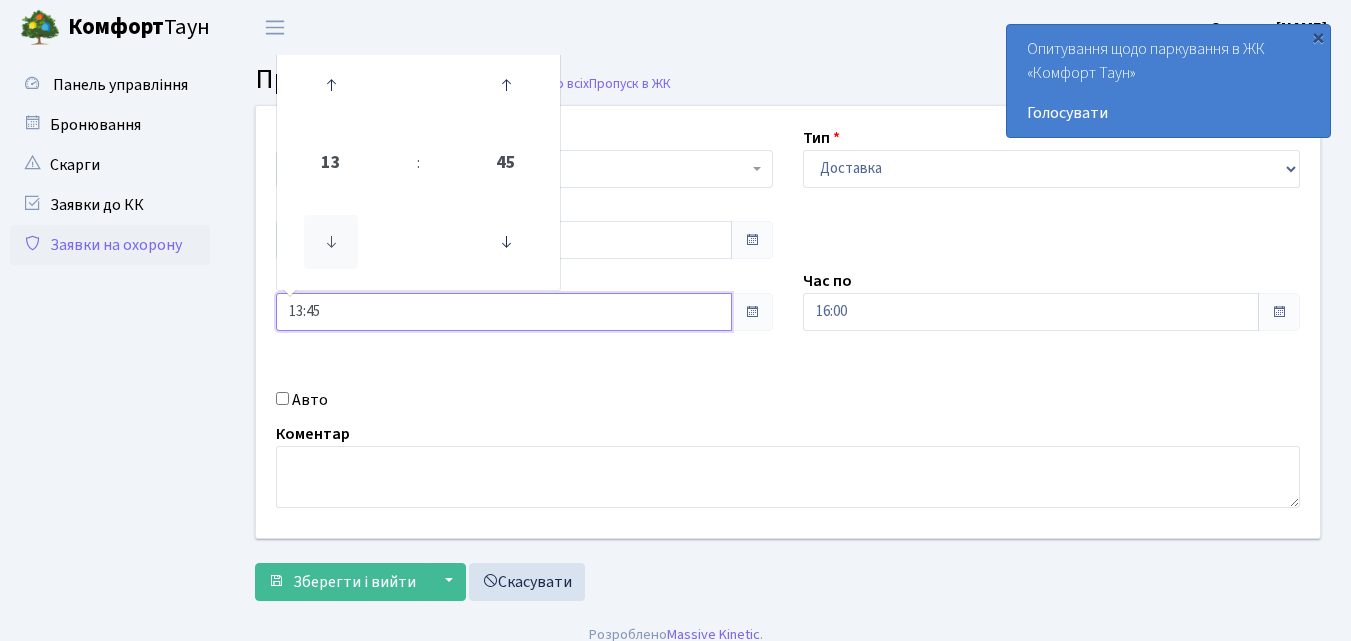 click at bounding box center (331, 242) 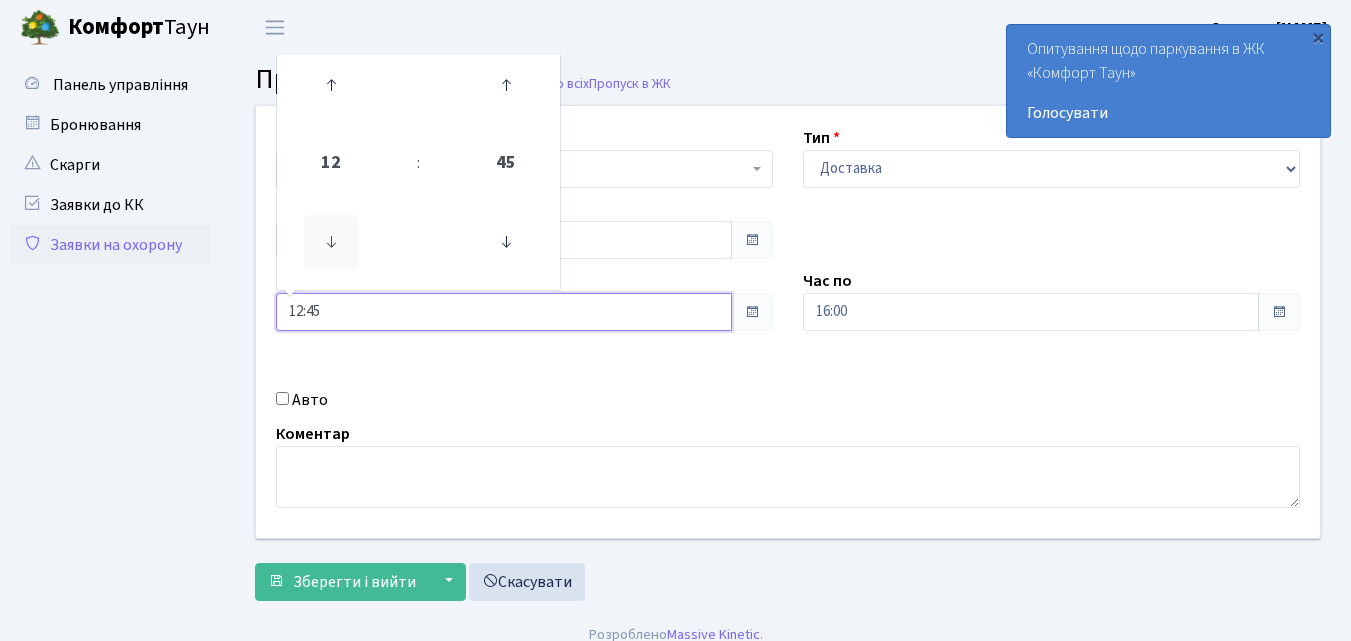 click at bounding box center [331, 242] 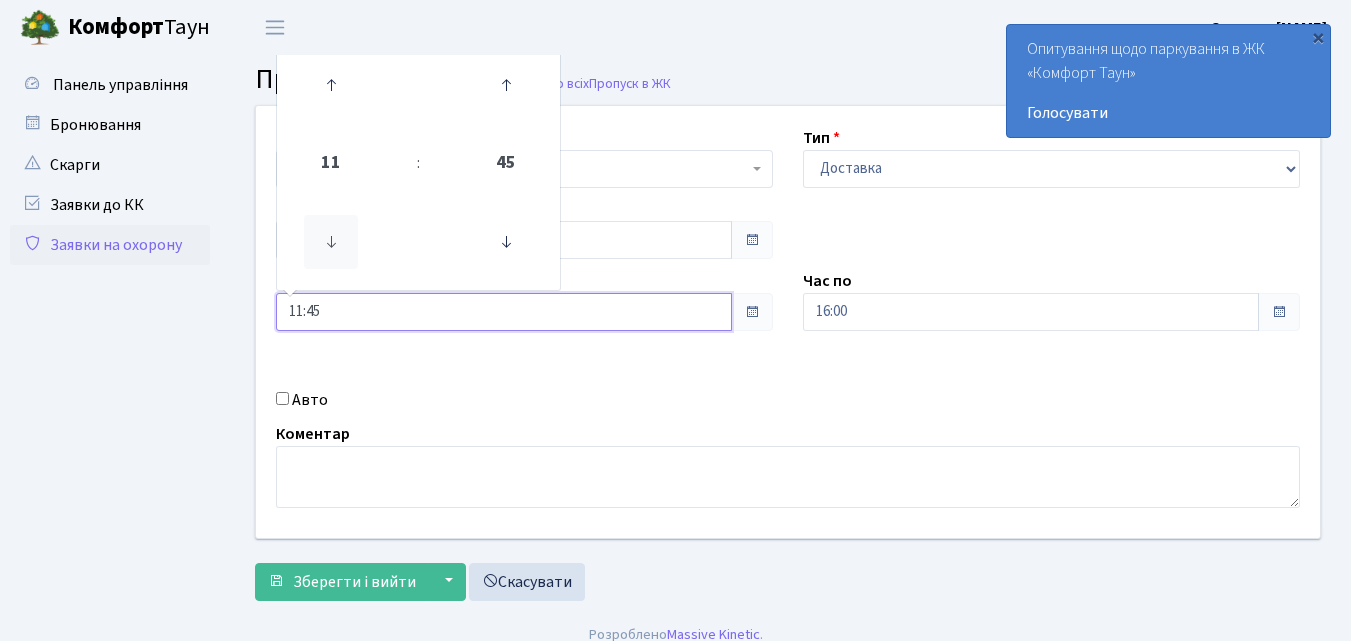click at bounding box center [331, 242] 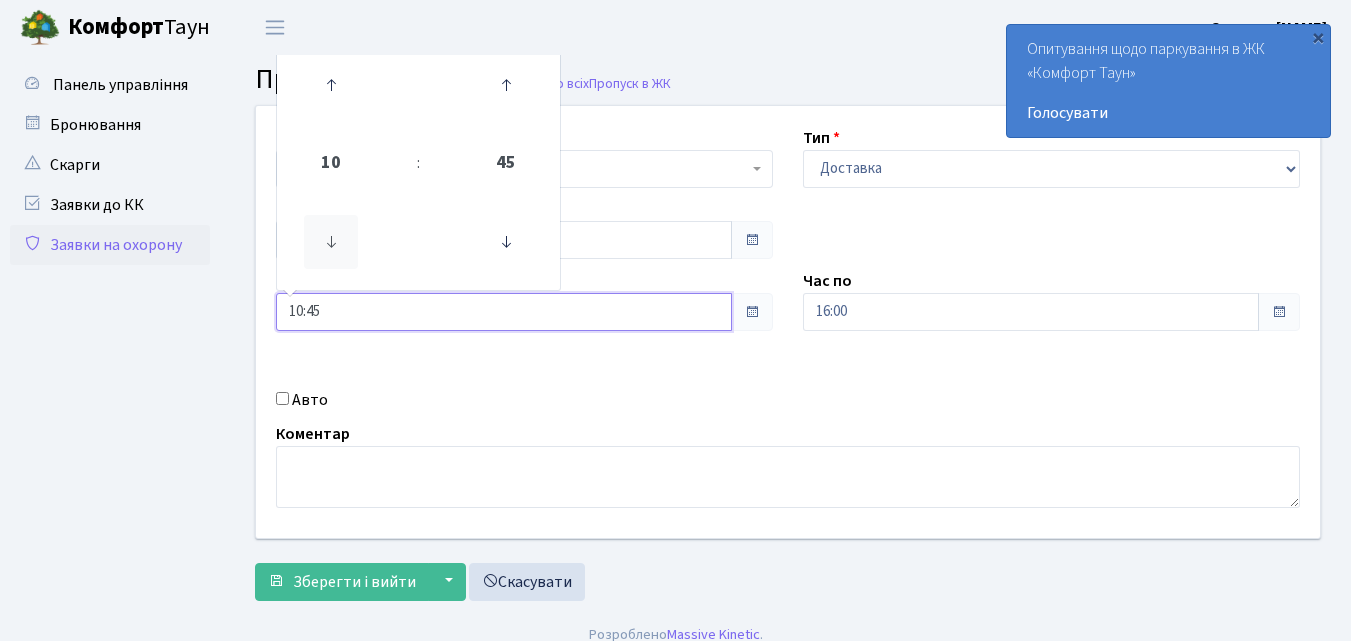 click at bounding box center [331, 242] 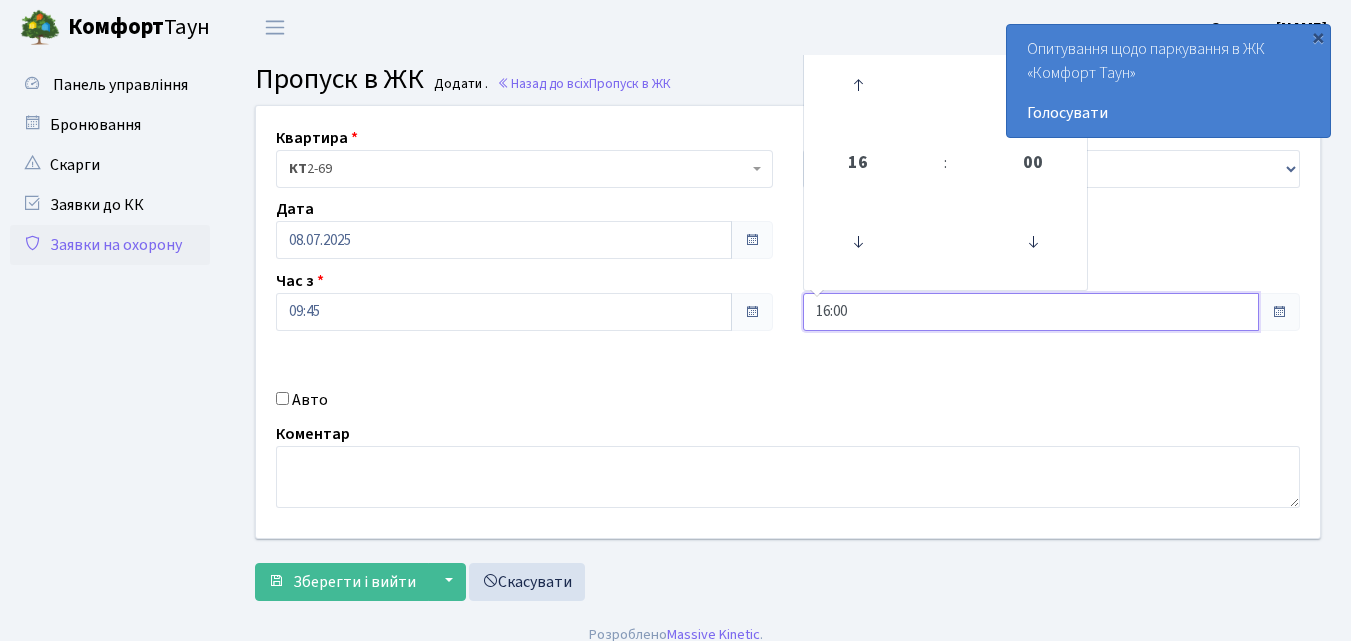 click on "16:00" at bounding box center [504, 240] 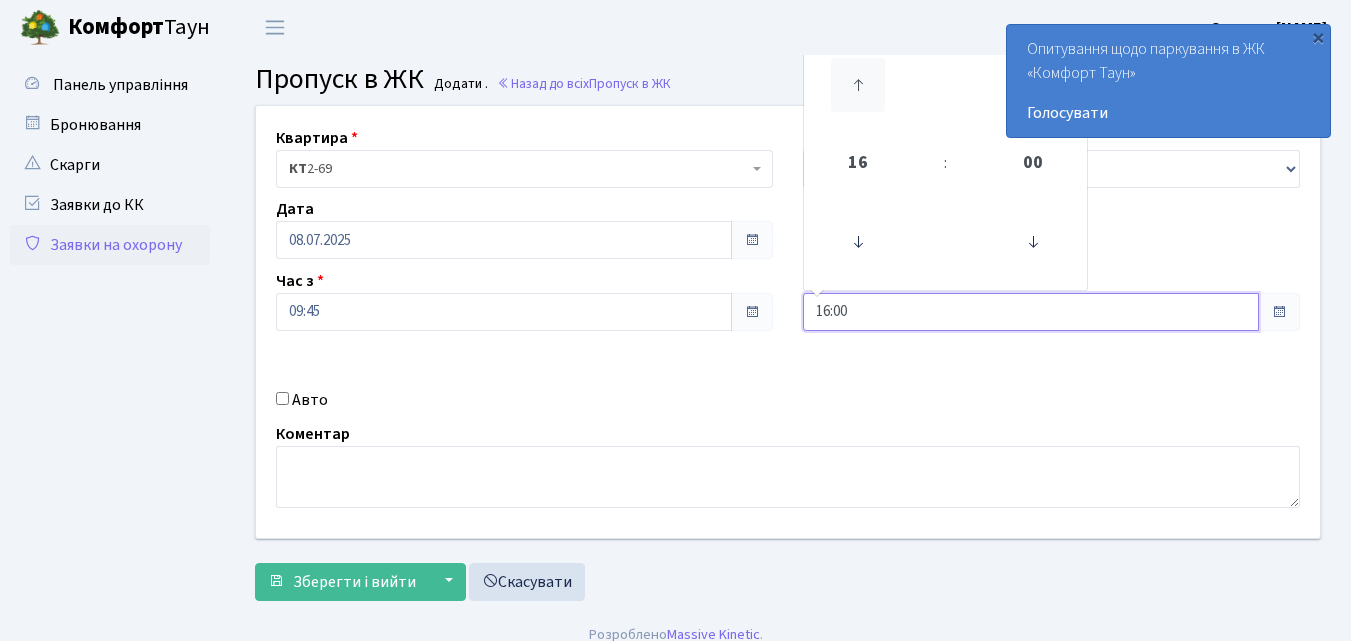 click at bounding box center [858, 85] 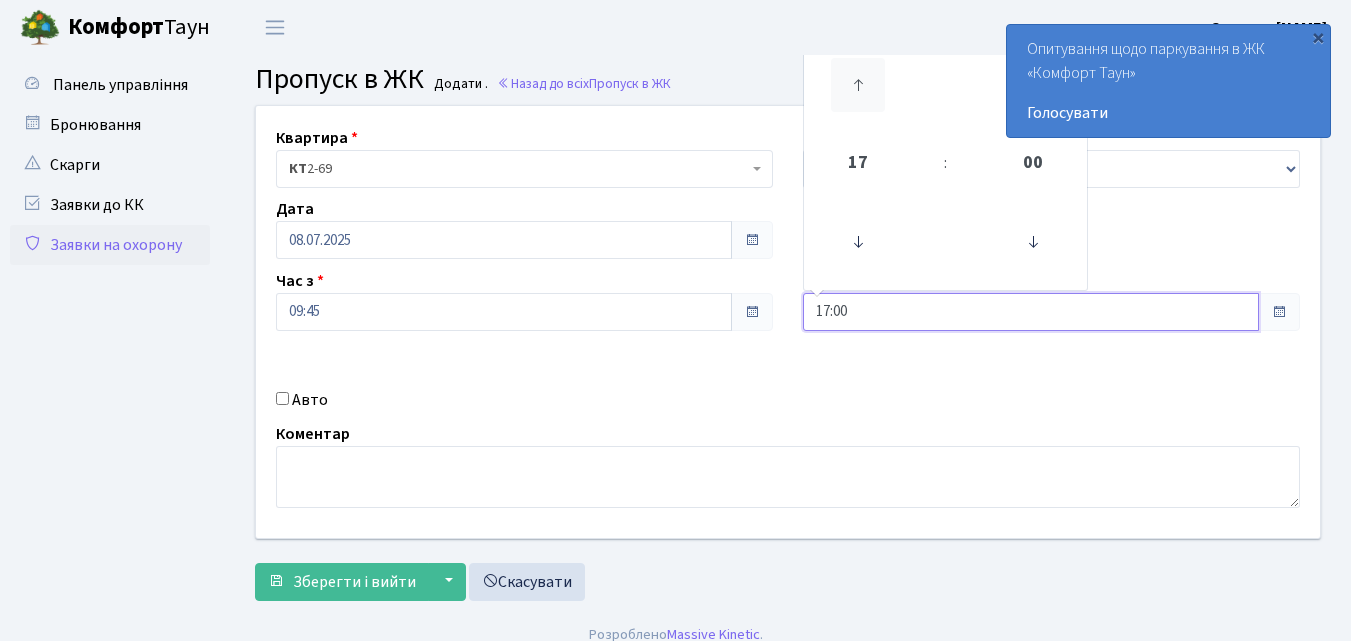 click at bounding box center [858, 85] 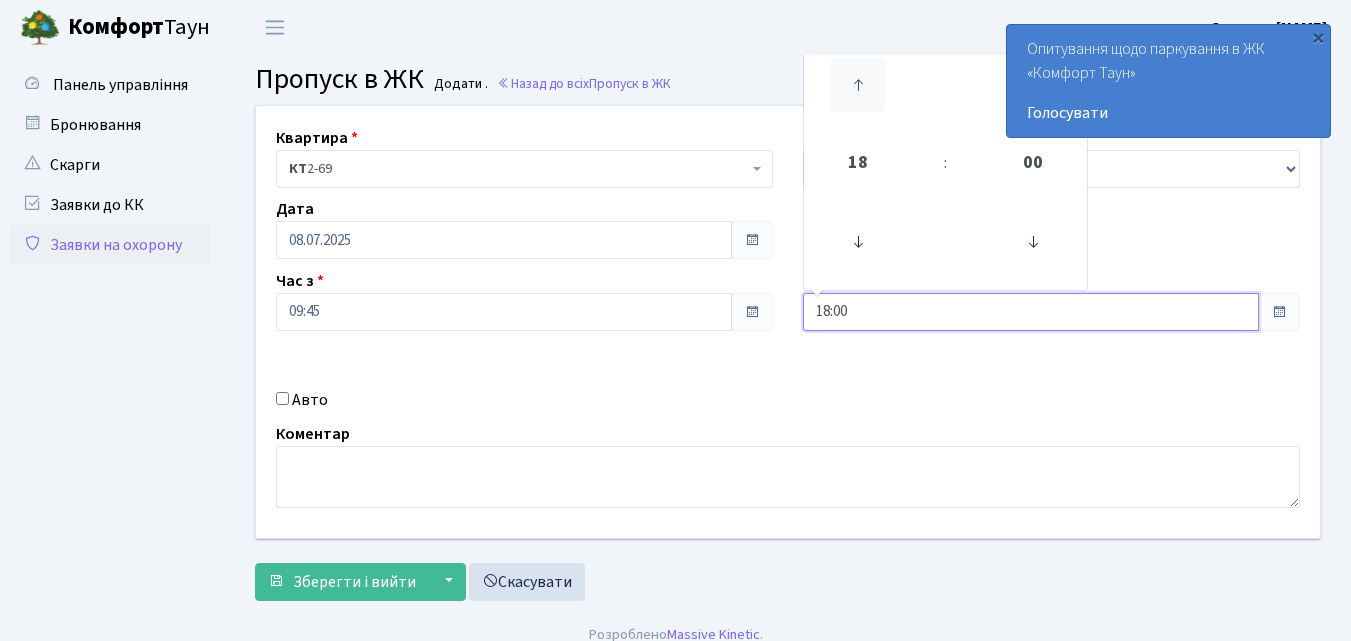 click at bounding box center (858, 85) 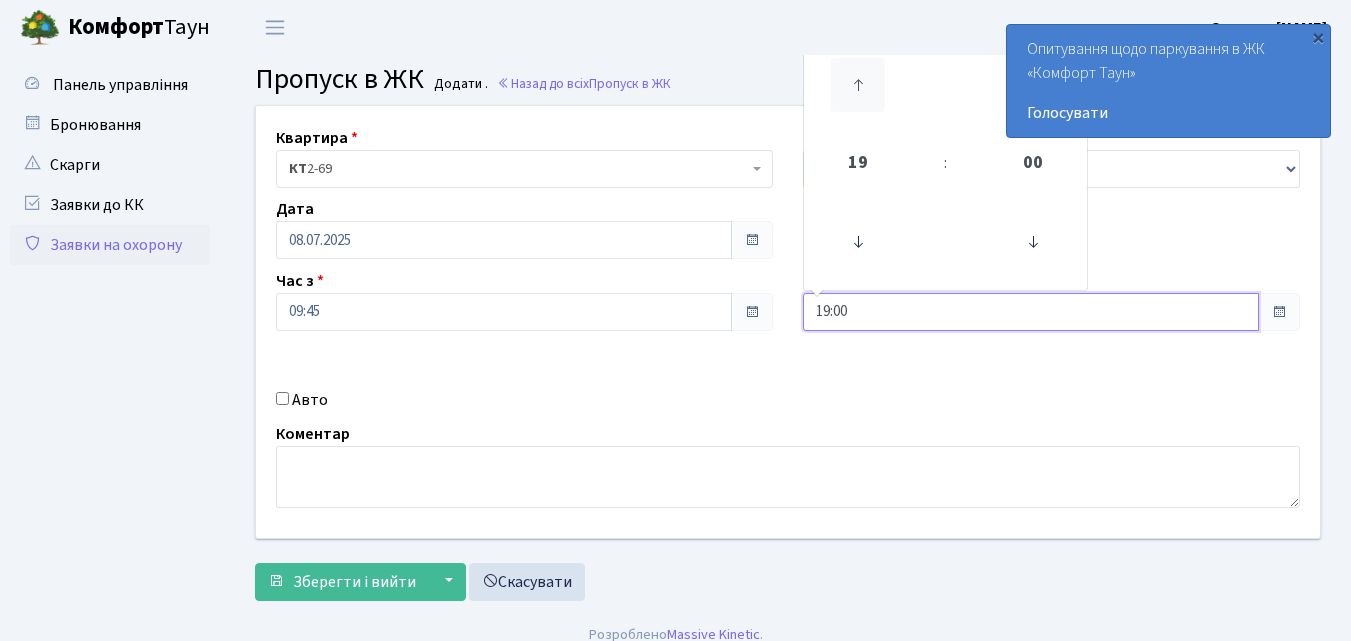 click at bounding box center (858, 85) 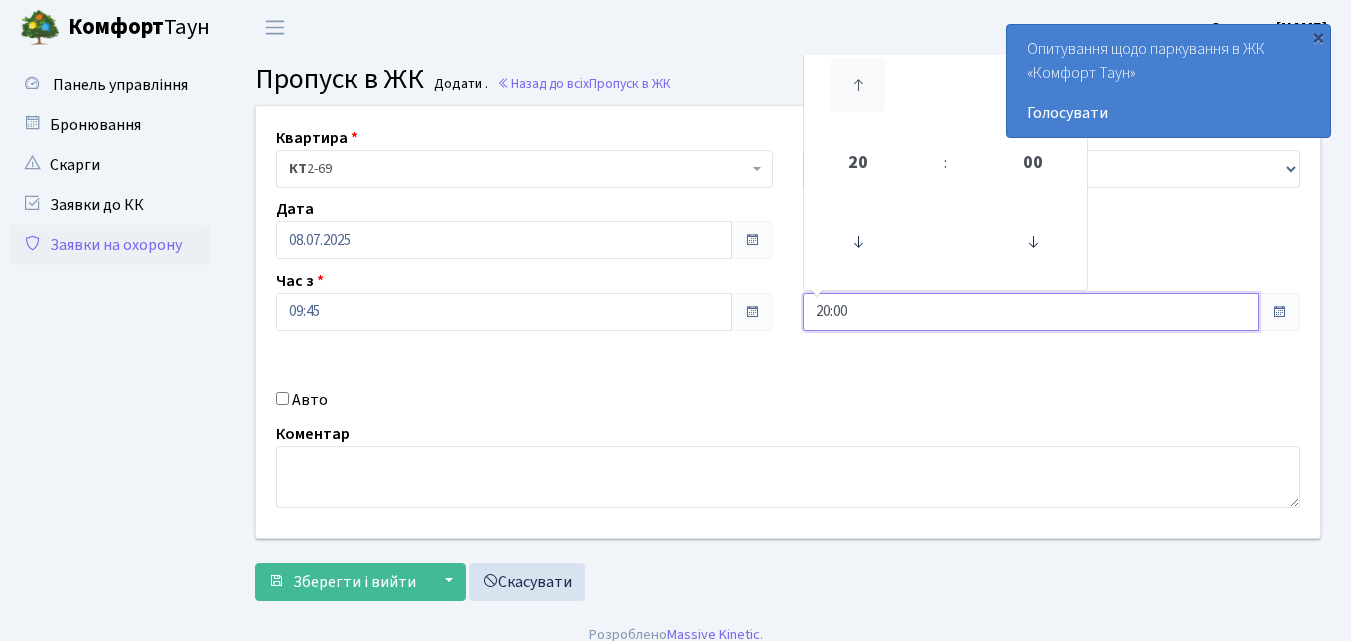 click at bounding box center [858, 85] 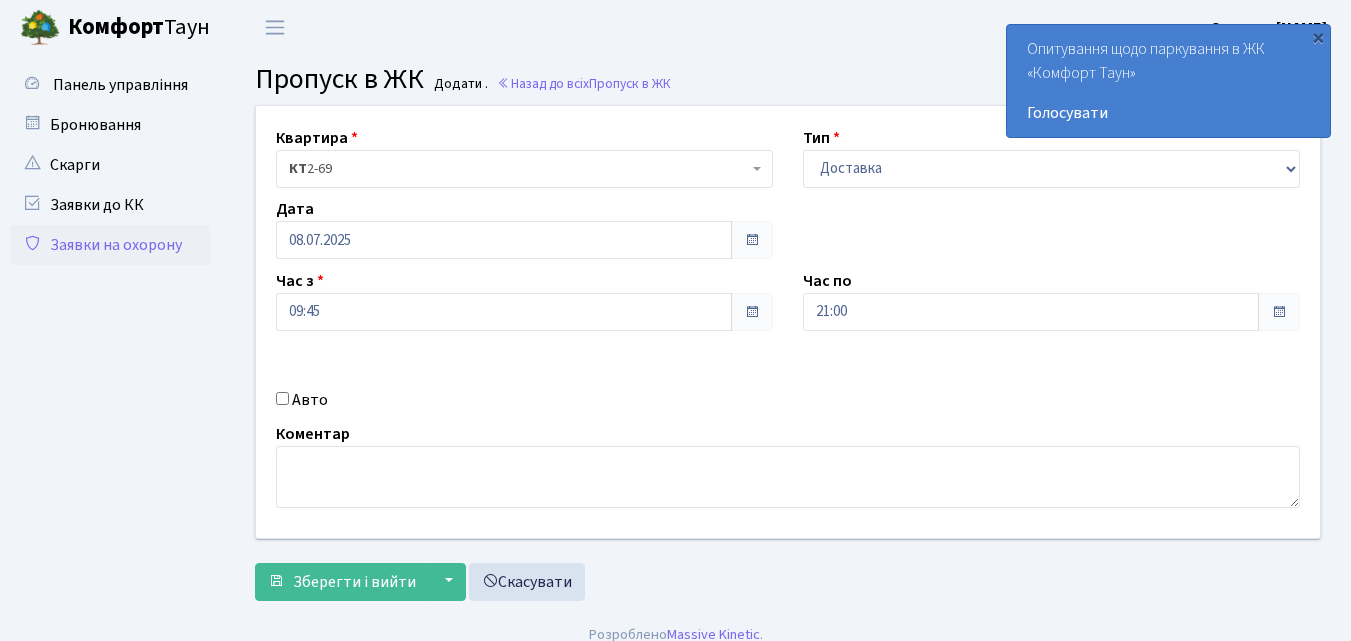 click on "Авто" at bounding box center (282, 398) 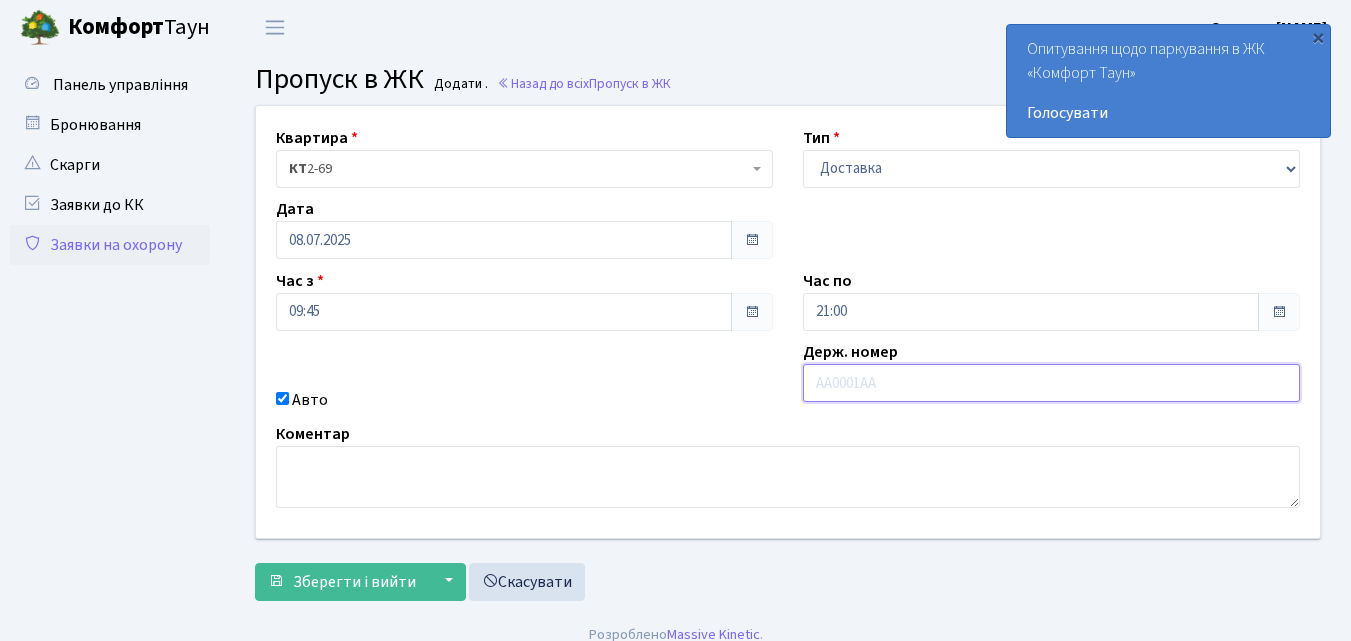 click at bounding box center (1051, 383) 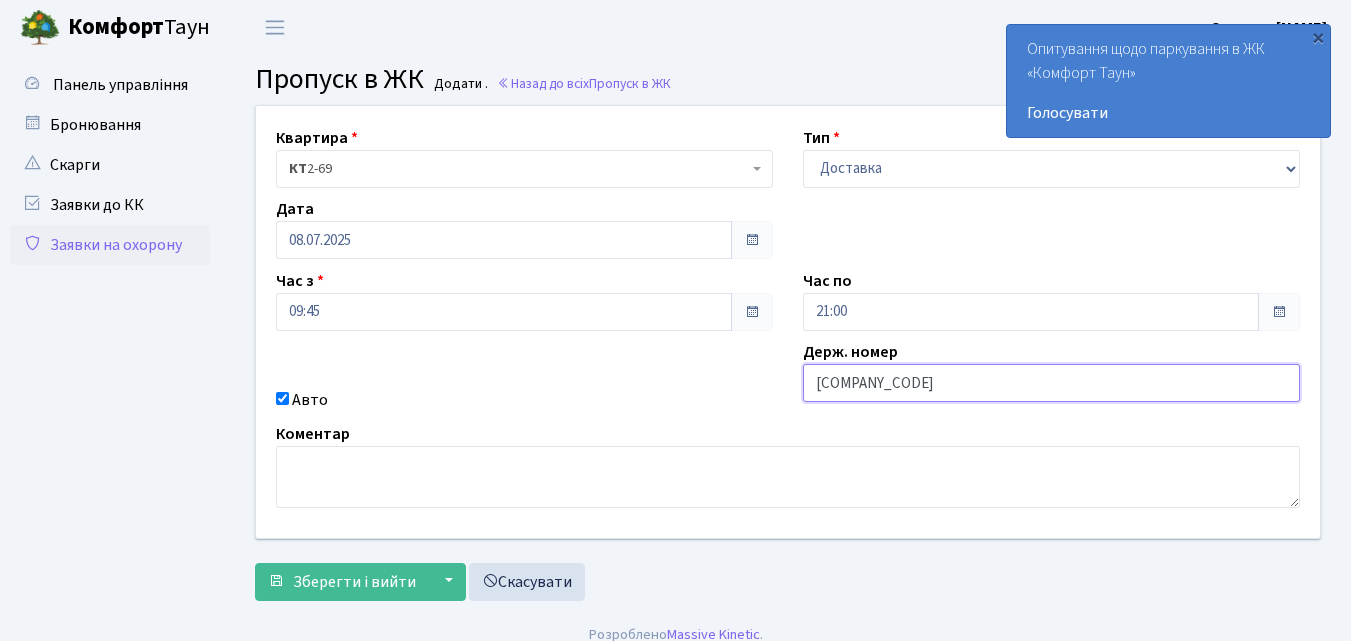 type on "АІ7692ЕС" 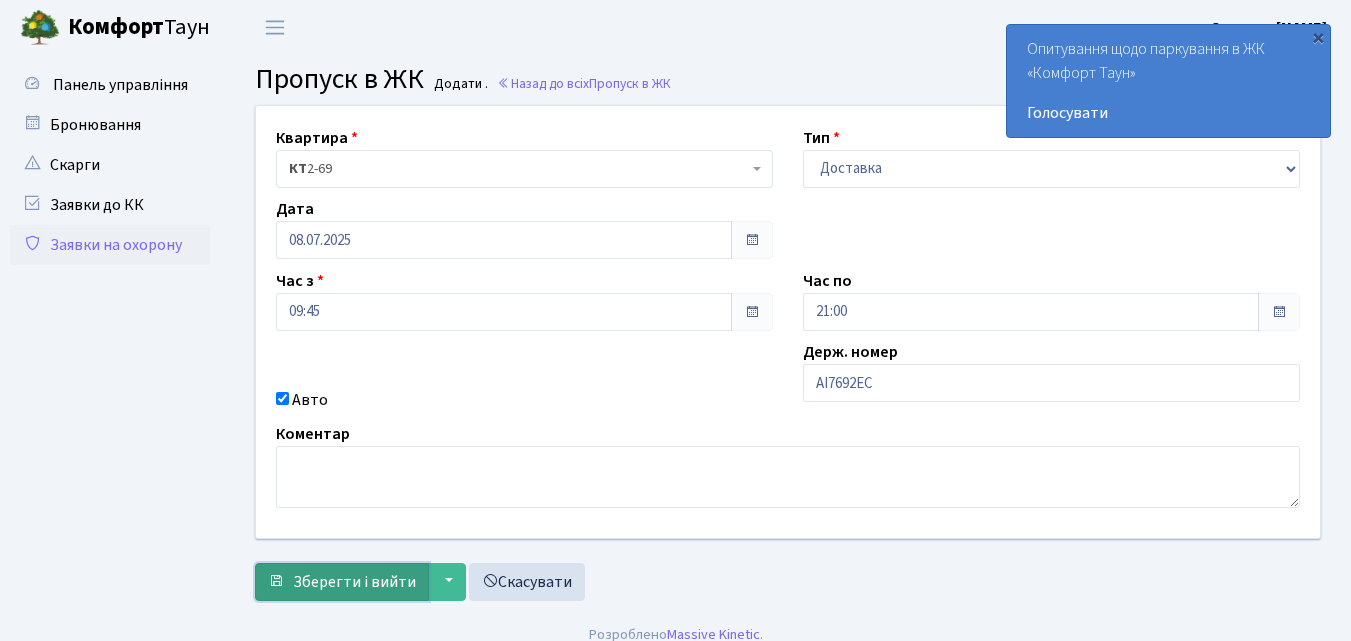 click on "Зберегти і вийти" at bounding box center [354, 582] 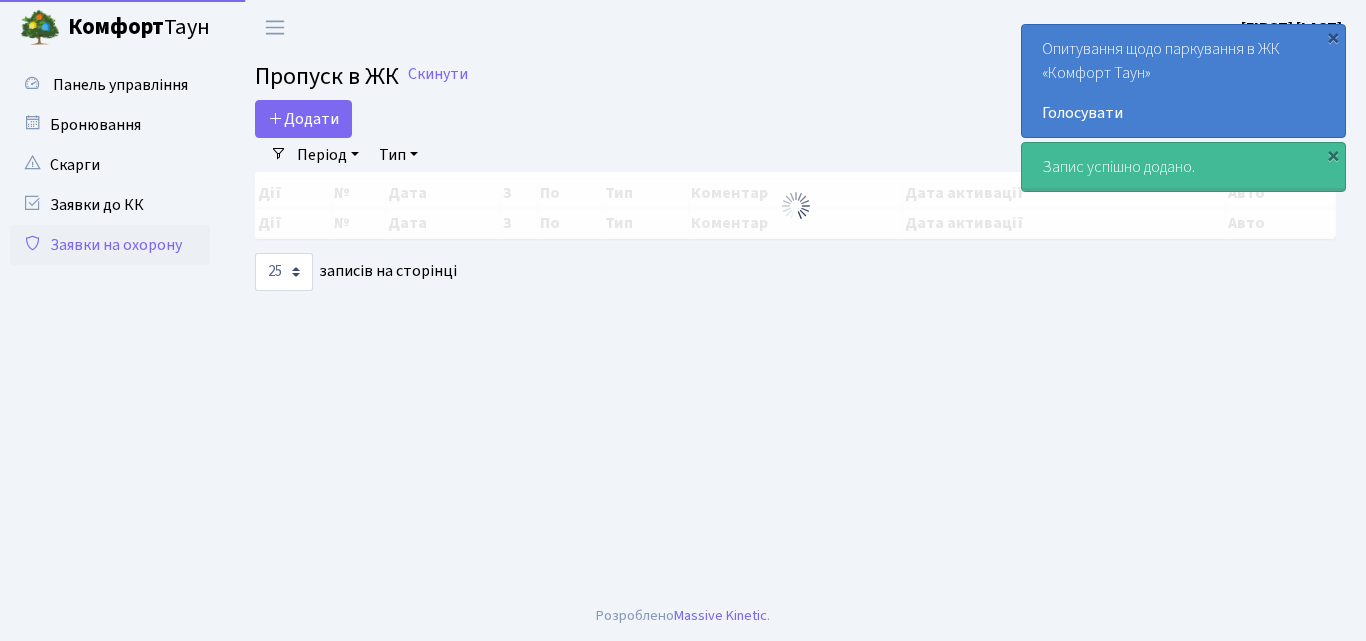scroll, scrollTop: 0, scrollLeft: 0, axis: both 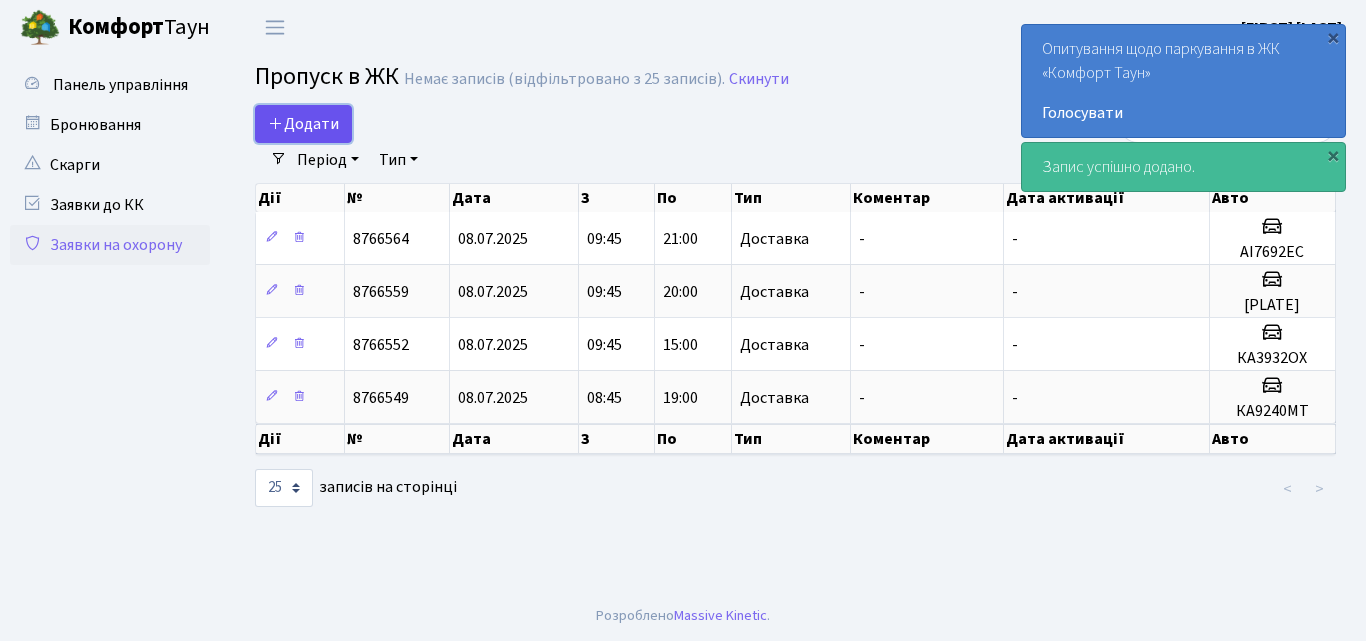 click on "Додати" at bounding box center (303, 124) 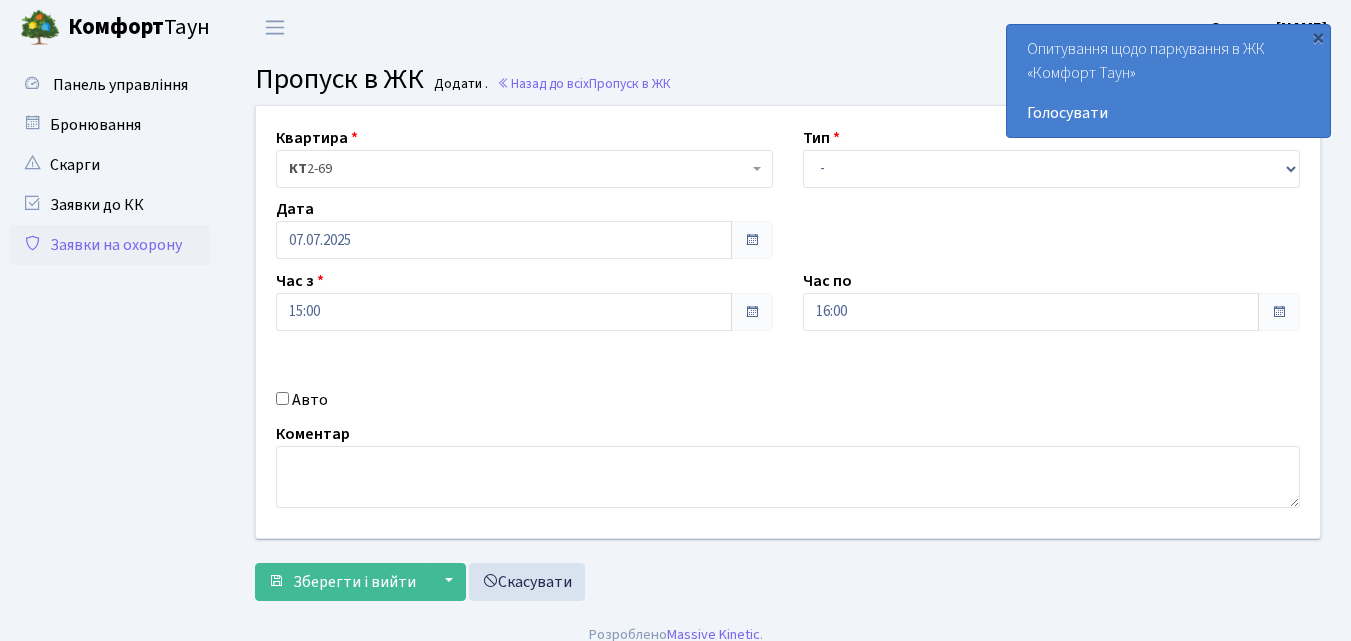 scroll, scrollTop: 0, scrollLeft: 0, axis: both 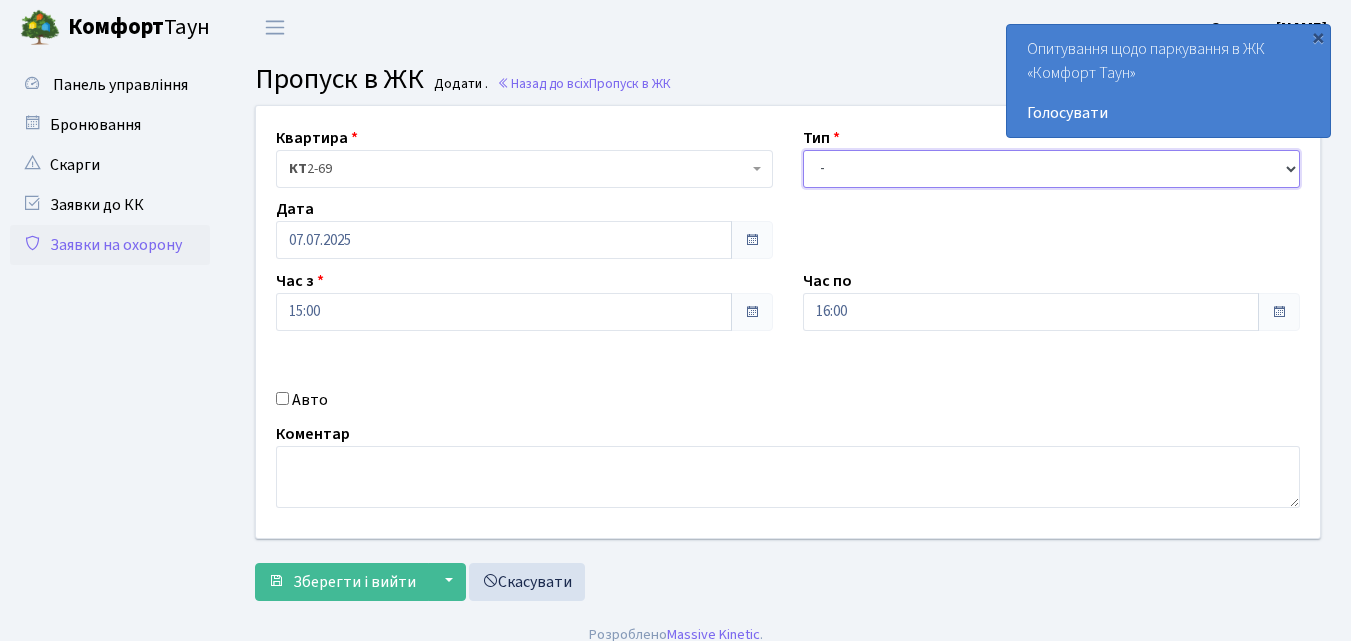 click on "-
Доставка
Таксі
Гості
Сервіс" at bounding box center [1051, 169] 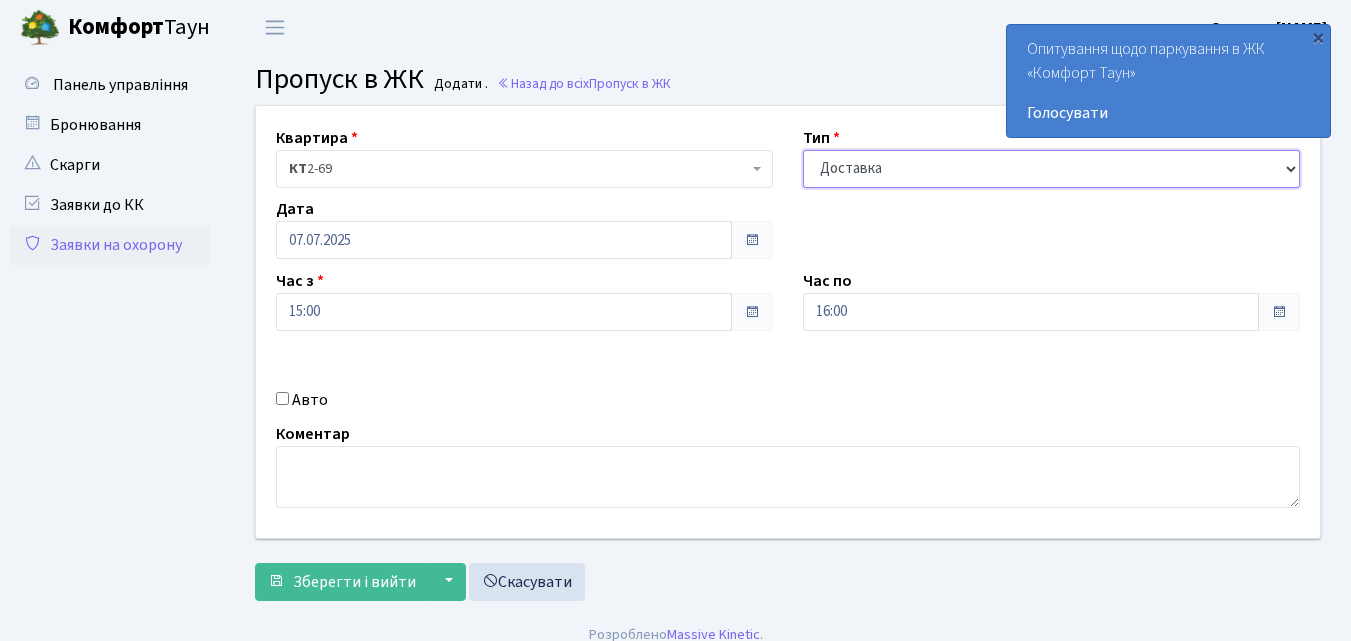 click on "-
Доставка
Таксі
Гості
Сервіс" at bounding box center (1051, 169) 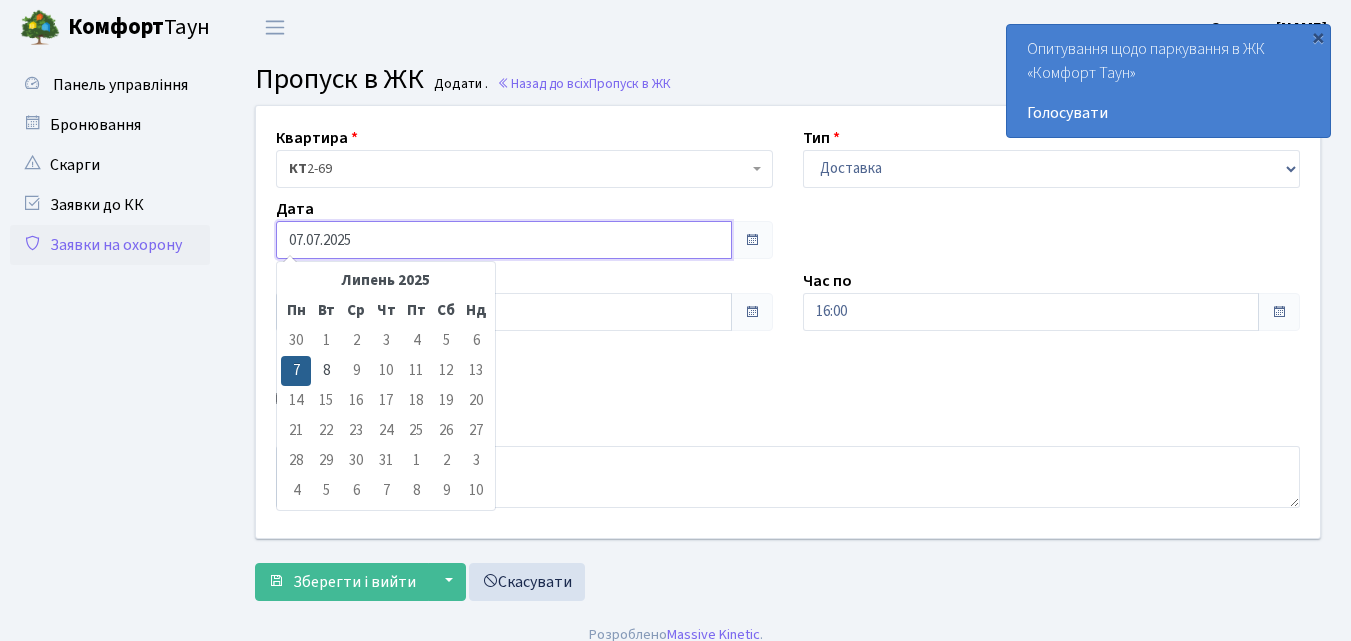 click on "07.07.2025" at bounding box center (504, 240) 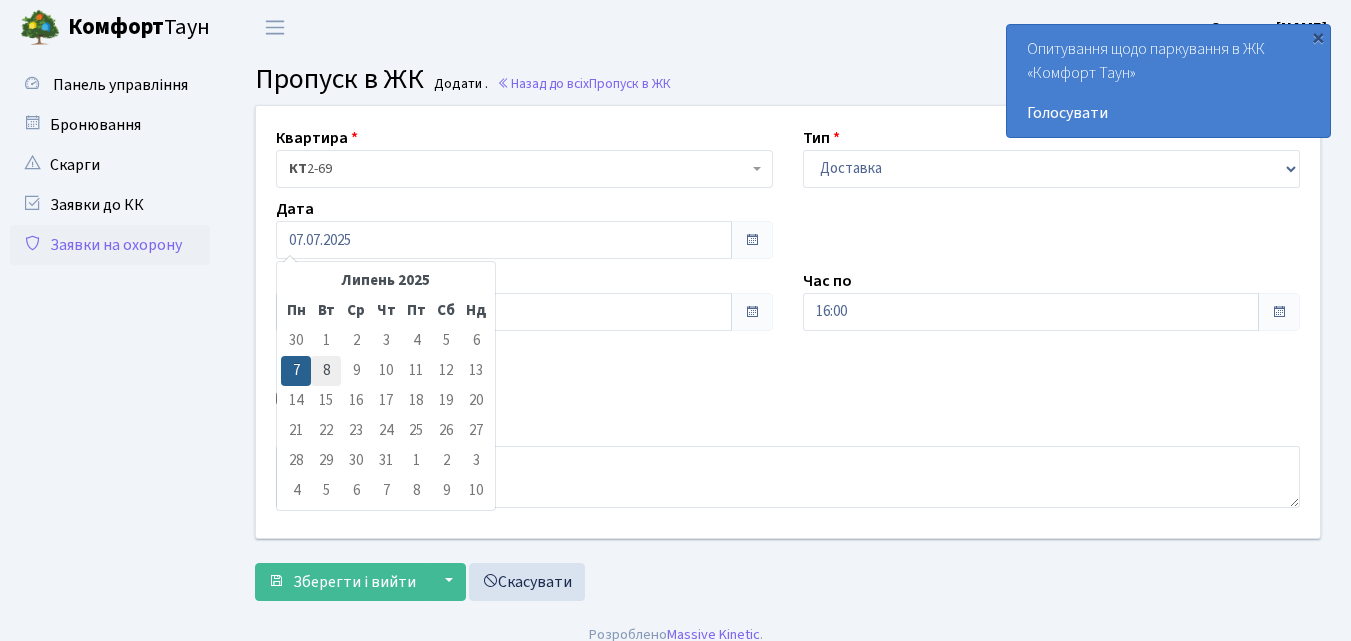 click on "8" at bounding box center [326, 341] 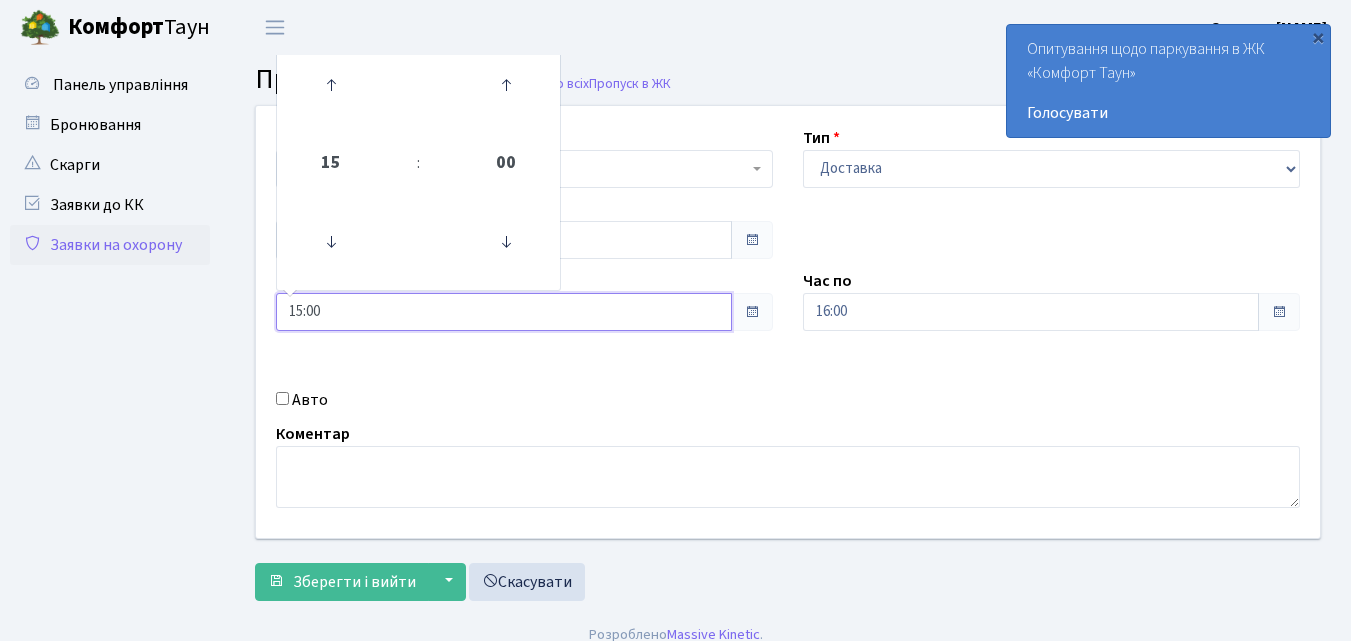 click on "15:00" at bounding box center [504, 312] 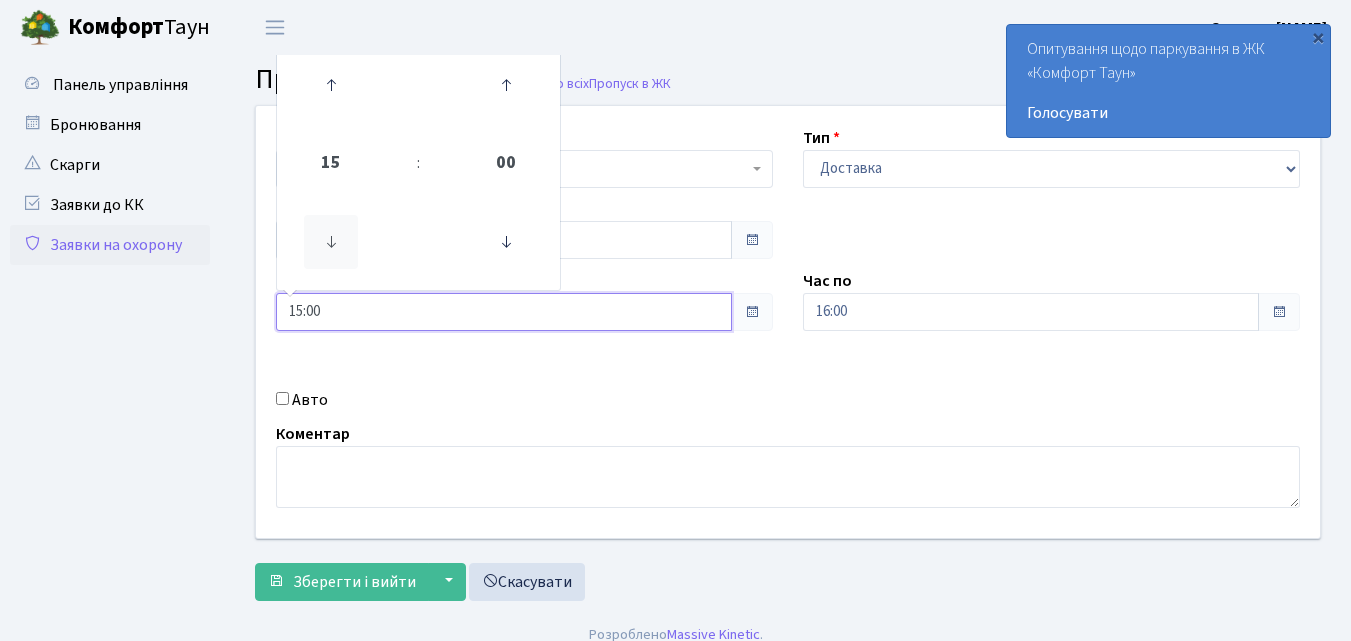 click at bounding box center (331, 242) 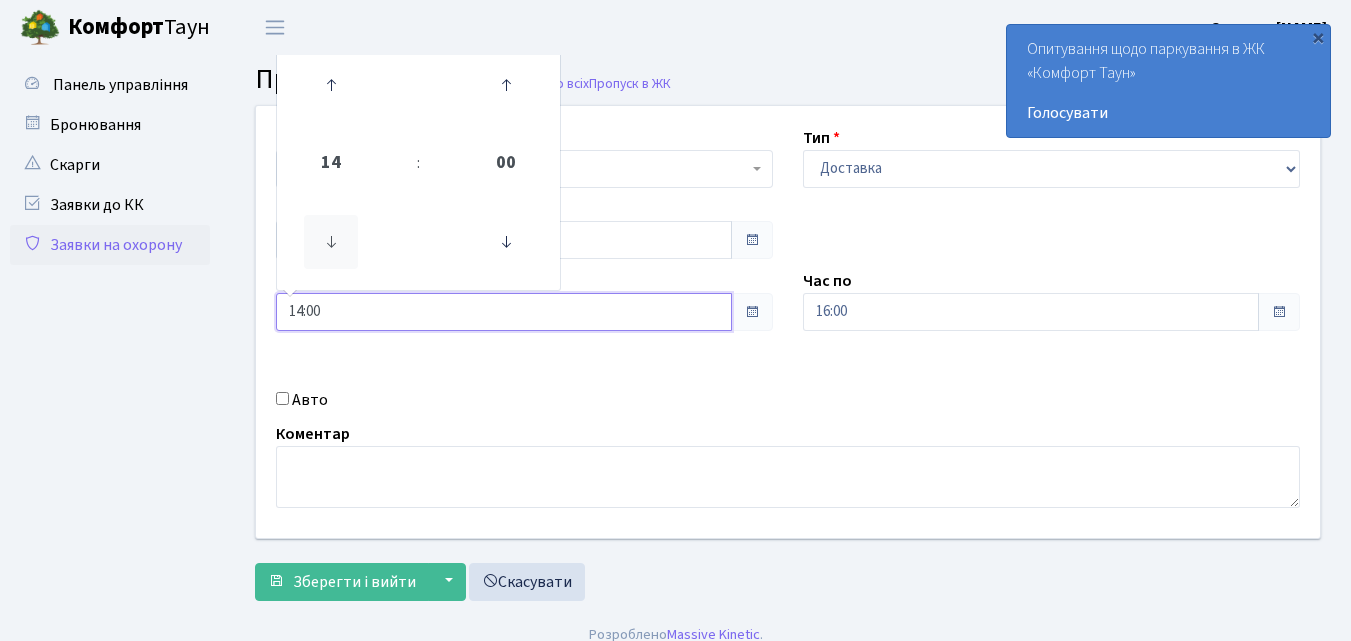 click at bounding box center [331, 242] 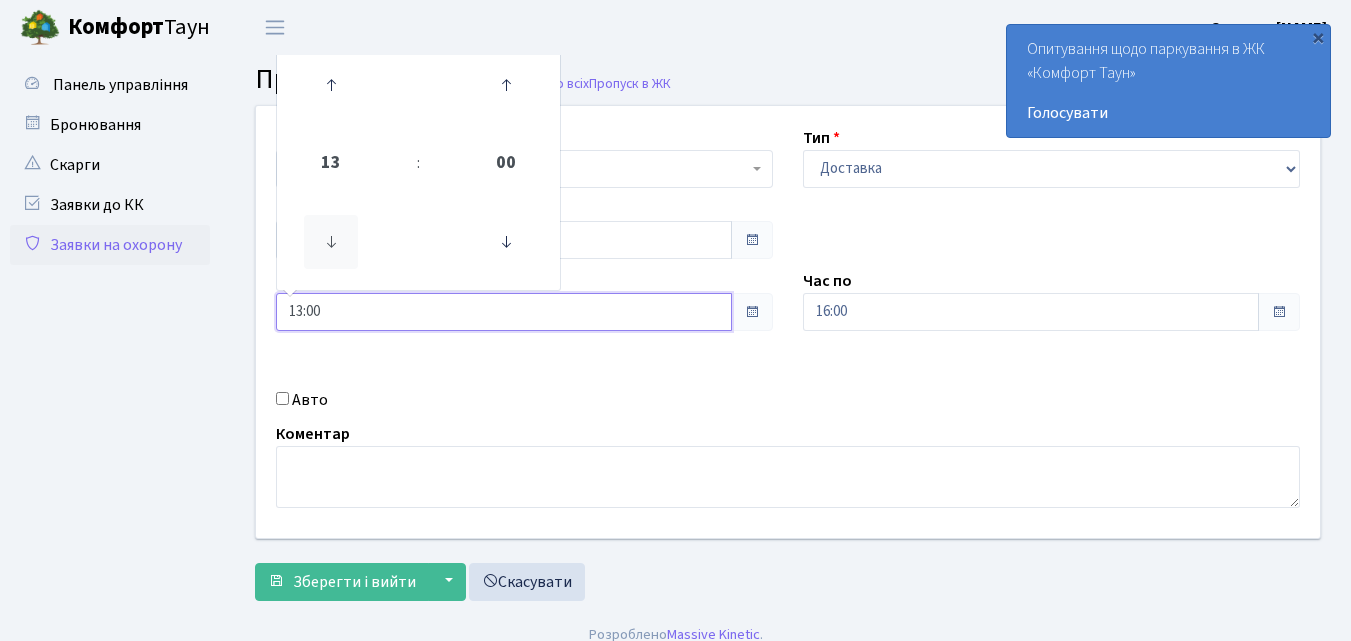 click at bounding box center [331, 242] 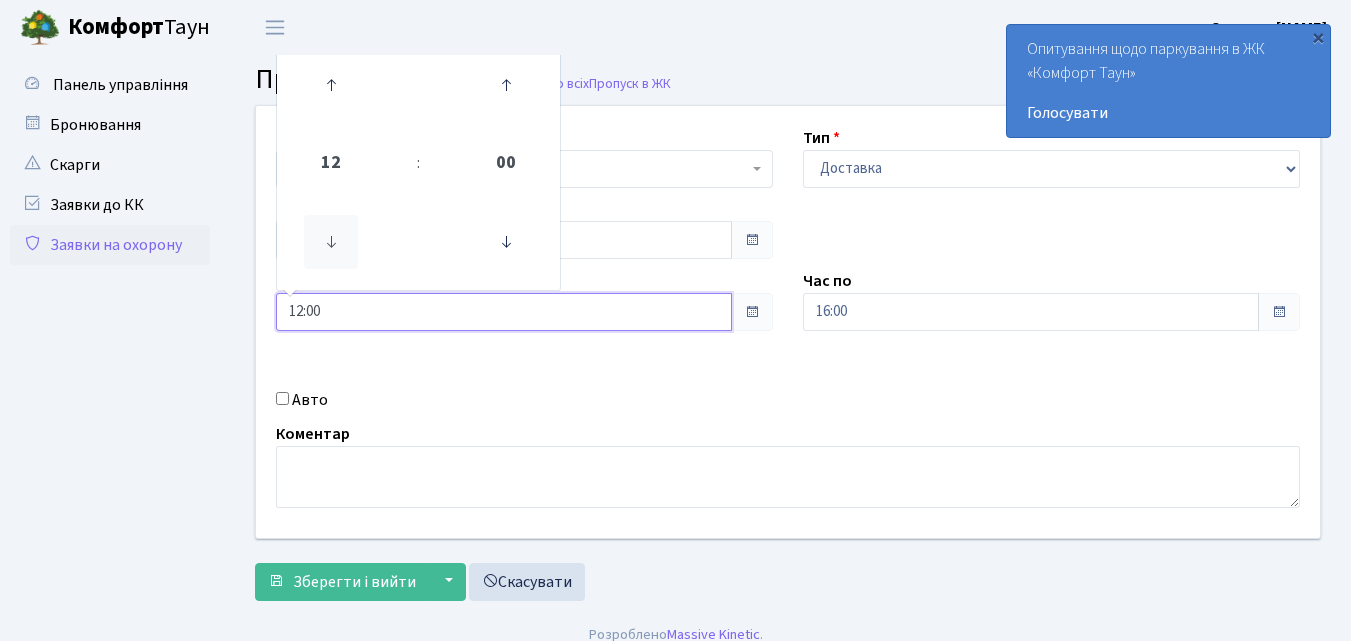 click at bounding box center [331, 242] 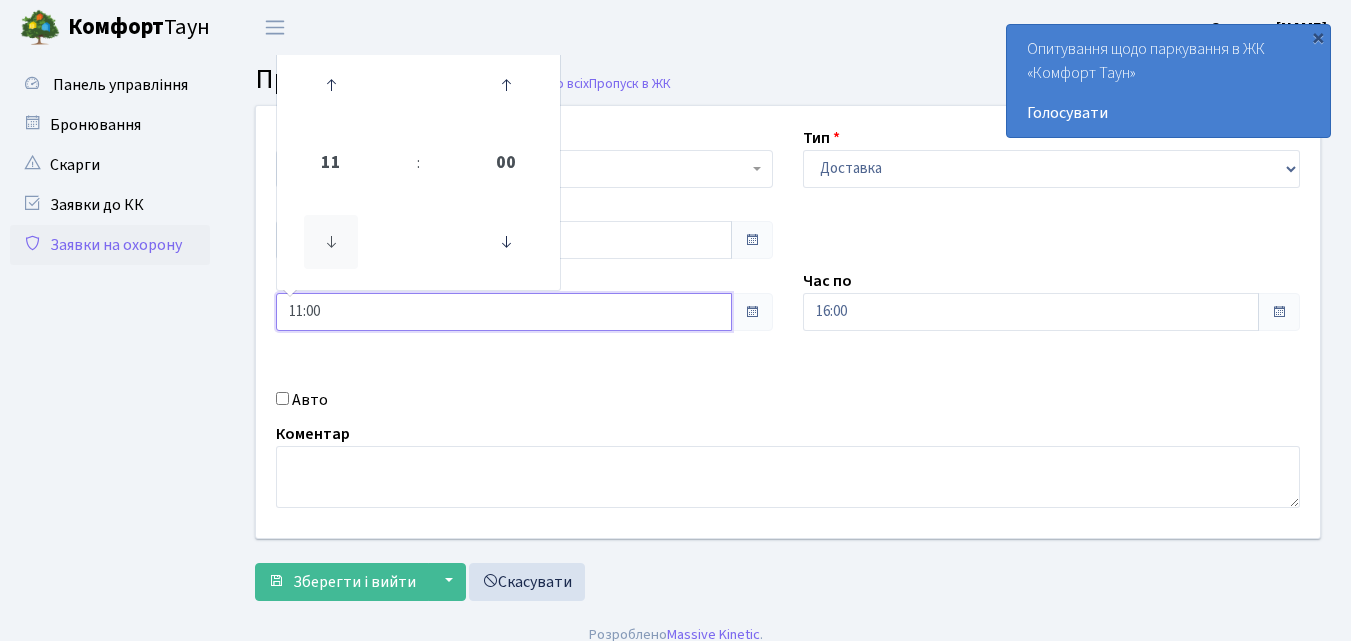 click at bounding box center [331, 242] 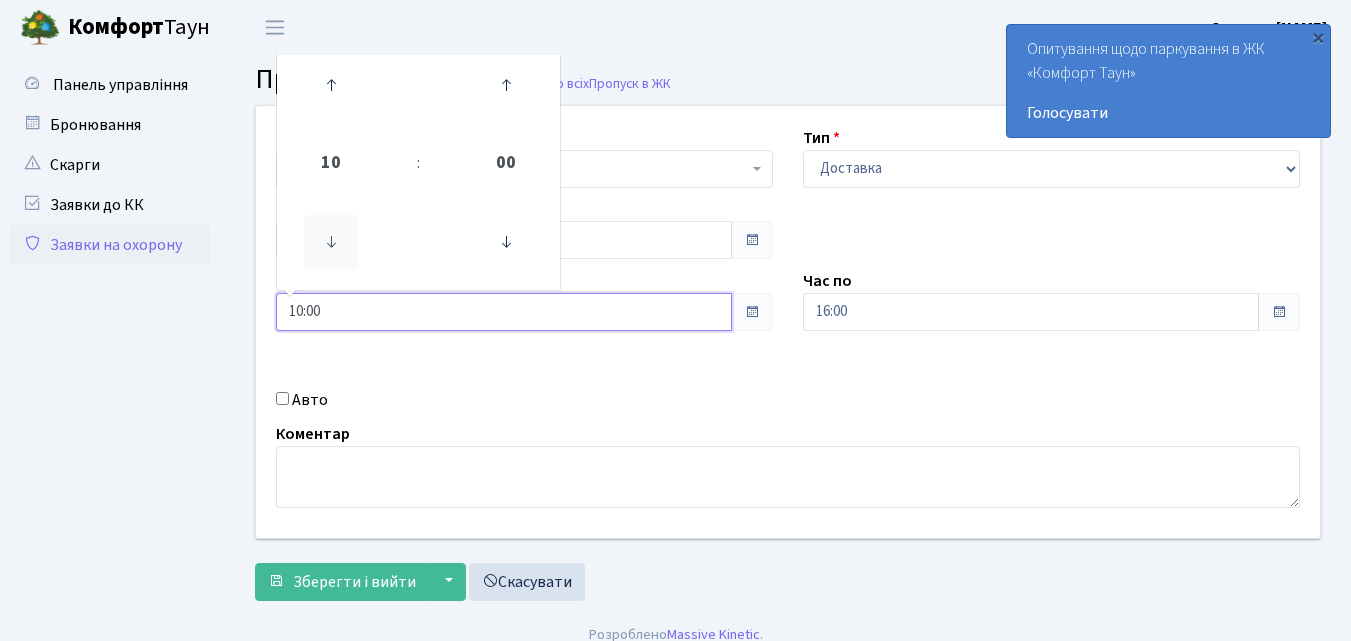 click at bounding box center [331, 242] 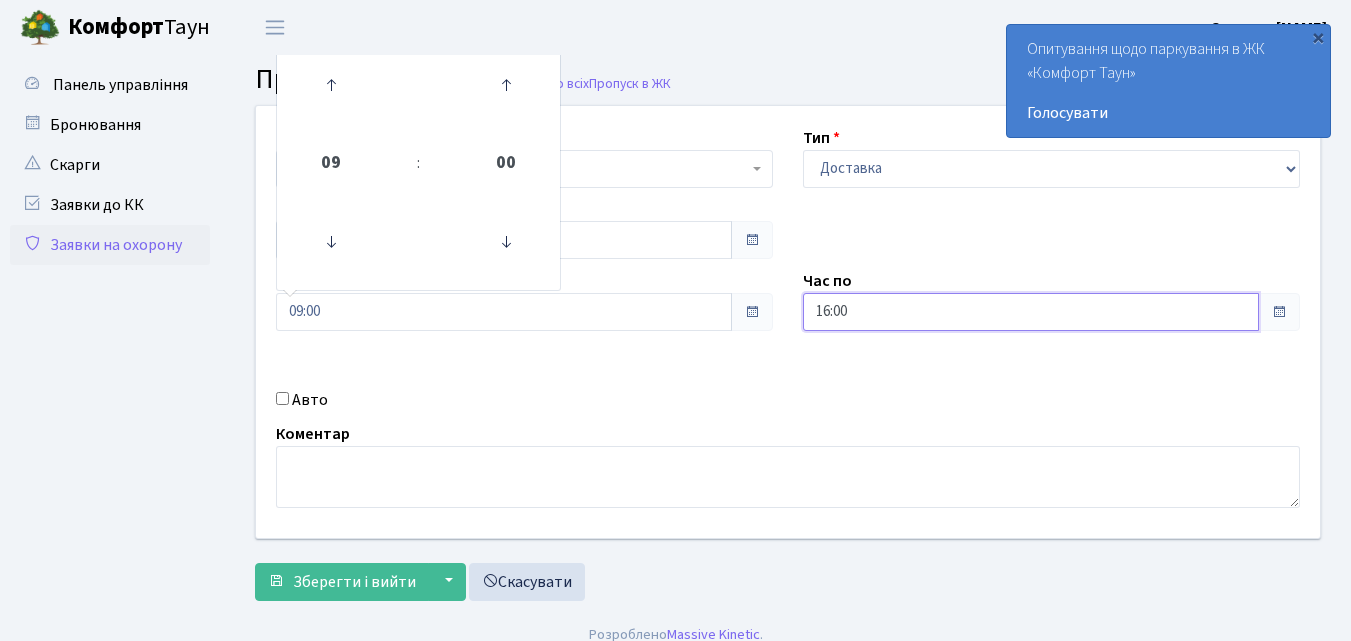 click on "16:00" at bounding box center [504, 240] 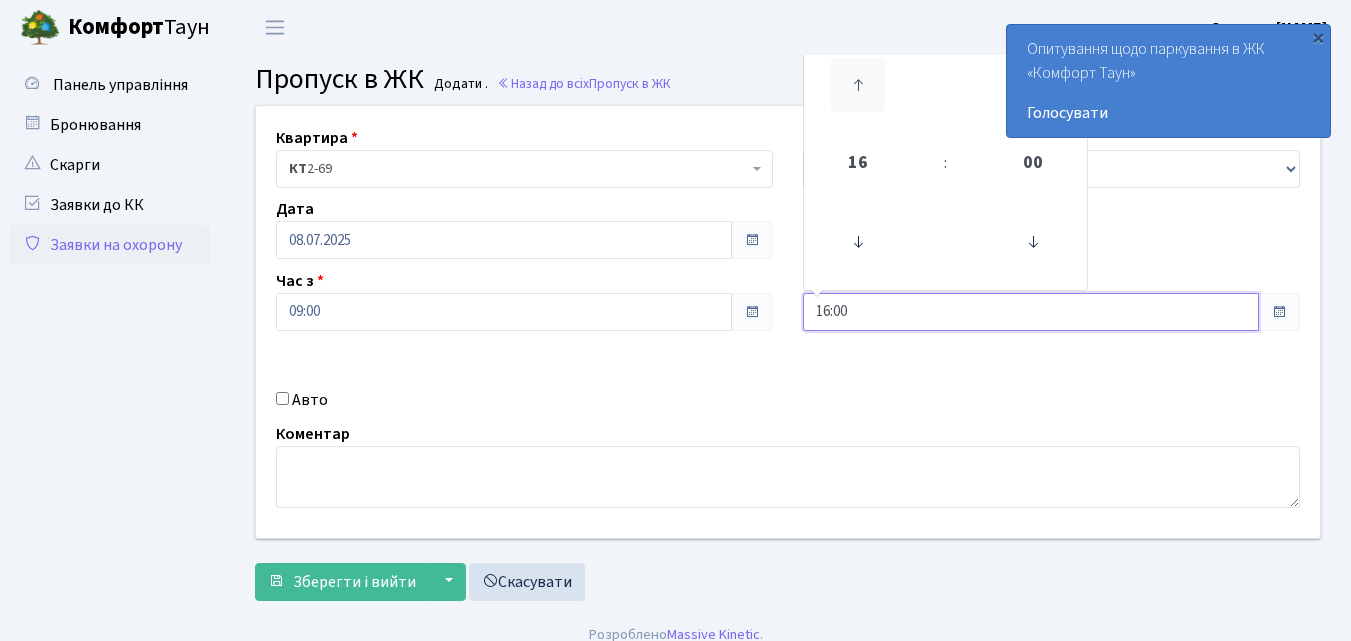 click at bounding box center [858, 85] 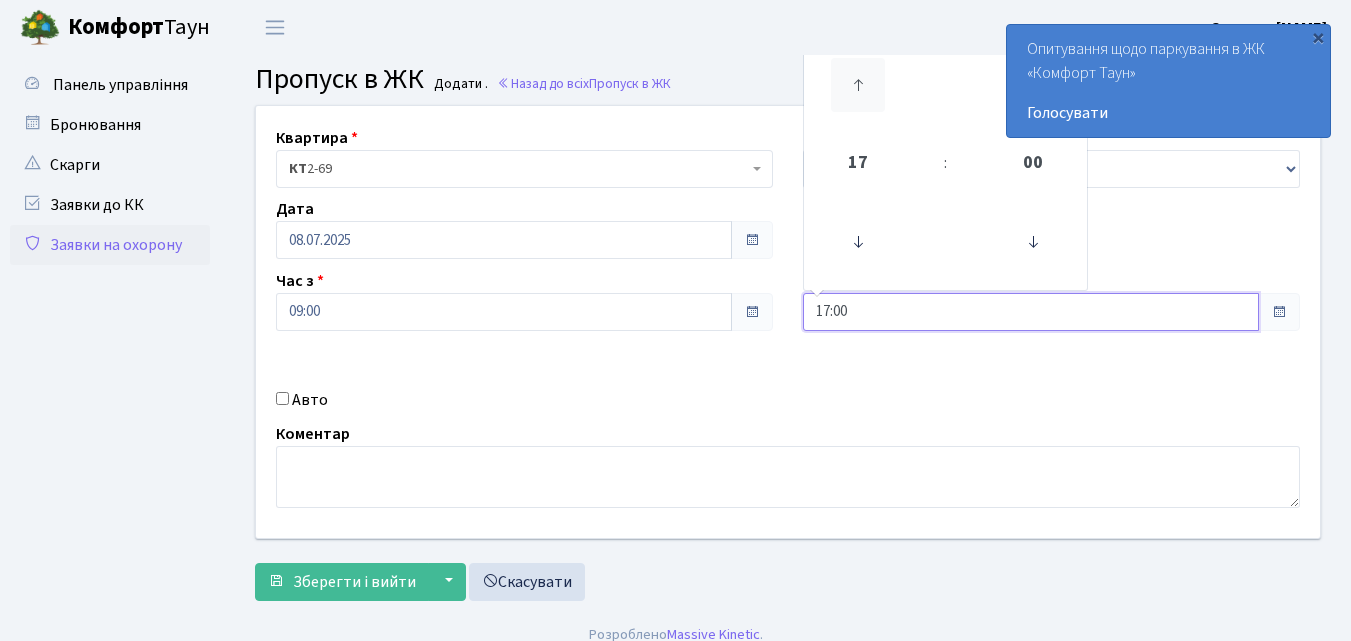 click at bounding box center (858, 85) 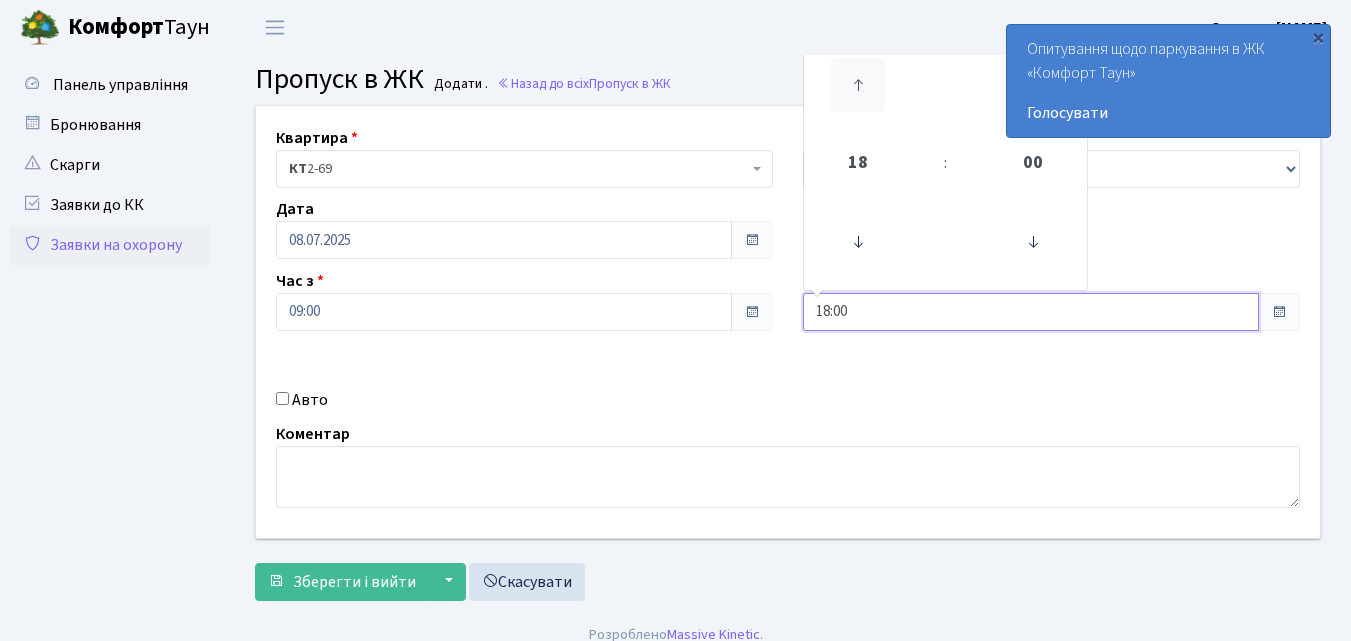 click at bounding box center [858, 85] 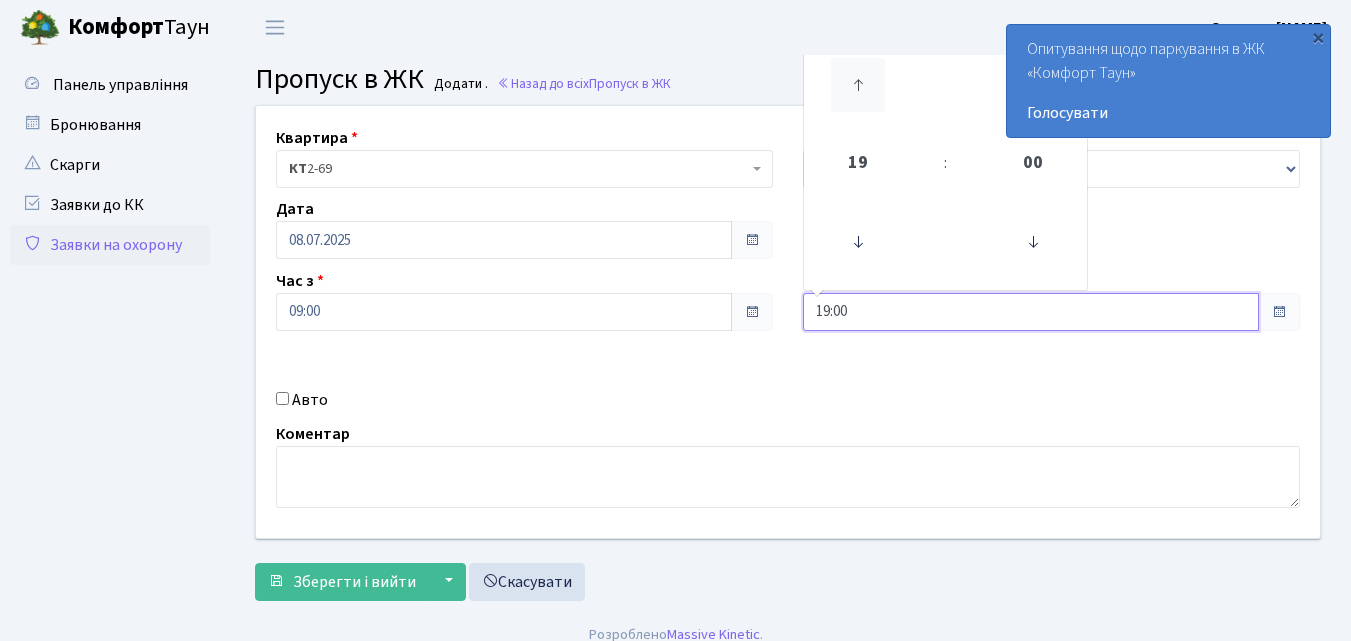 click at bounding box center (858, 85) 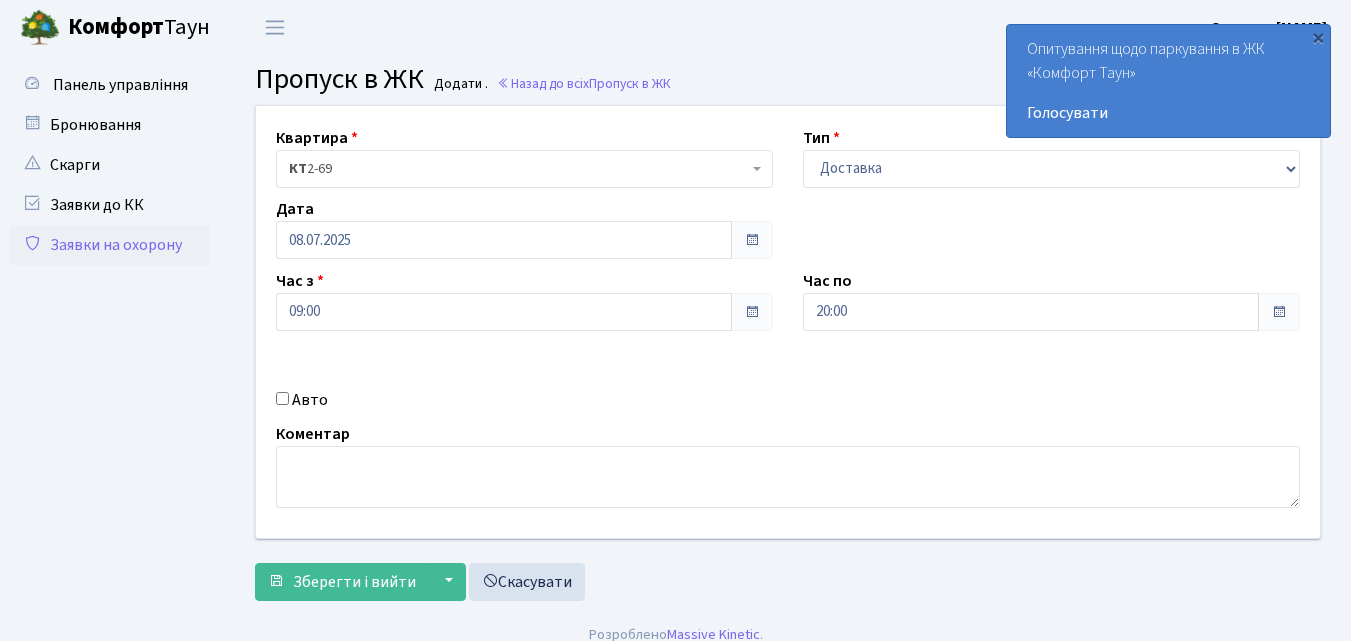 click on "Авто" at bounding box center [282, 398] 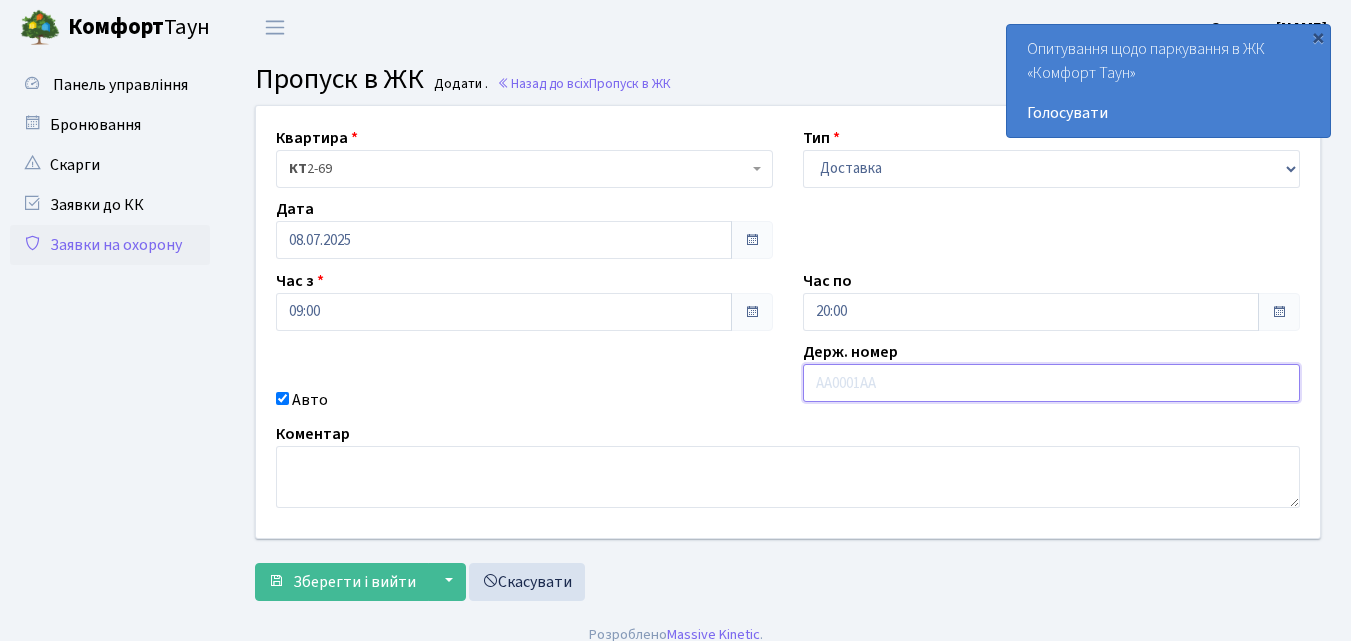 click at bounding box center [1051, 383] 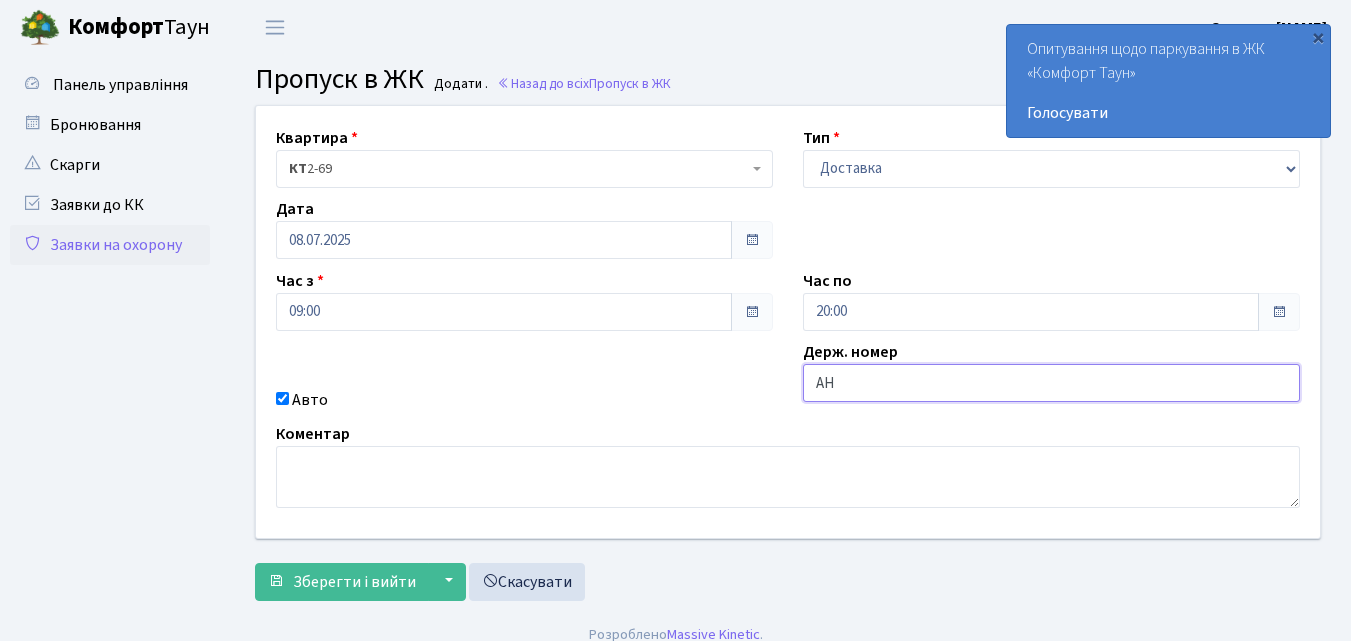 type on "АН3968ІВ" 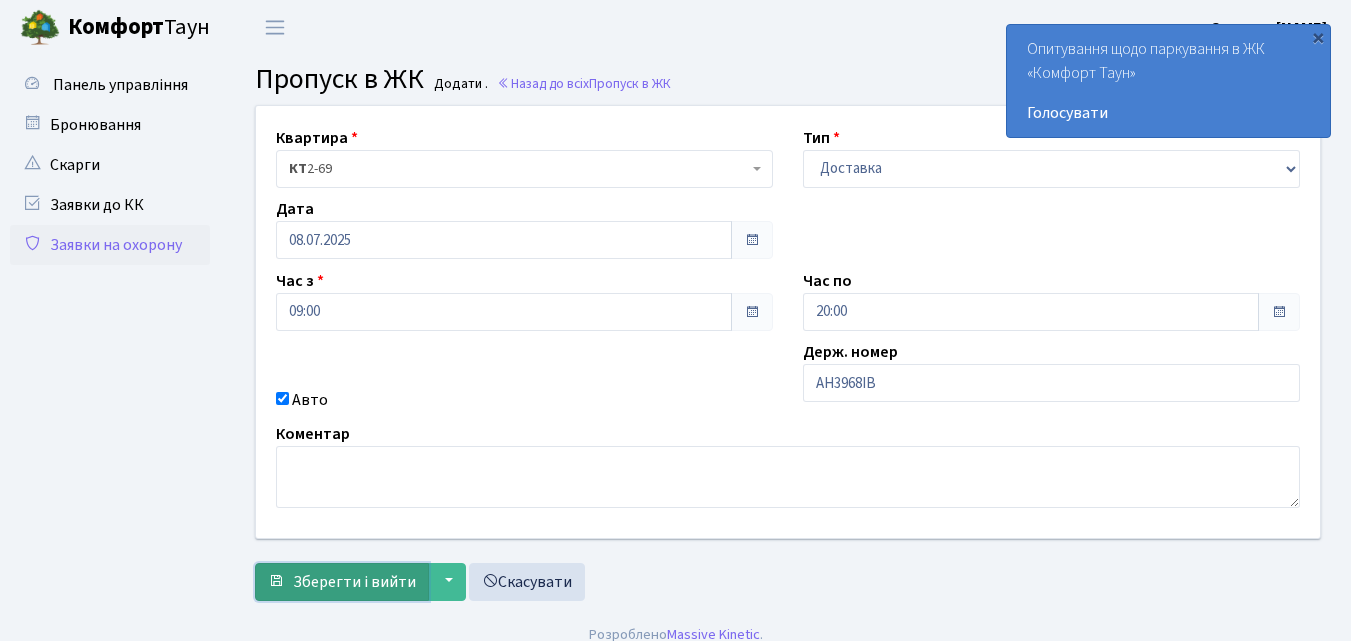 click on "Зберегти і вийти" at bounding box center (354, 582) 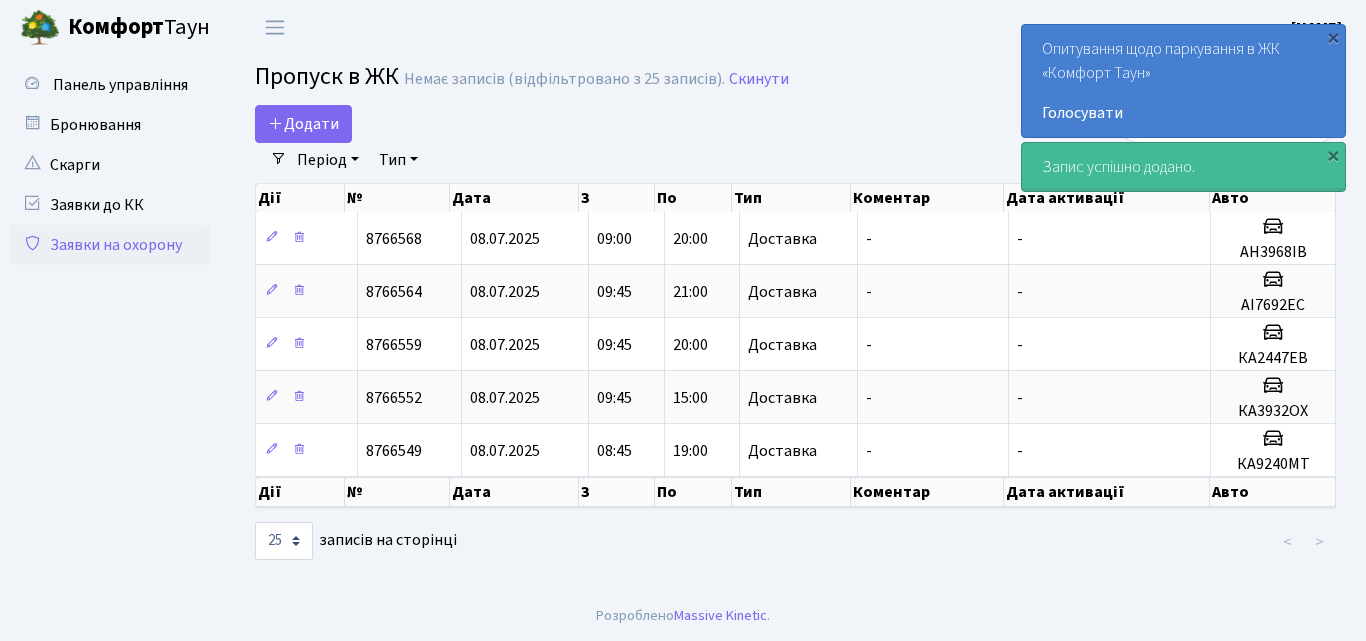 scroll, scrollTop: 0, scrollLeft: 0, axis: both 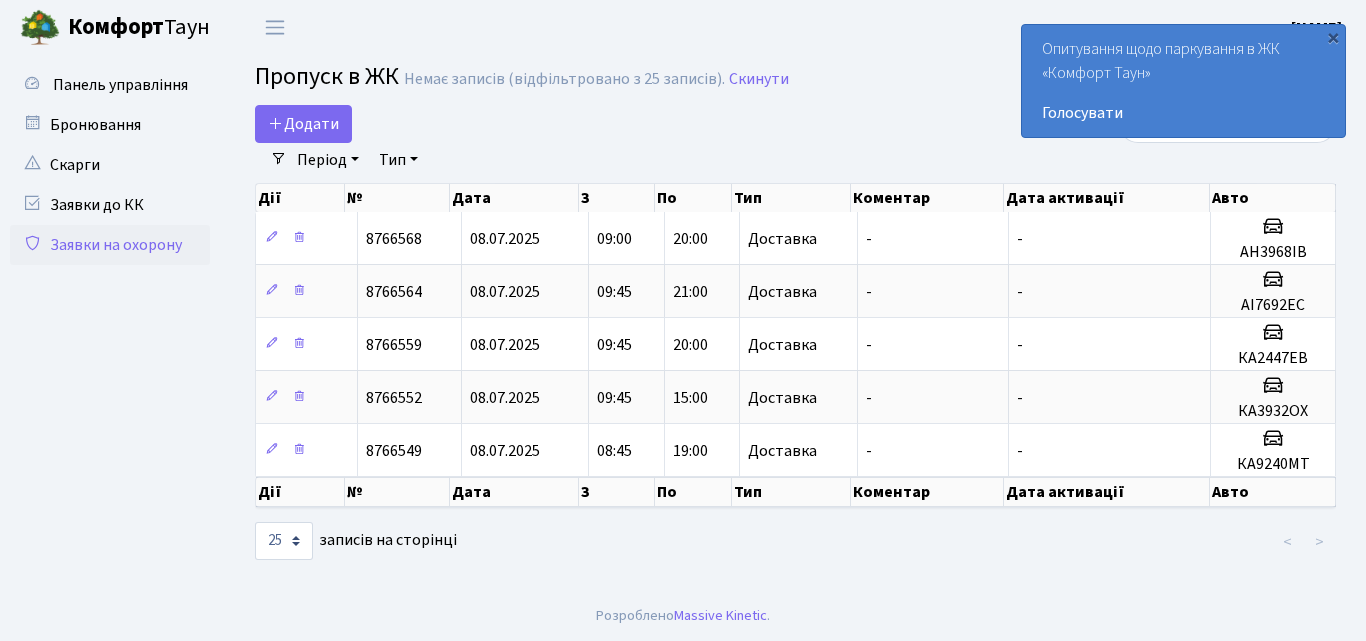 click on "< >" at bounding box center [1166, 542] 